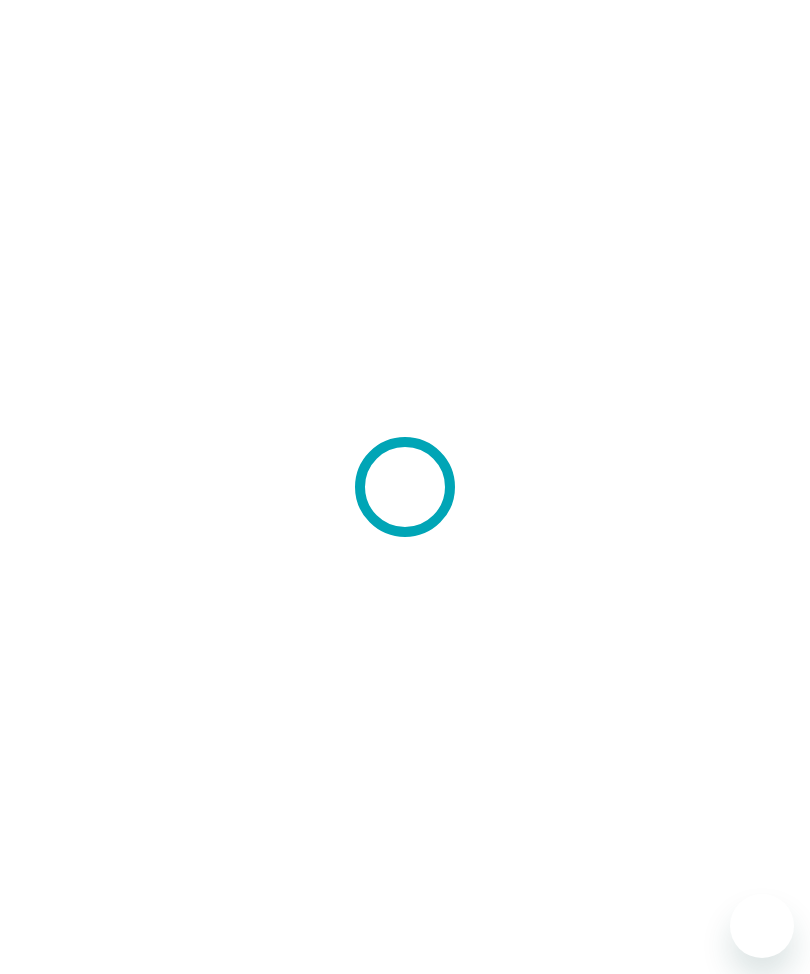 scroll, scrollTop: 0, scrollLeft: 0, axis: both 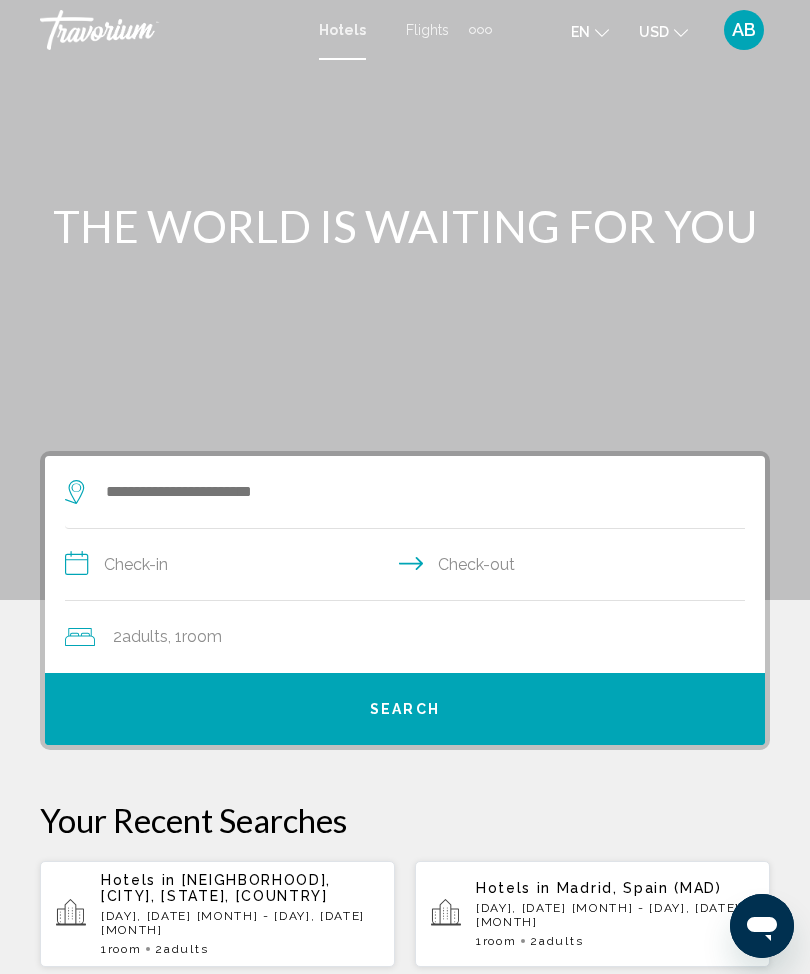 click at bounding box center (480, 30) 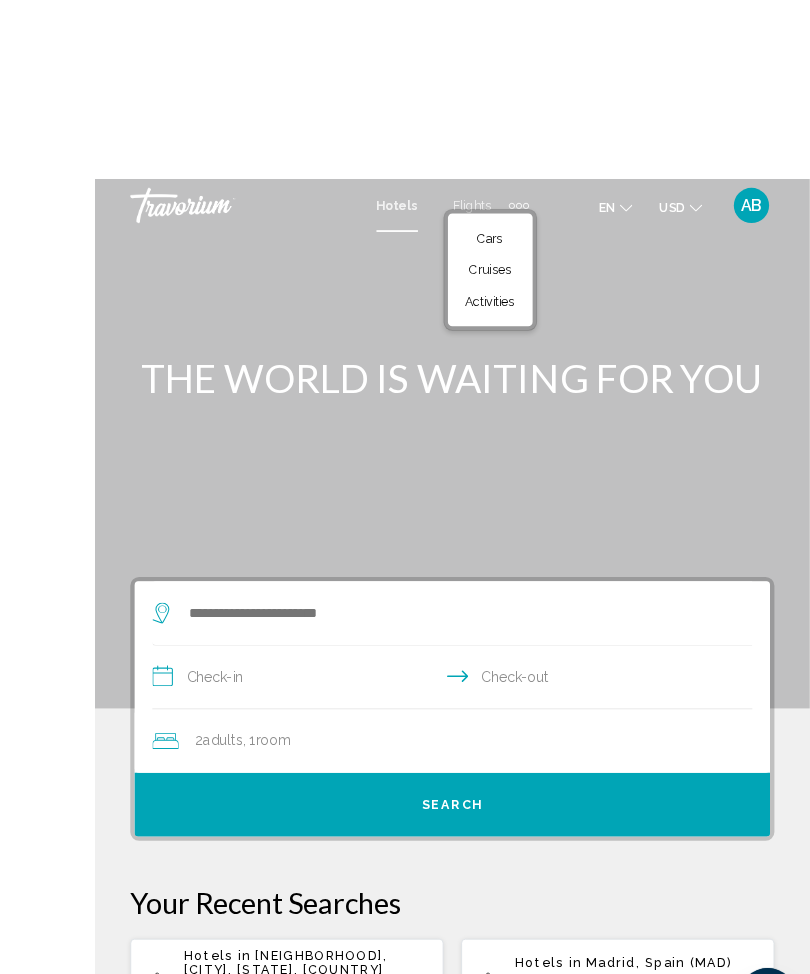 scroll, scrollTop: 8, scrollLeft: 0, axis: vertical 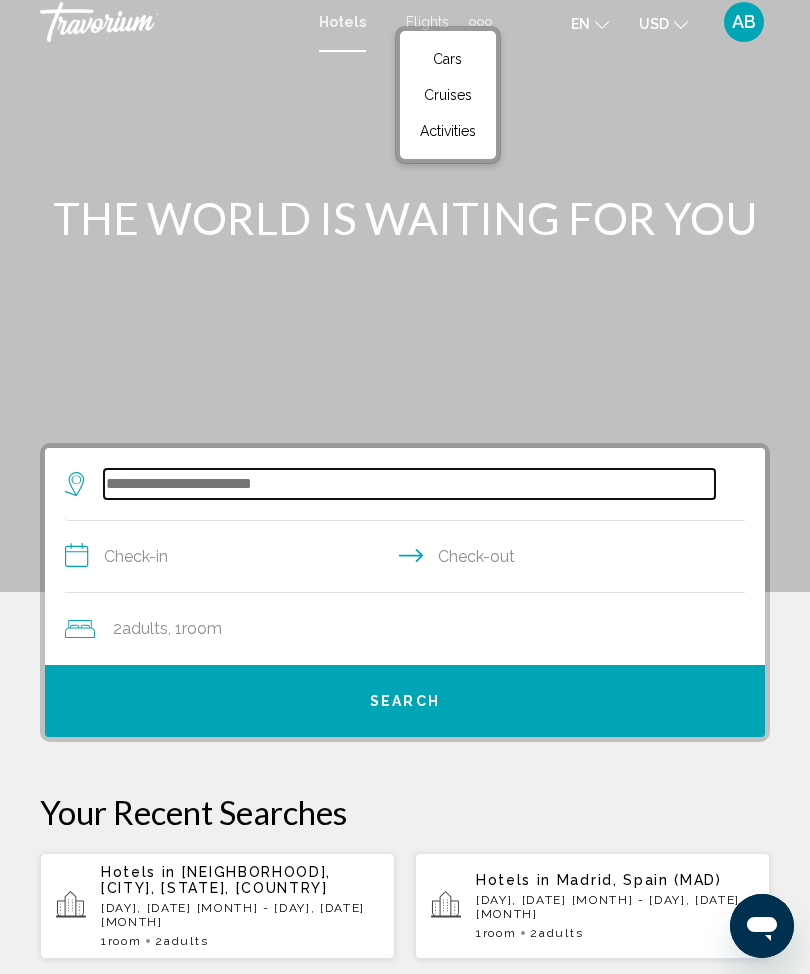 click at bounding box center [409, 484] 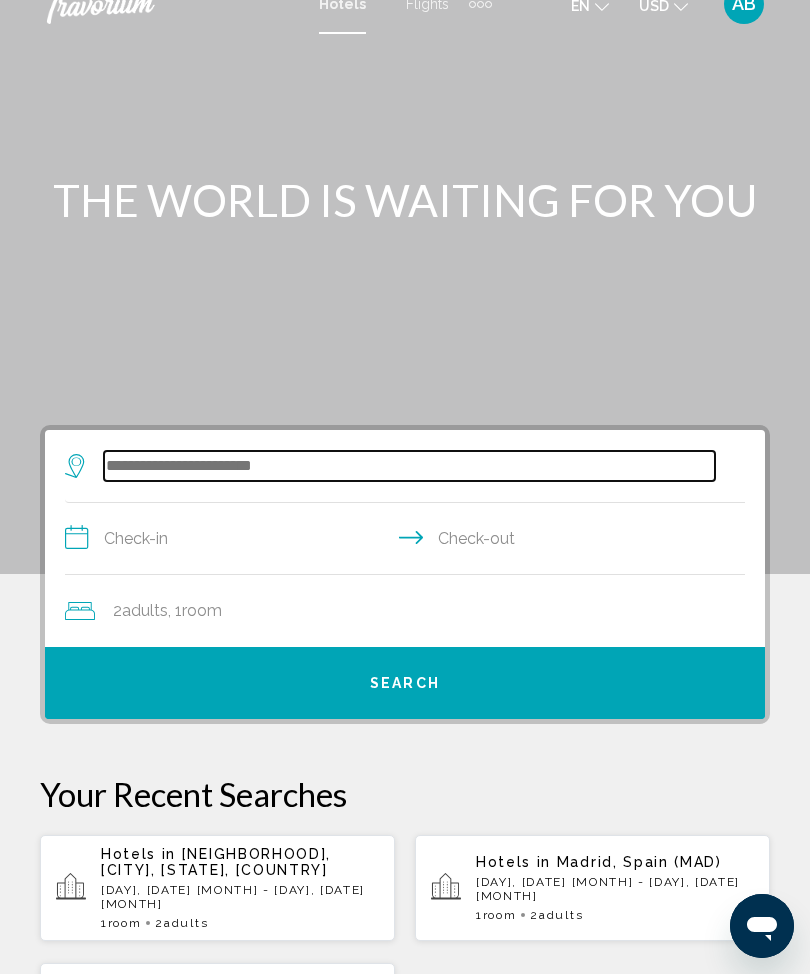 scroll, scrollTop: 0, scrollLeft: 0, axis: both 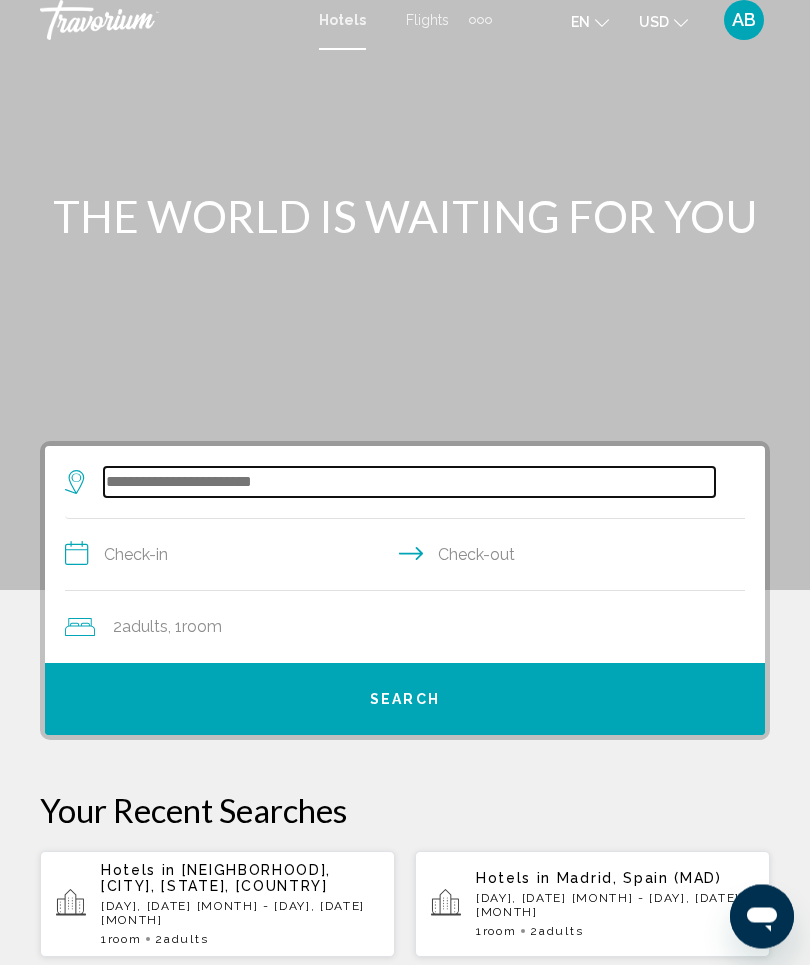 click at bounding box center (409, 492) 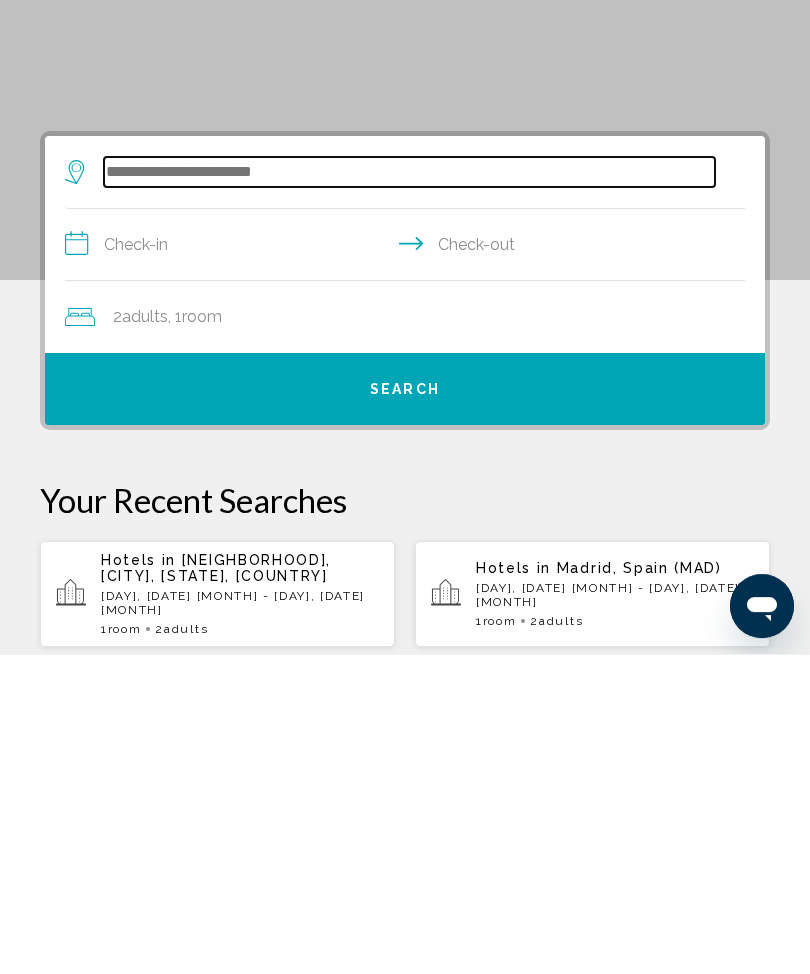 scroll, scrollTop: 66, scrollLeft: 0, axis: vertical 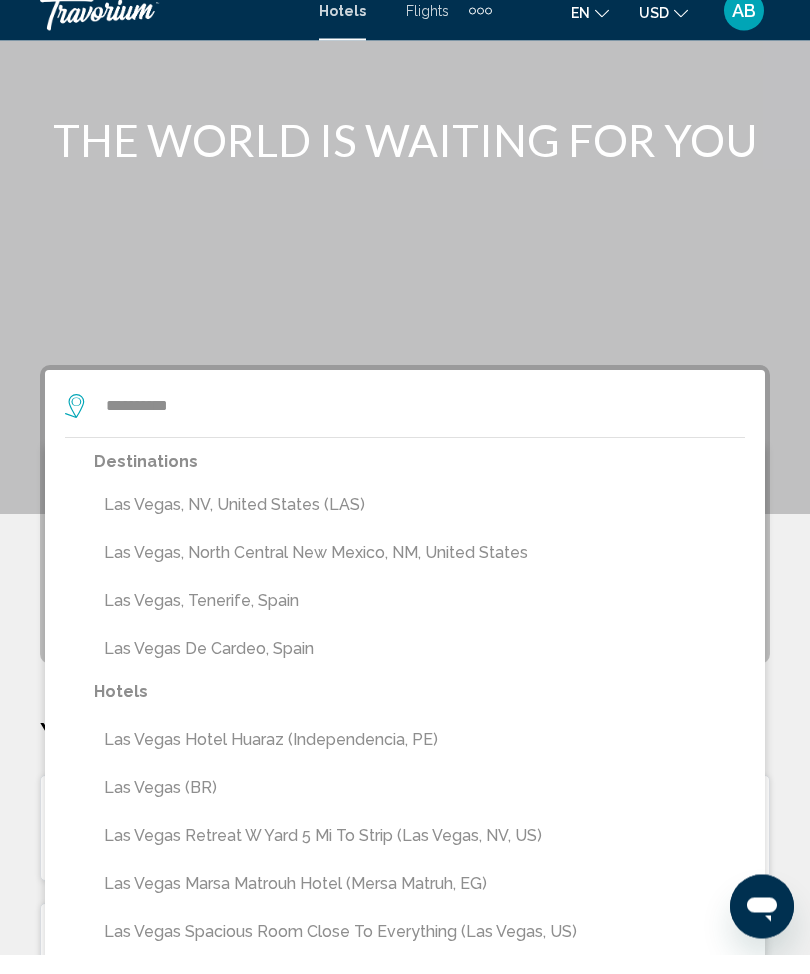 click on "Las Vegas, NV, United States (LAS)" at bounding box center (419, 525) 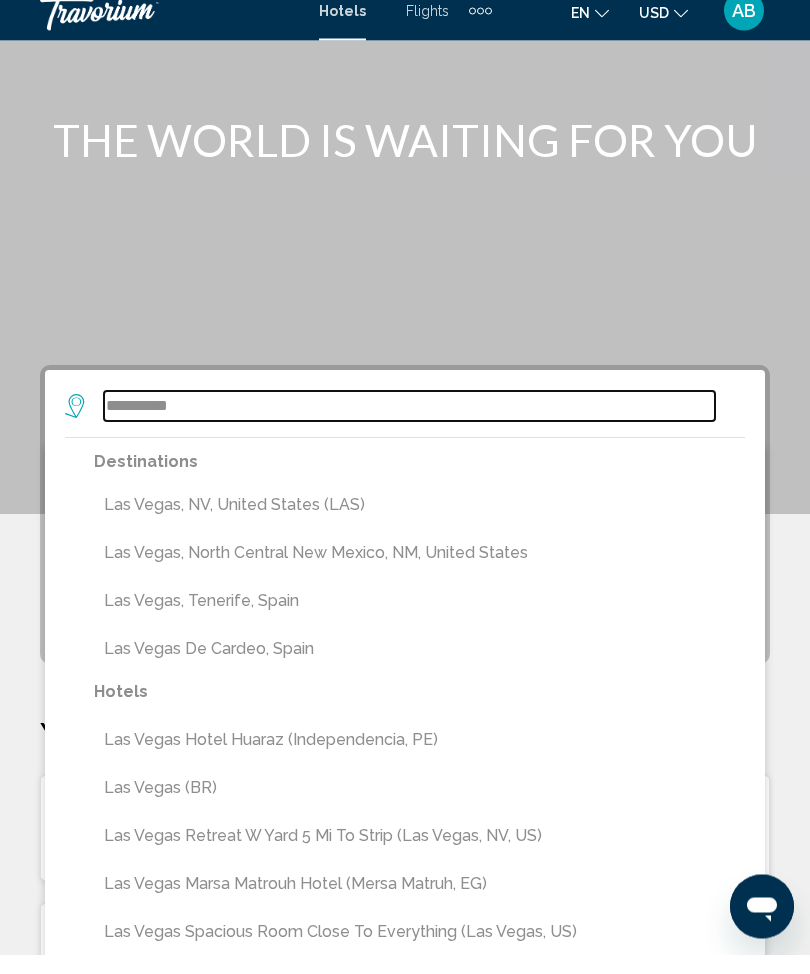 type on "**********" 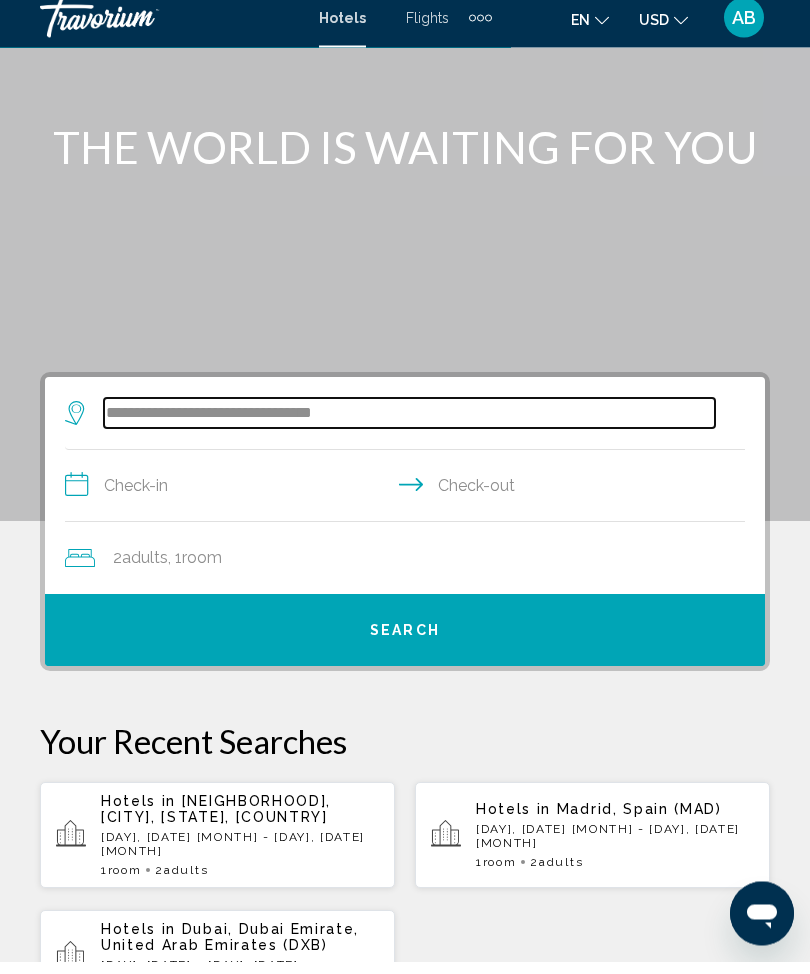 scroll, scrollTop: 62, scrollLeft: 0, axis: vertical 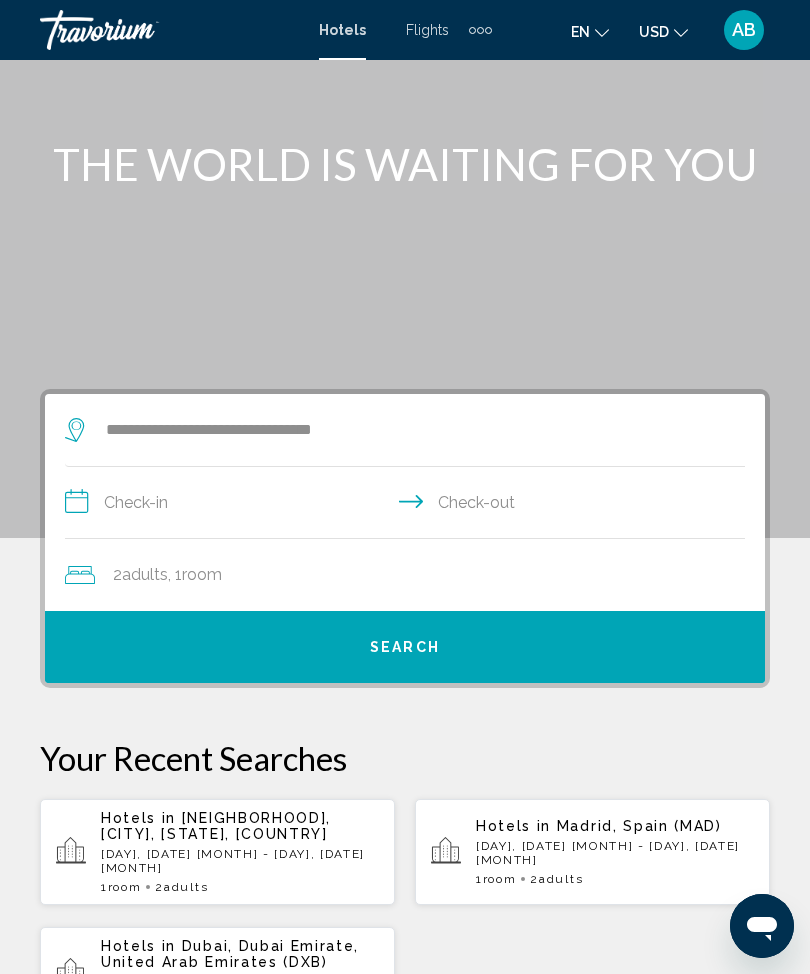 click on "**********" at bounding box center [409, 505] 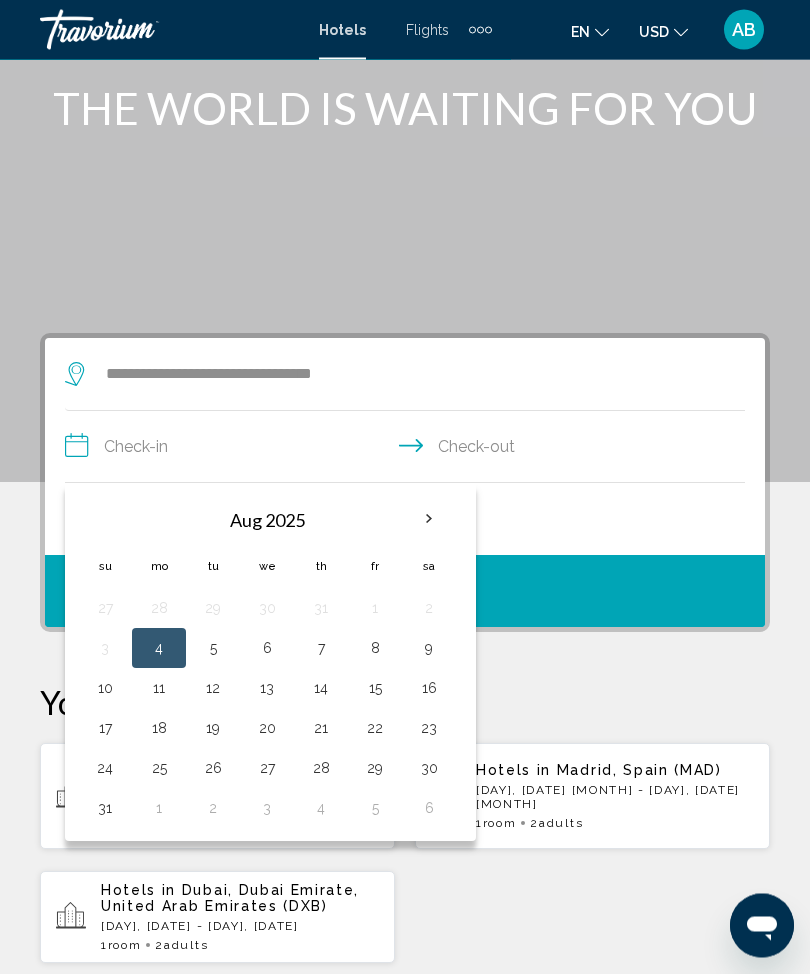 scroll, scrollTop: 118, scrollLeft: 0, axis: vertical 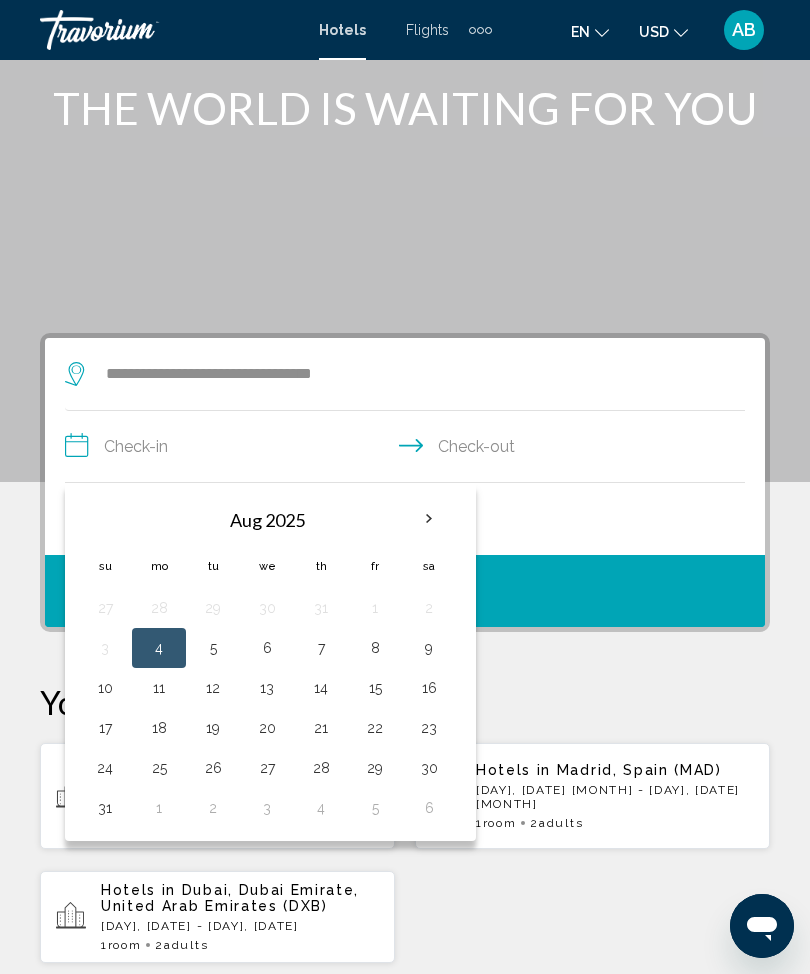 click at bounding box center [429, 519] 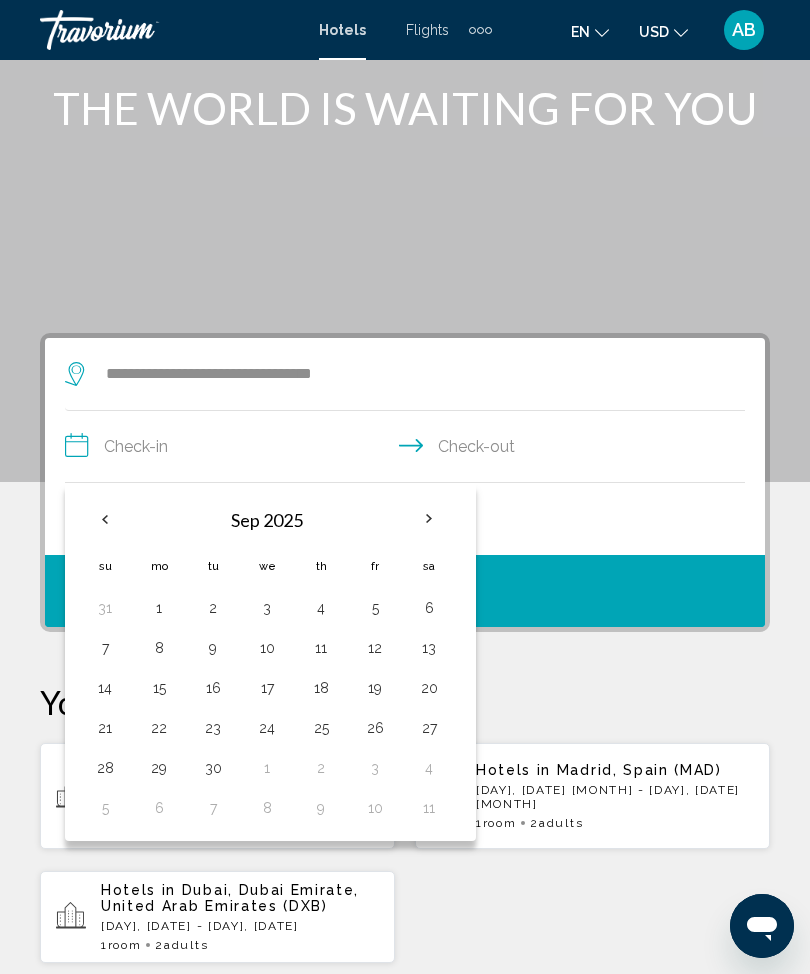 click at bounding box center [429, 519] 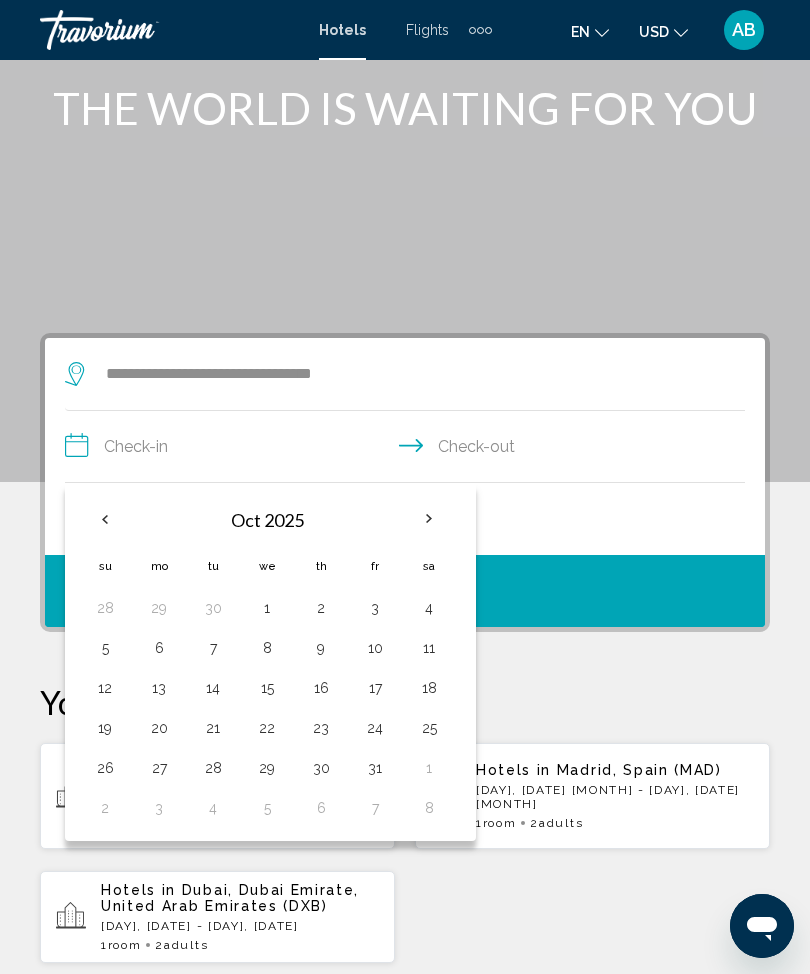 click at bounding box center (429, 519) 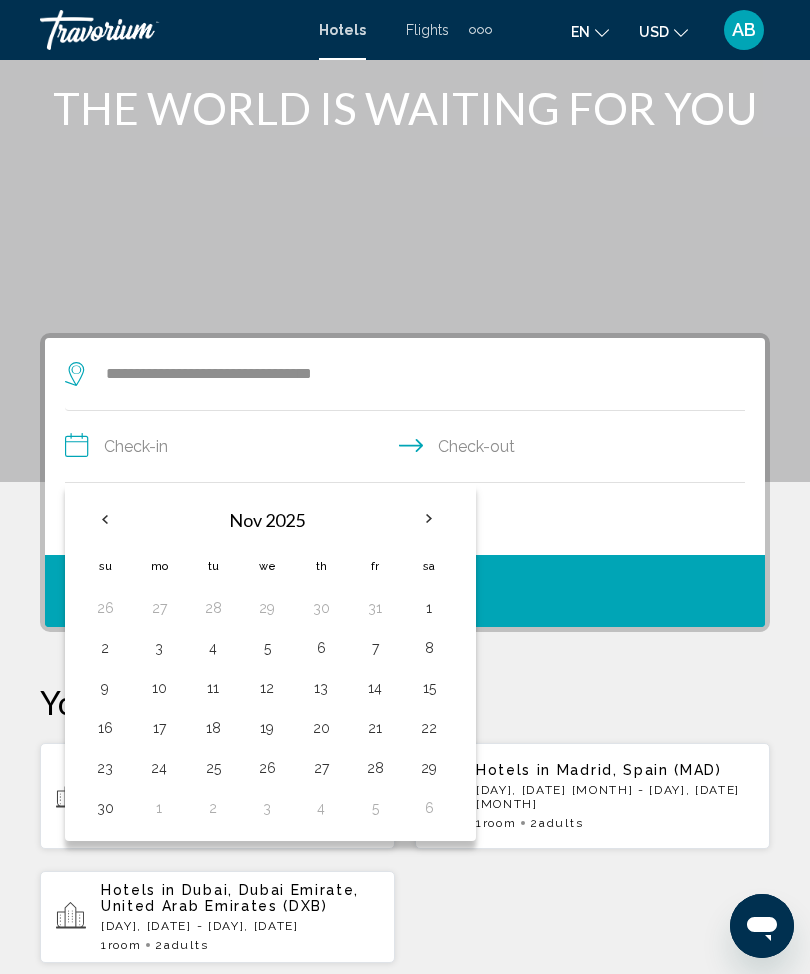click at bounding box center [429, 519] 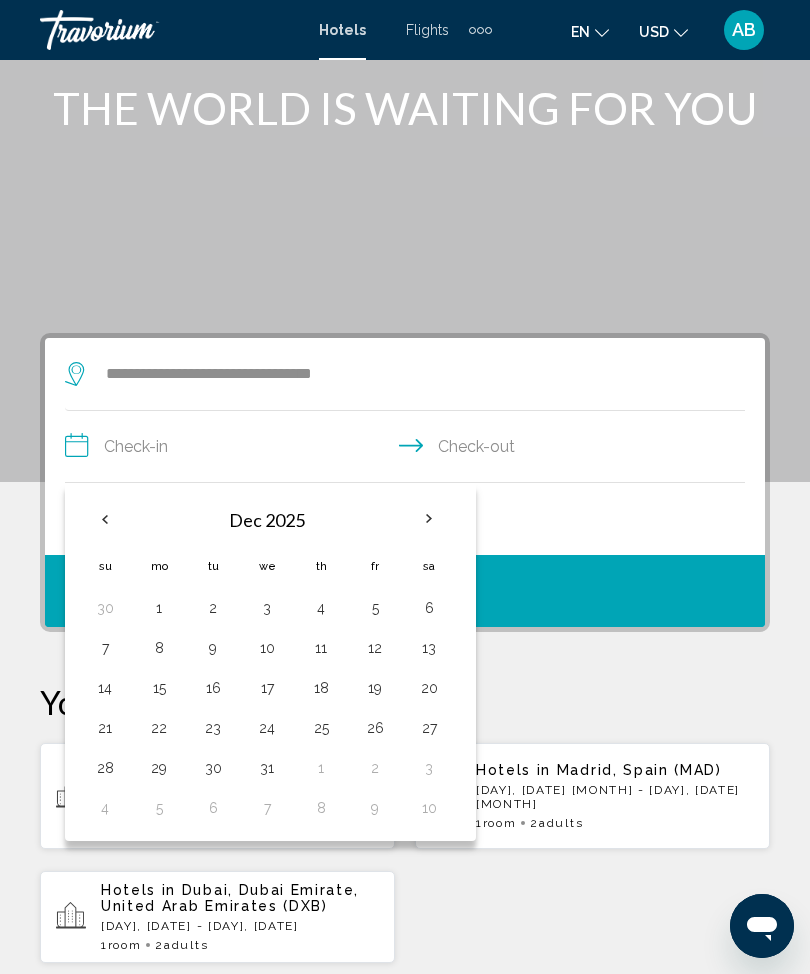 click at bounding box center (429, 519) 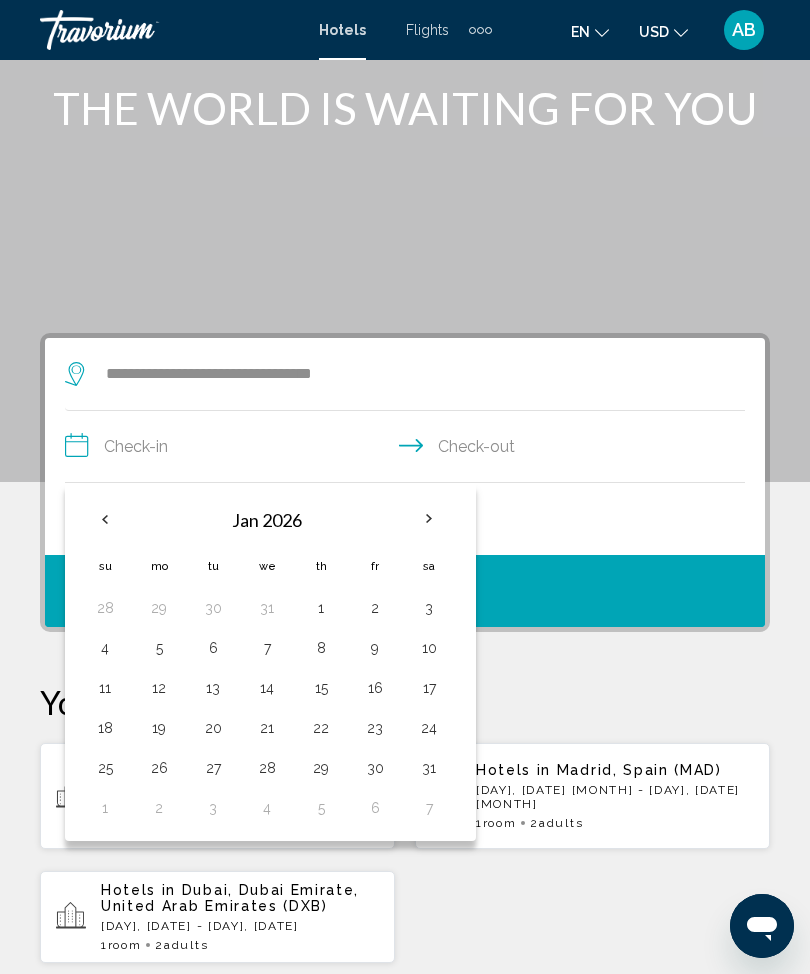 click at bounding box center (105, 519) 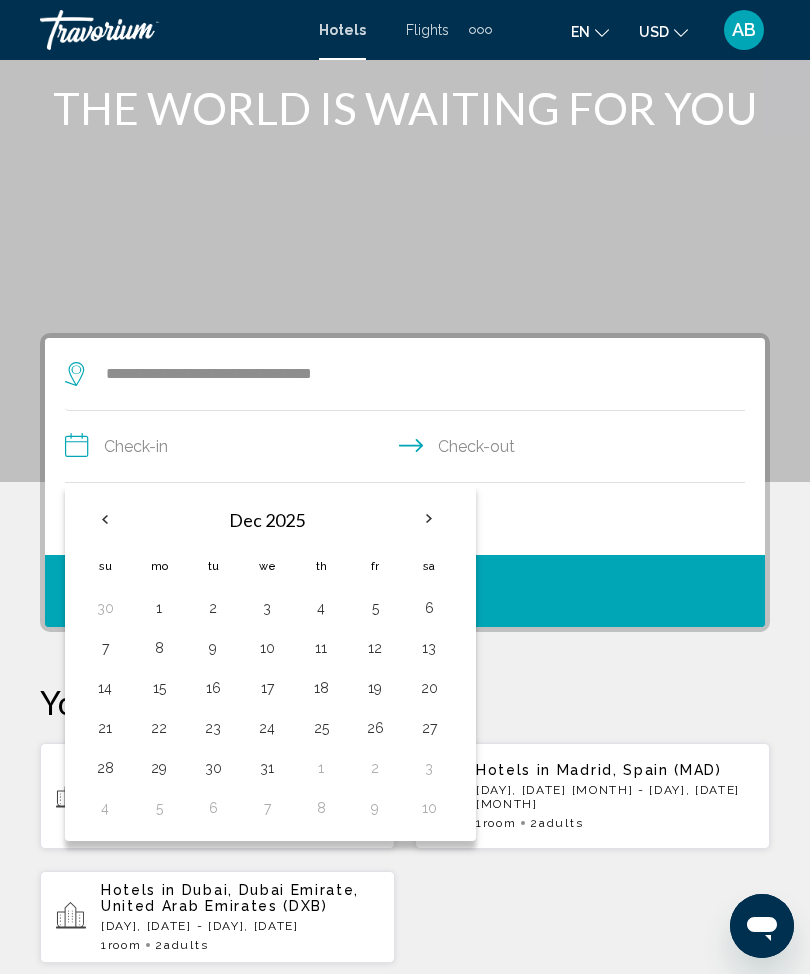 click at bounding box center (105, 519) 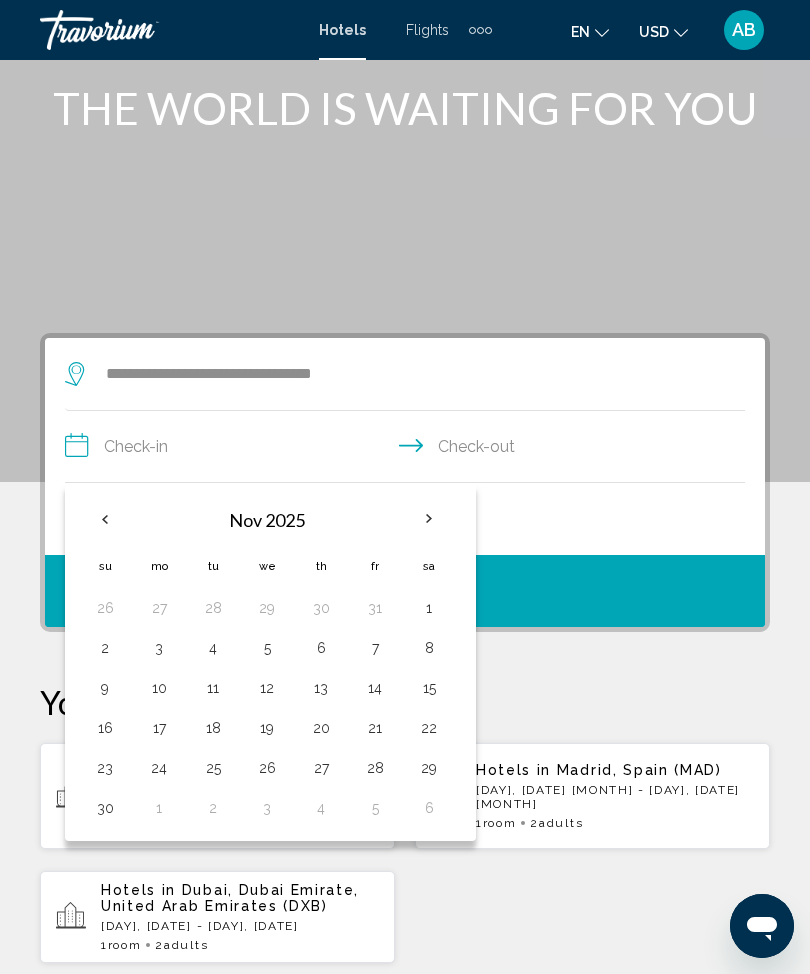 click at bounding box center (105, 519) 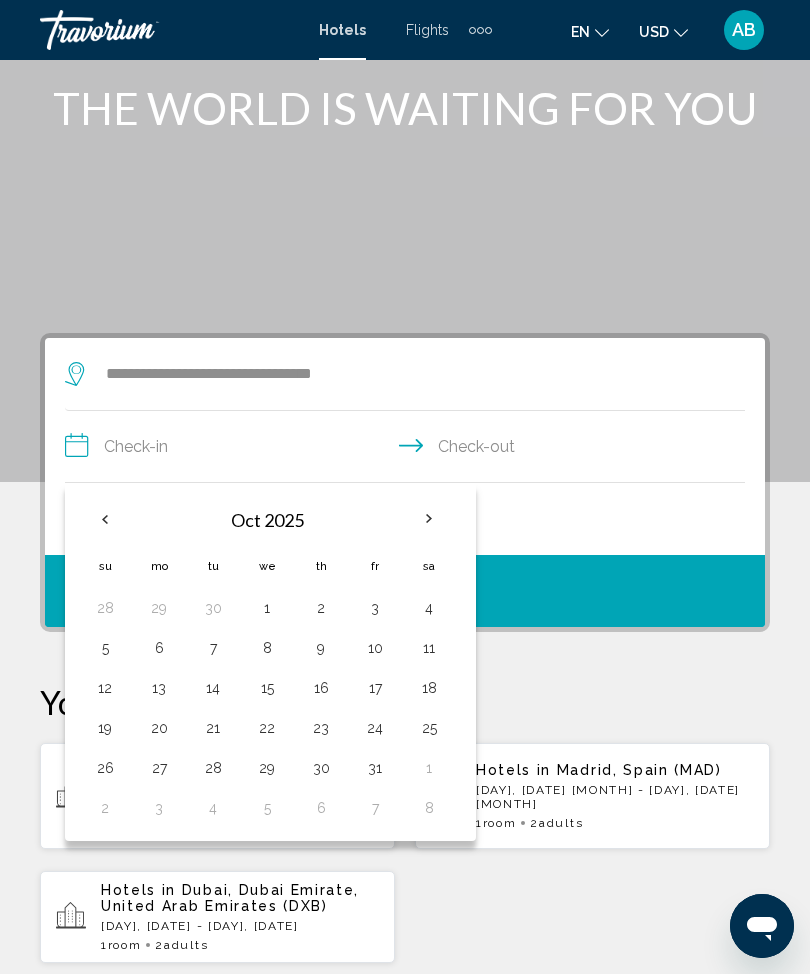 click on "14" at bounding box center (213, 688) 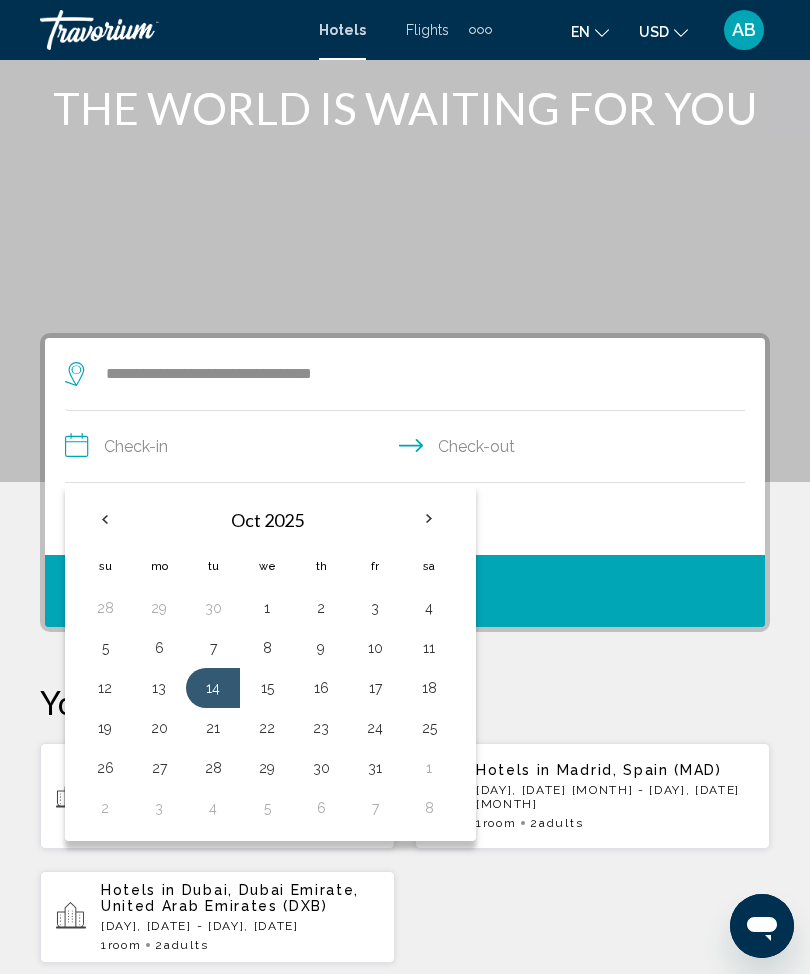 click on "17" at bounding box center (375, 688) 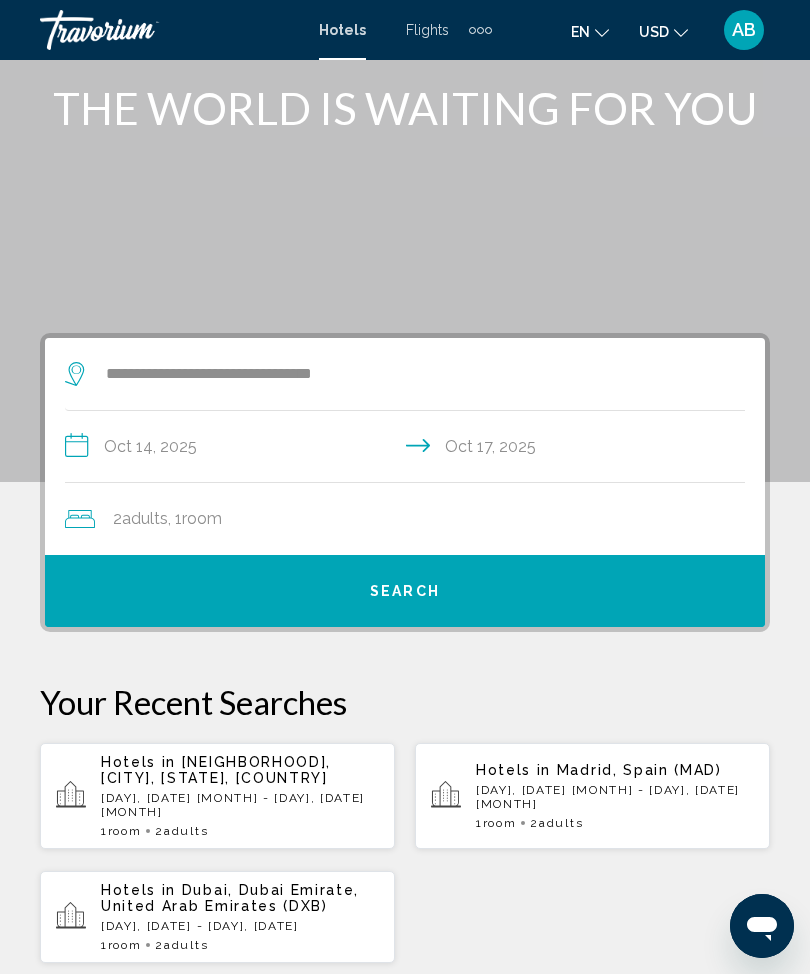 click on "2  Adult Adults , 1  Room rooms" 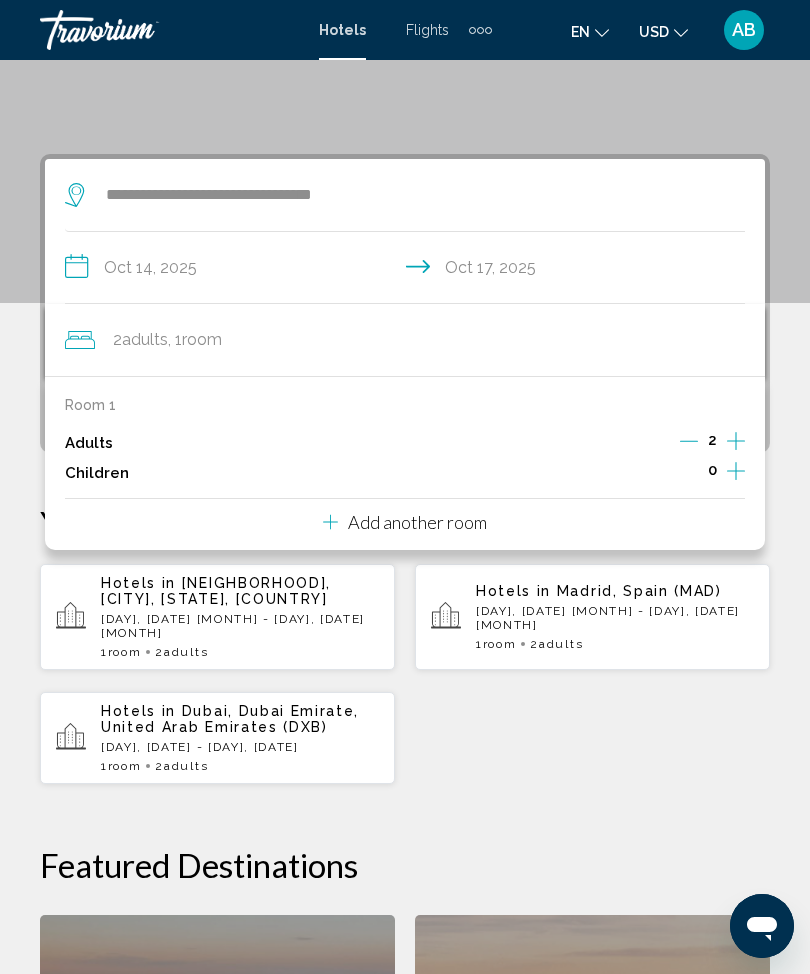 scroll, scrollTop: 386, scrollLeft: 0, axis: vertical 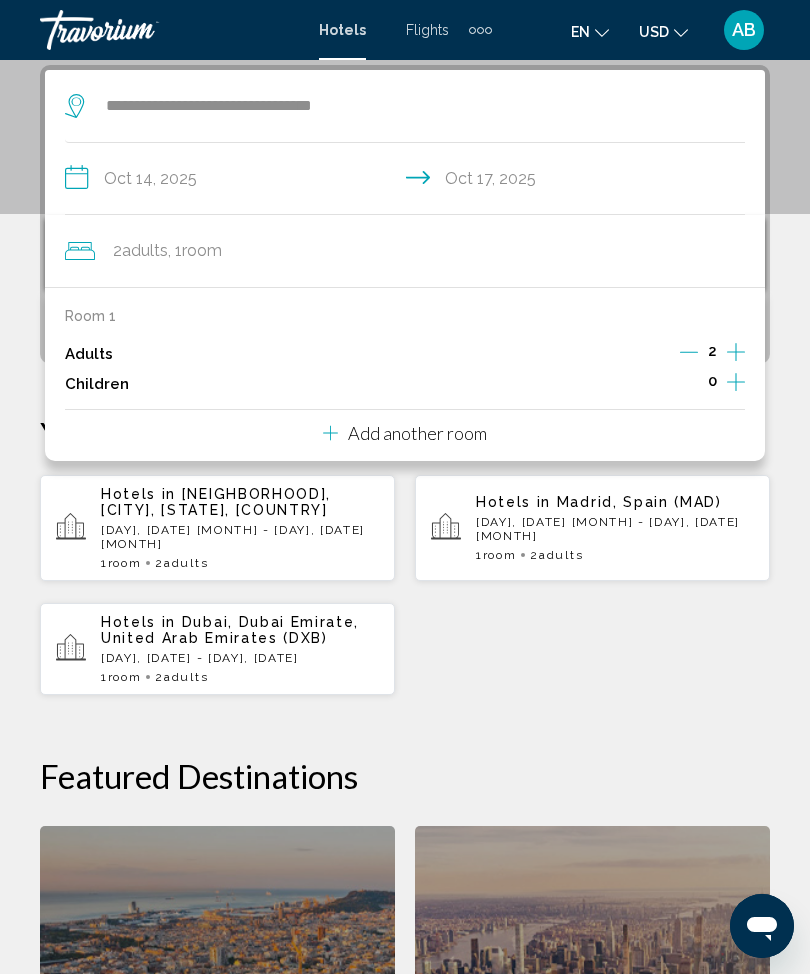 click on "Add another room" at bounding box center (417, 433) 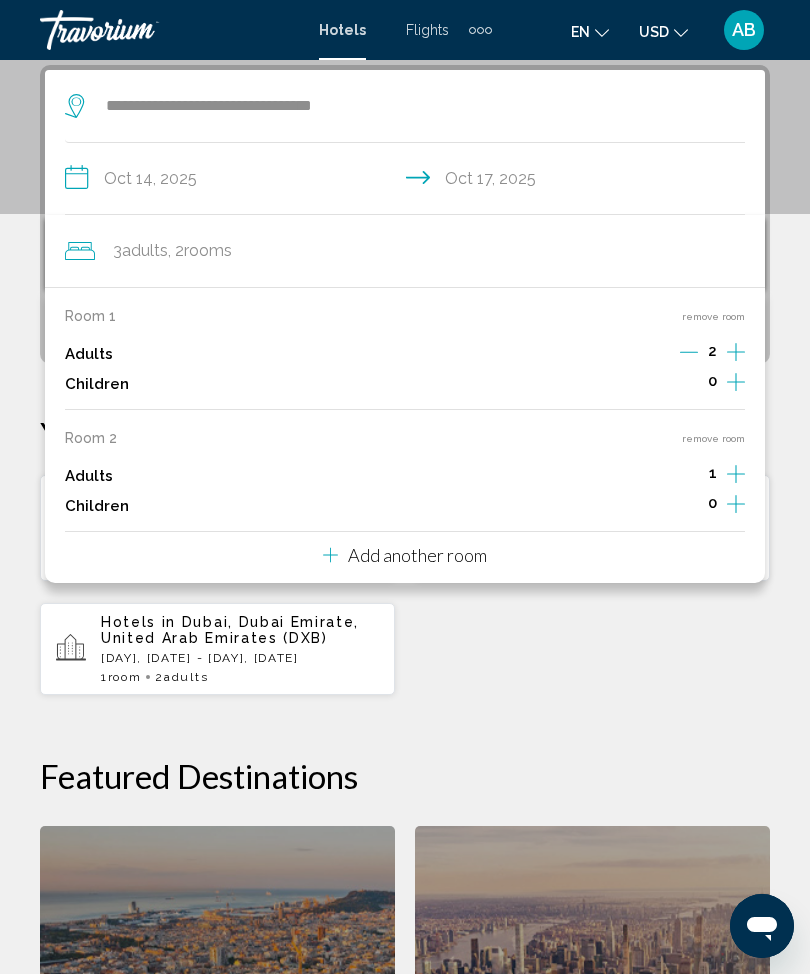 click on "Add another room" at bounding box center (417, 555) 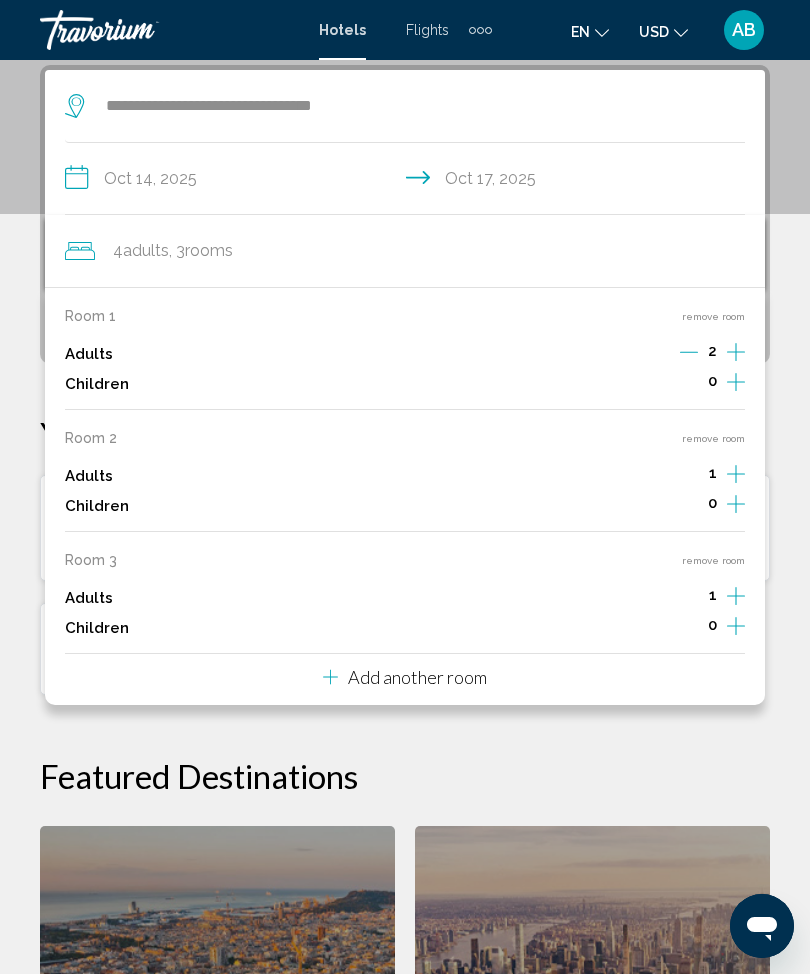 click on "Add another room" at bounding box center [405, 674] 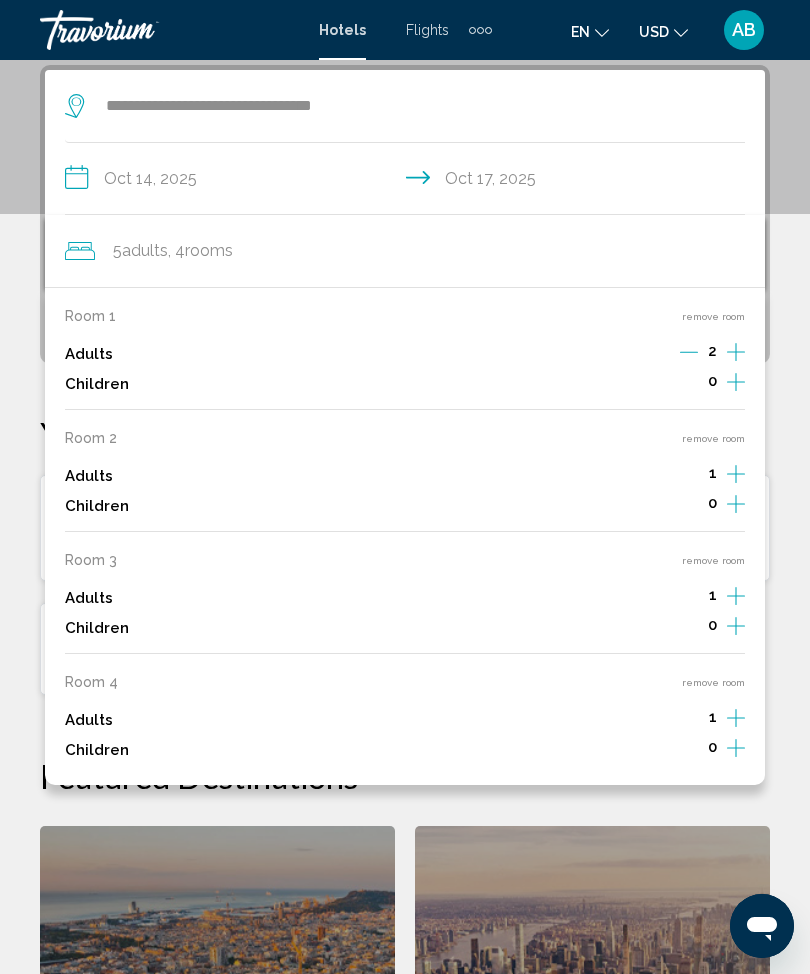 click 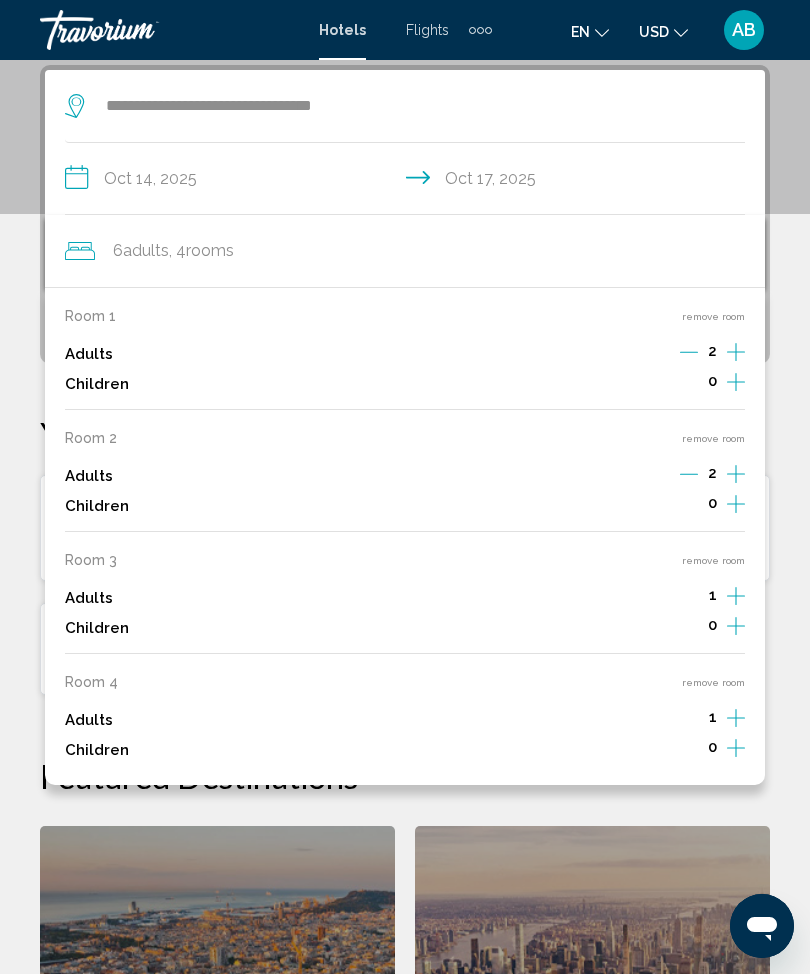 click on "remove room" at bounding box center (713, 682) 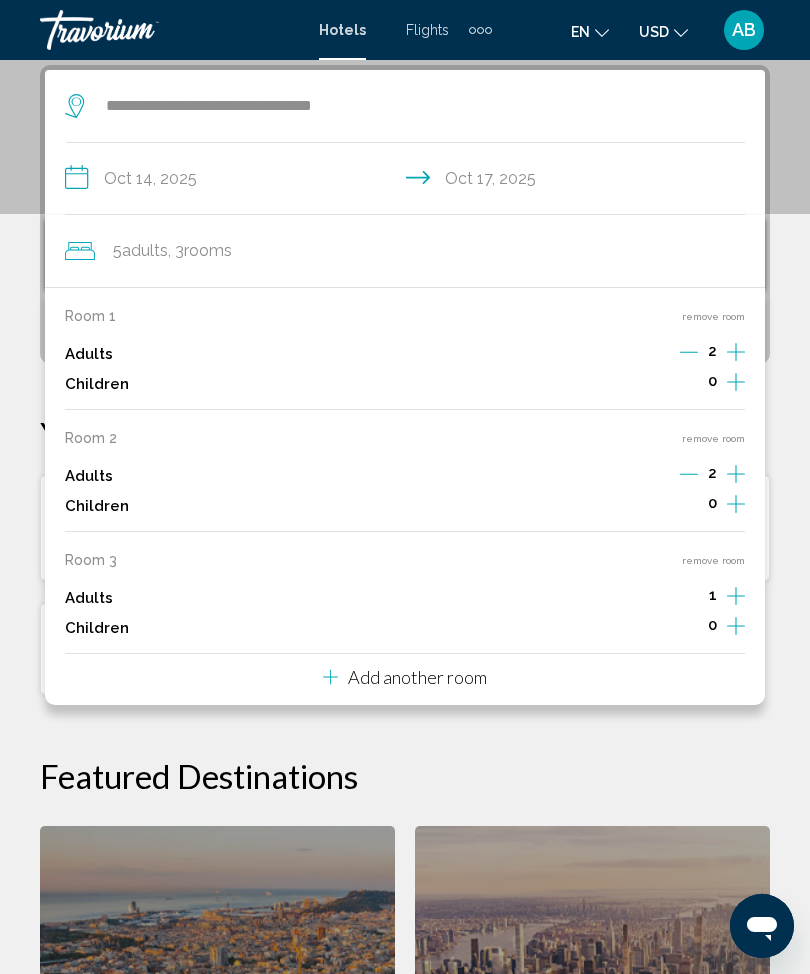 click on "remove room" at bounding box center [713, 560] 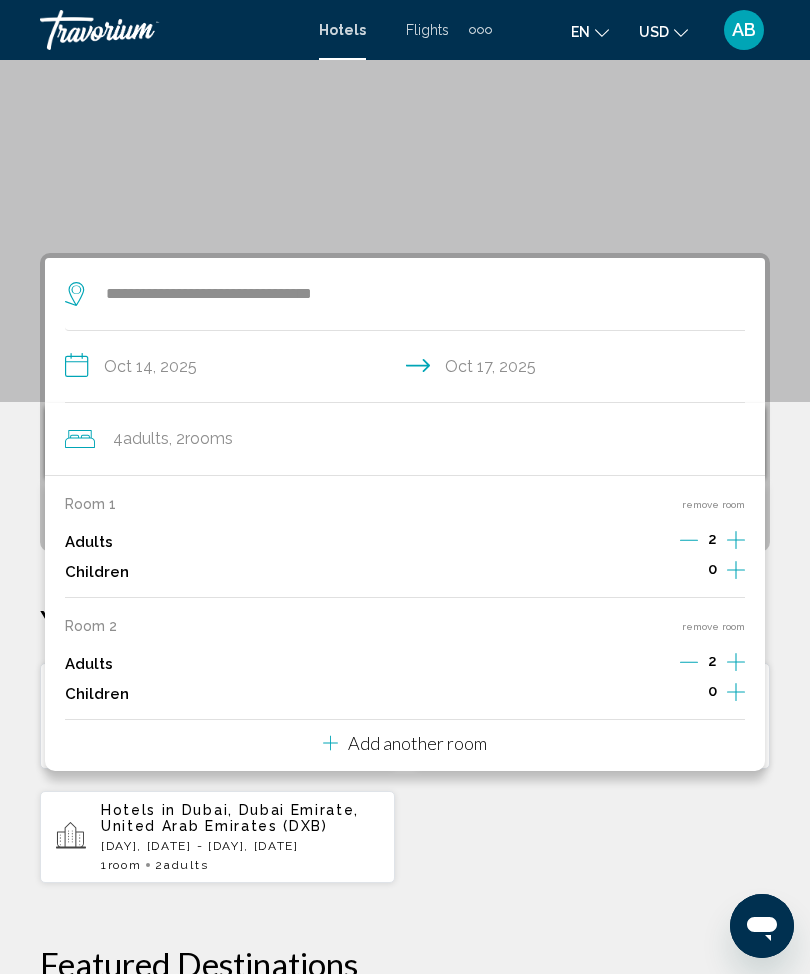 scroll, scrollTop: 199, scrollLeft: 0, axis: vertical 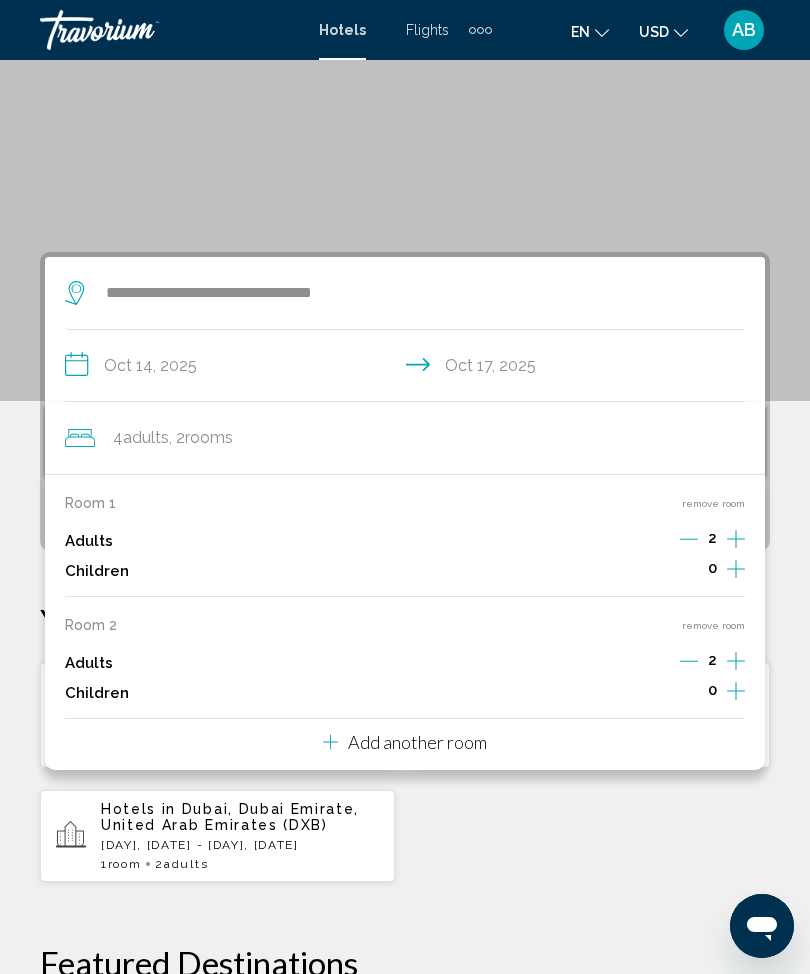 click on "**********" at bounding box center [405, 876] 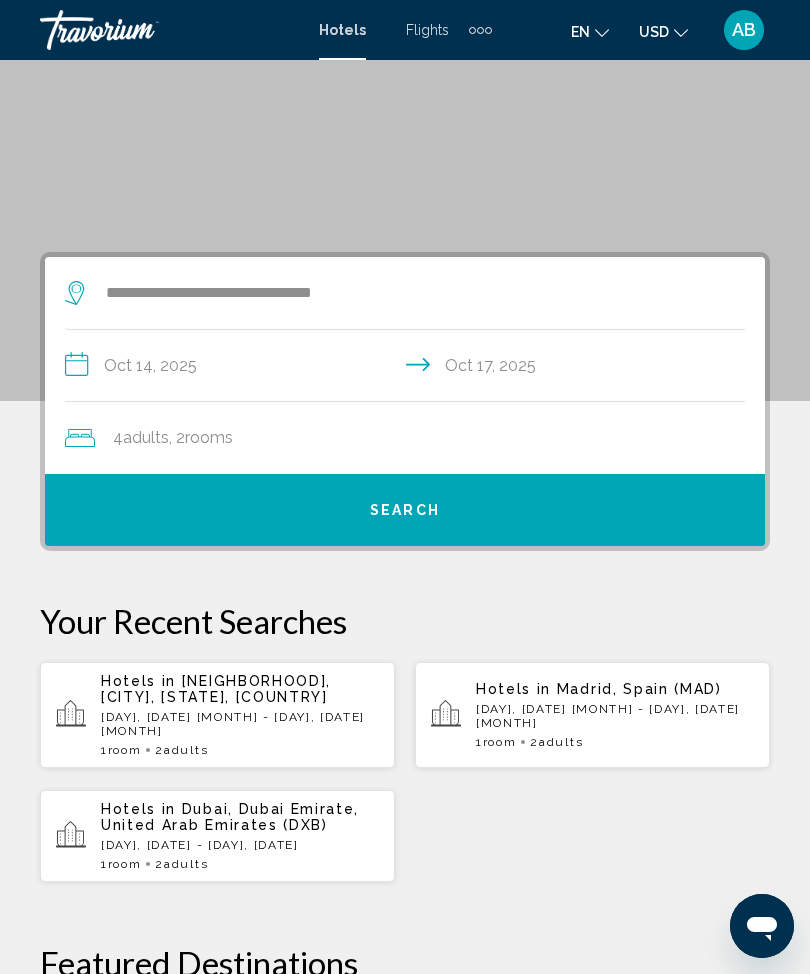 click on "Search" at bounding box center (405, 510) 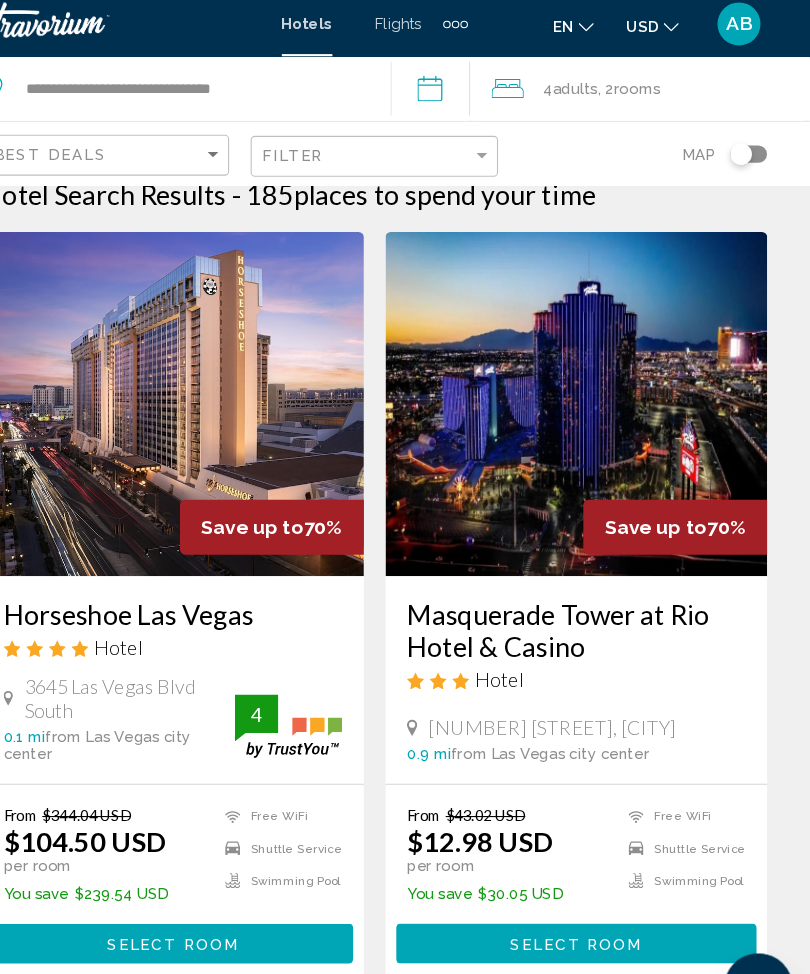 scroll, scrollTop: 27, scrollLeft: 0, axis: vertical 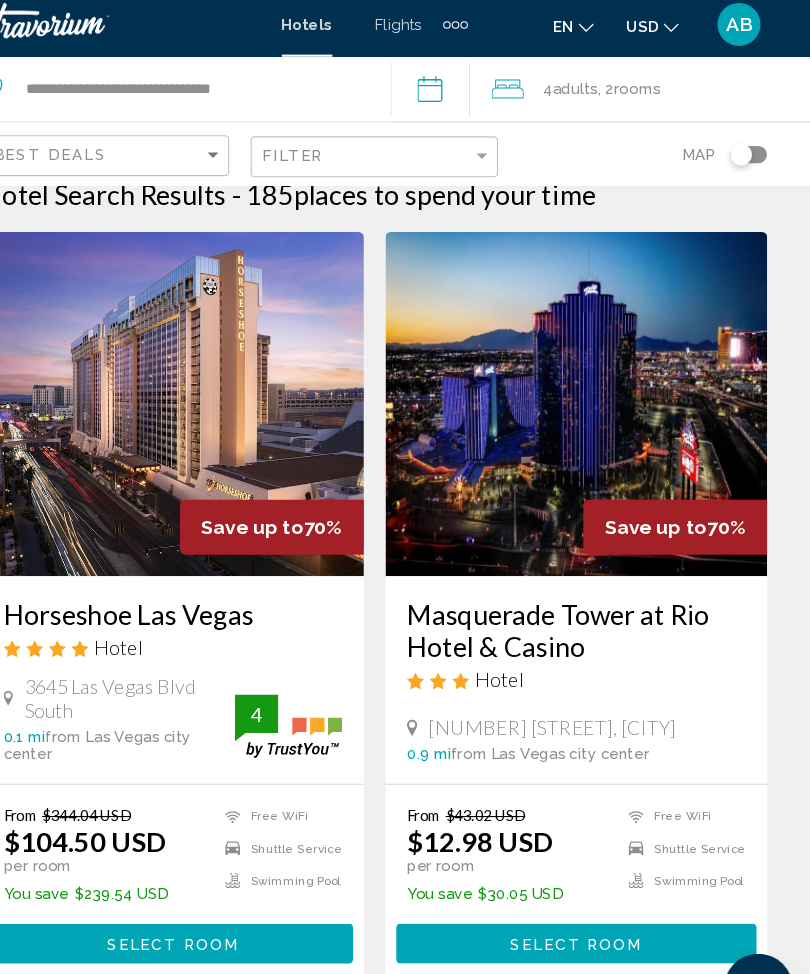 click at bounding box center [592, 383] 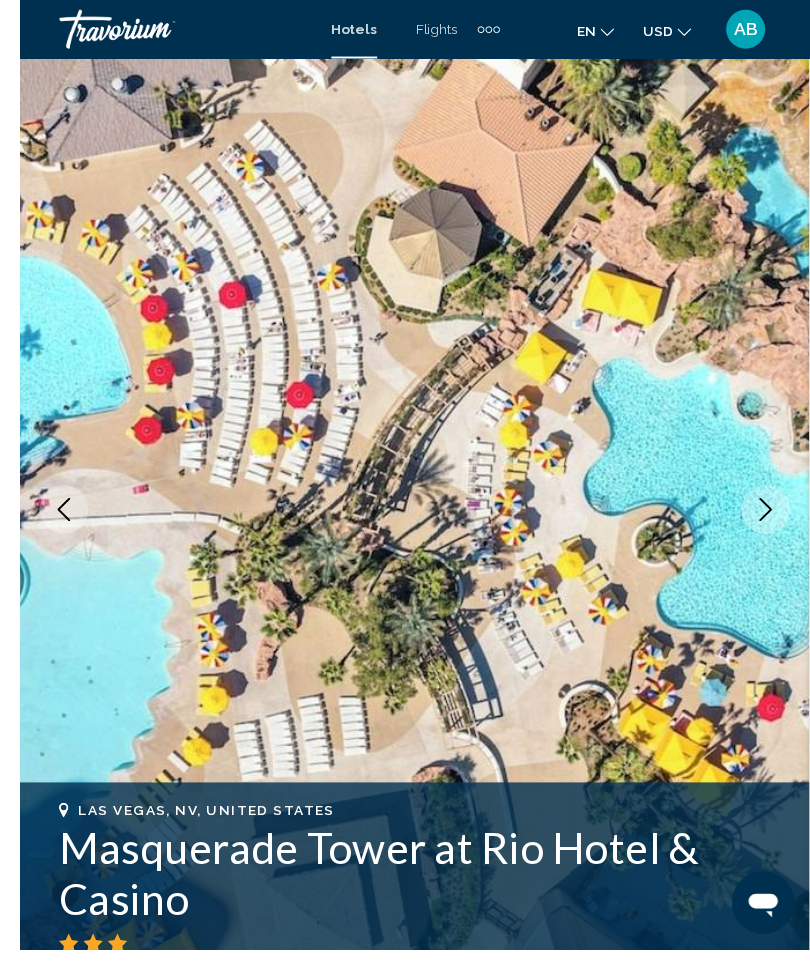 scroll, scrollTop: 51, scrollLeft: 0, axis: vertical 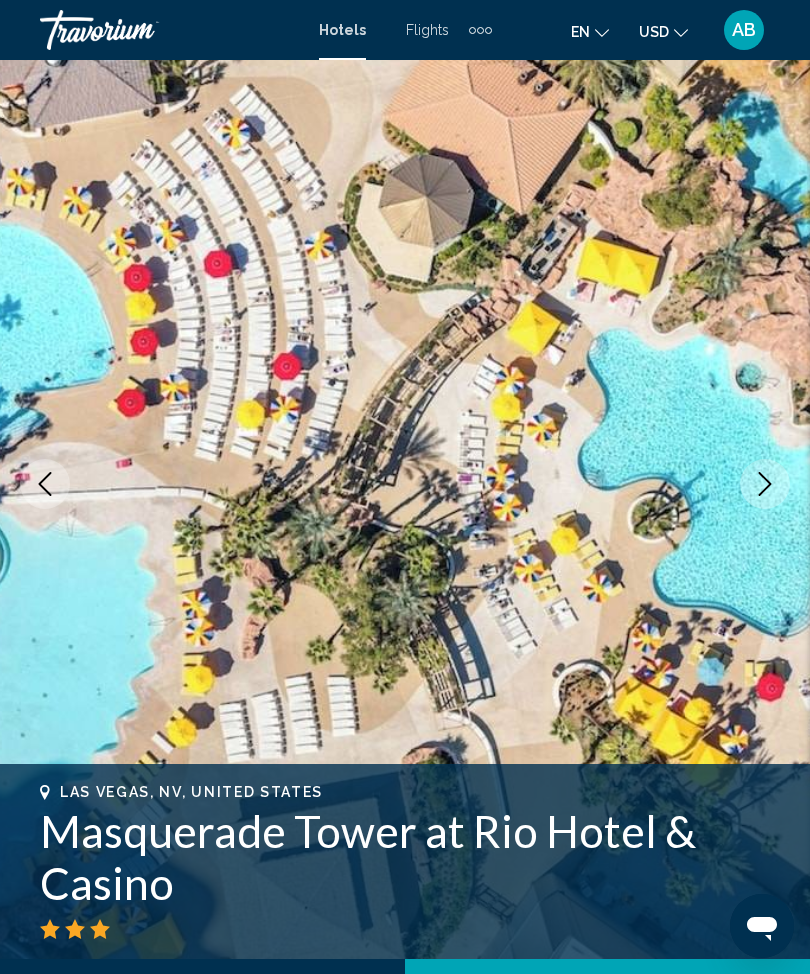 click 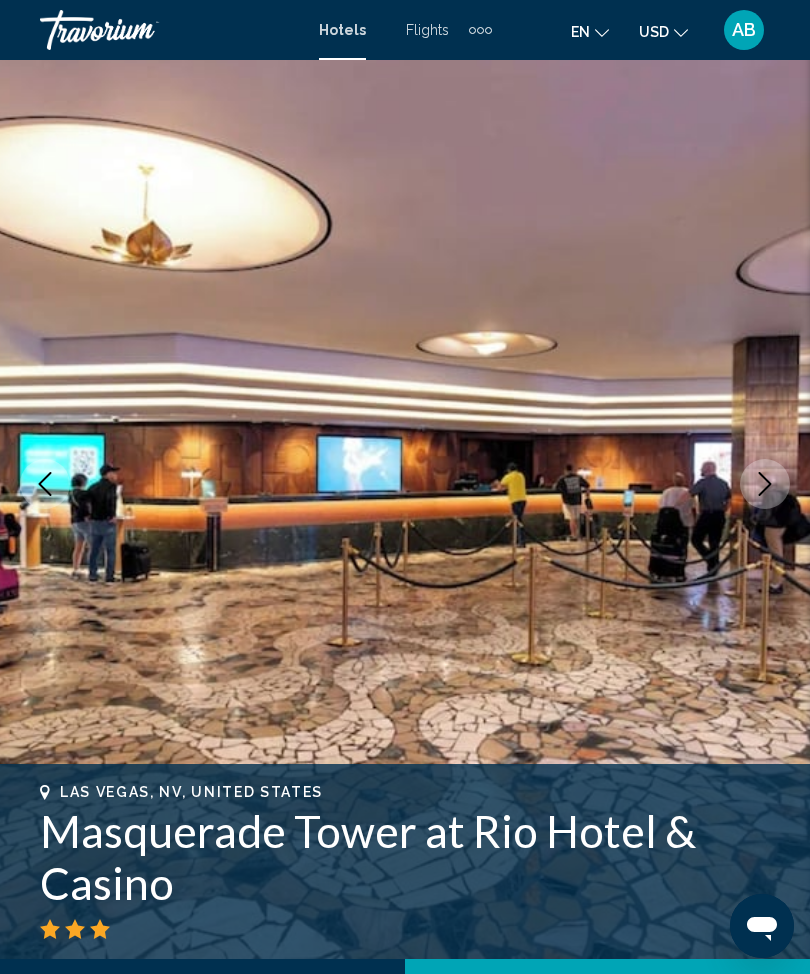 click 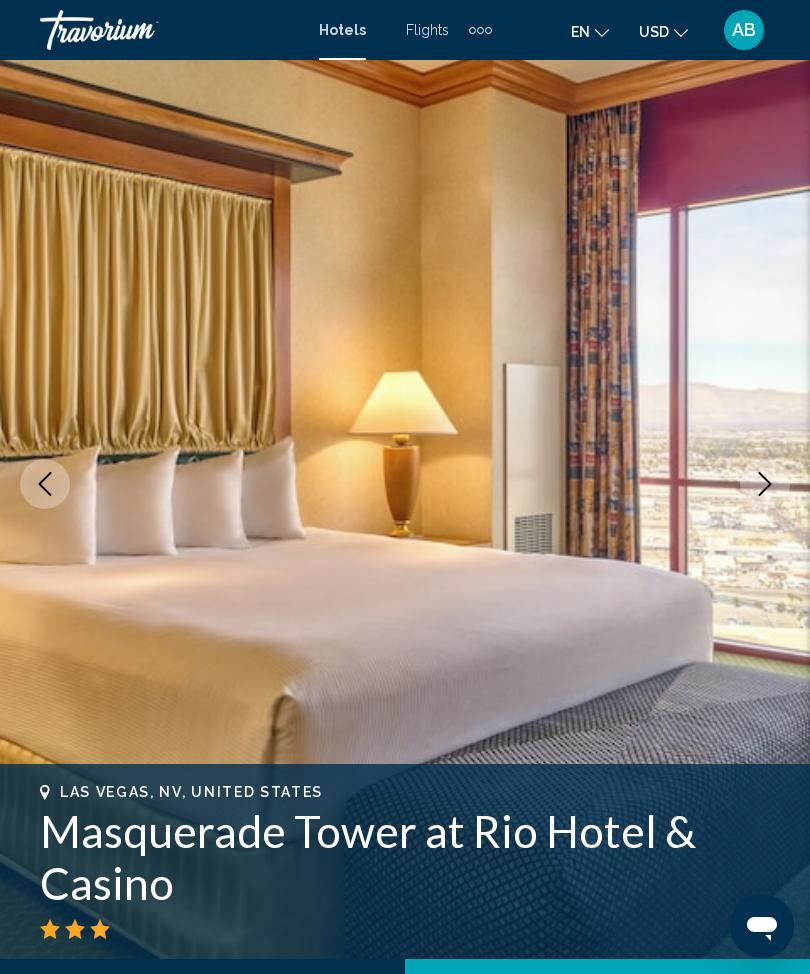 click 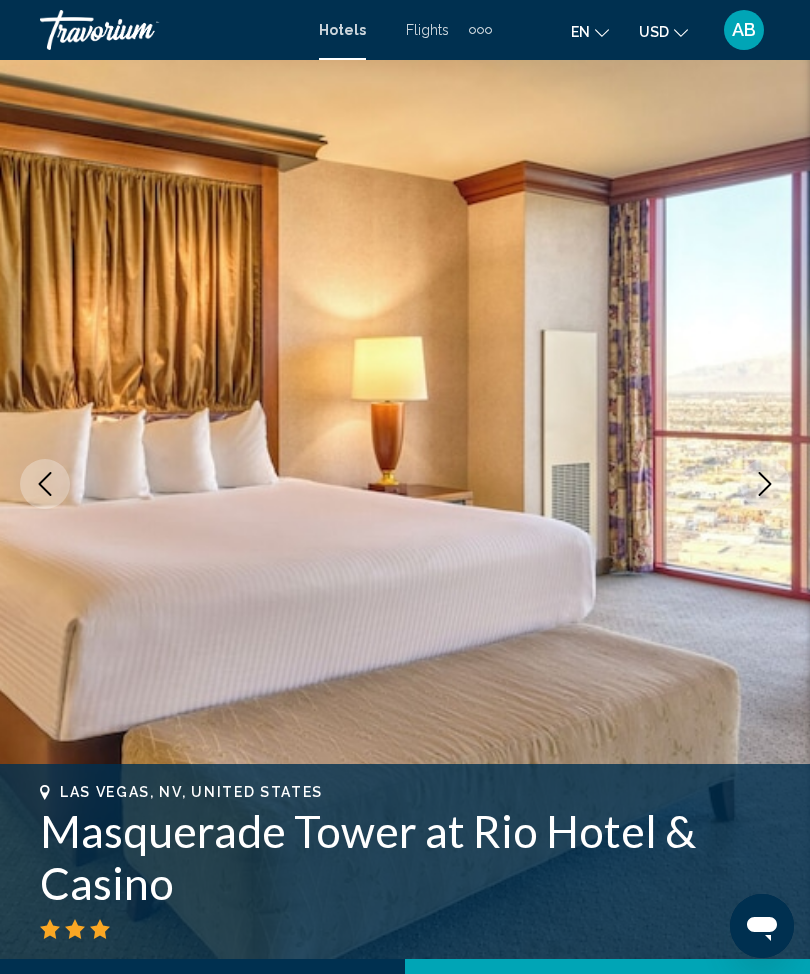 scroll, scrollTop: 0, scrollLeft: 0, axis: both 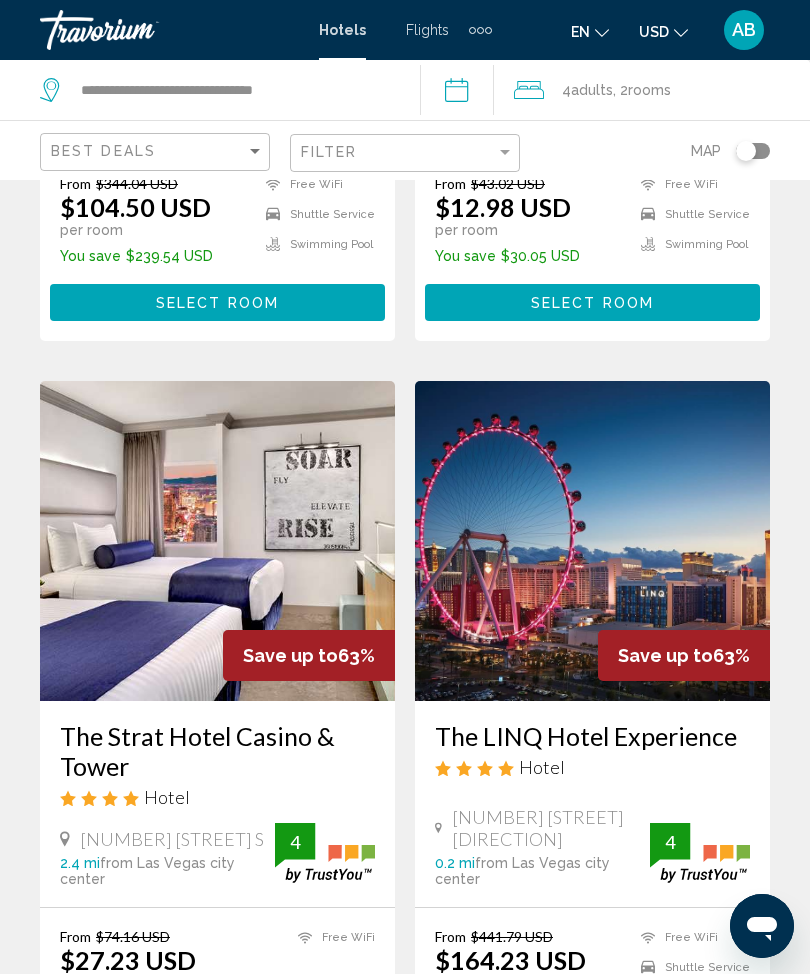 click at bounding box center [217, 541] 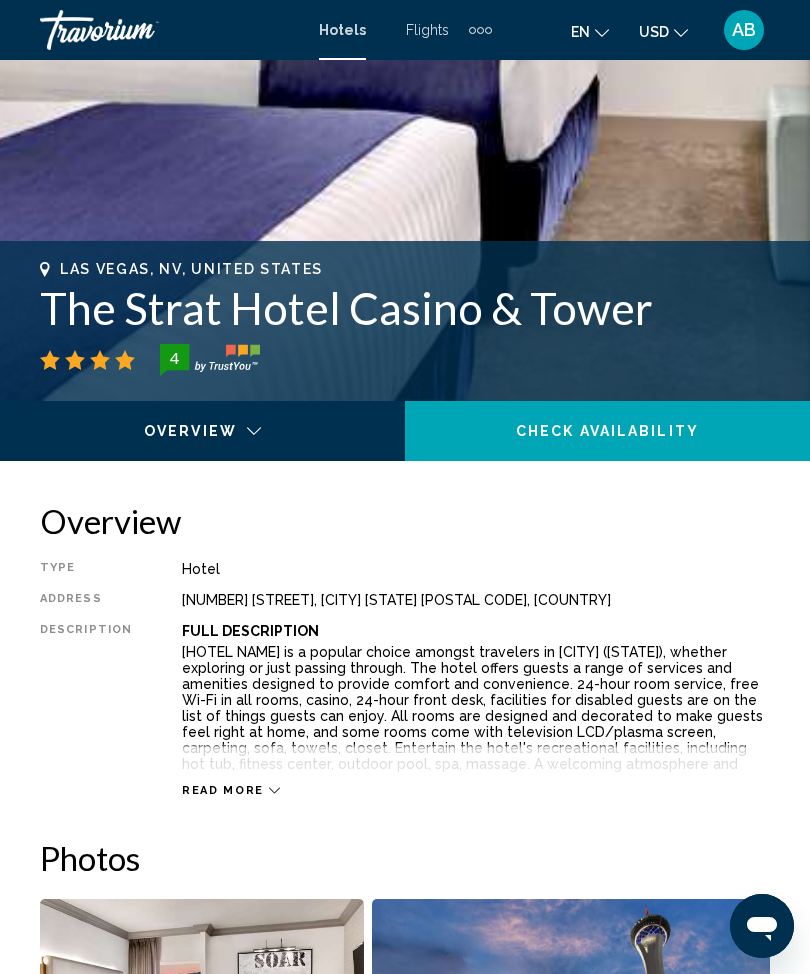scroll, scrollTop: 0, scrollLeft: 0, axis: both 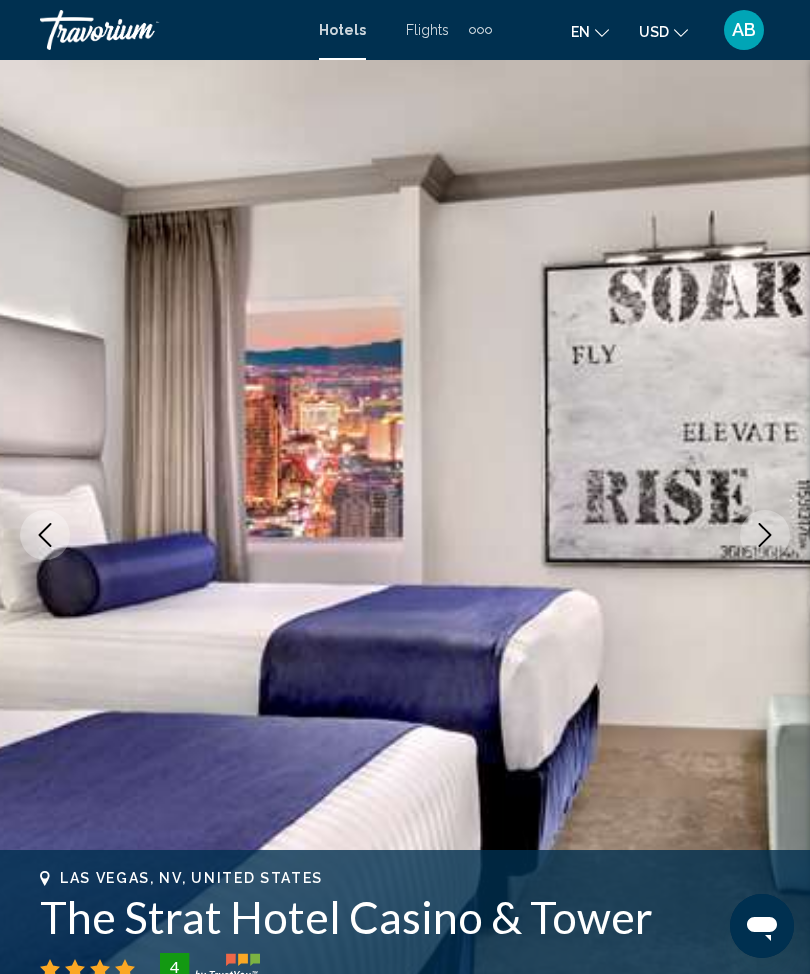click 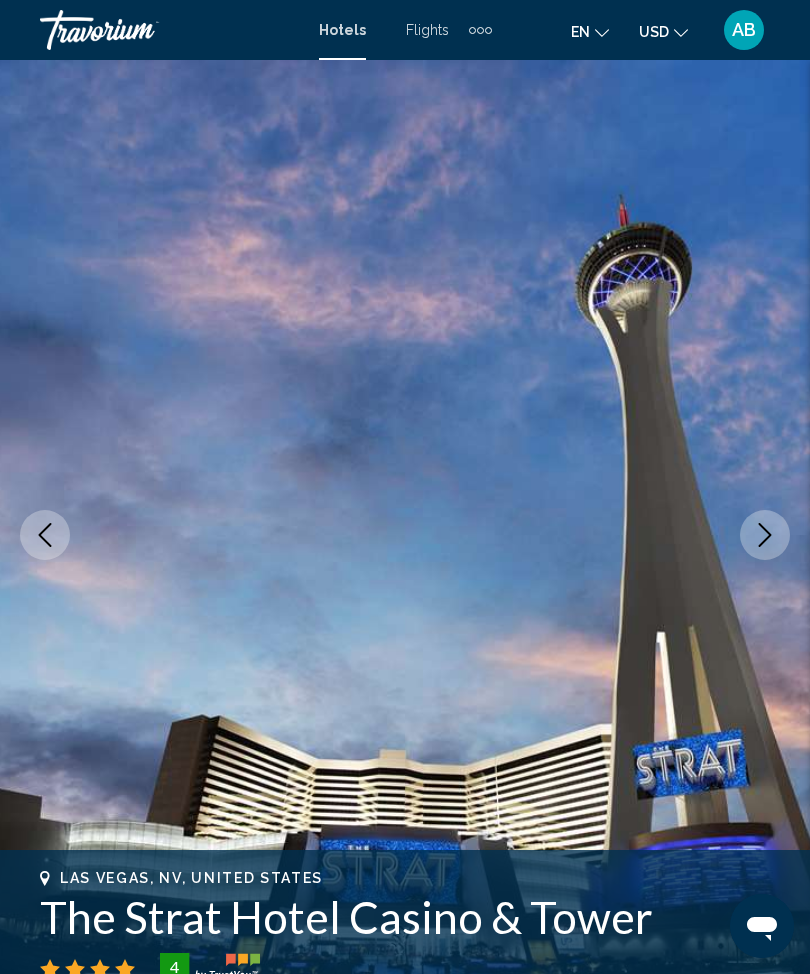 click 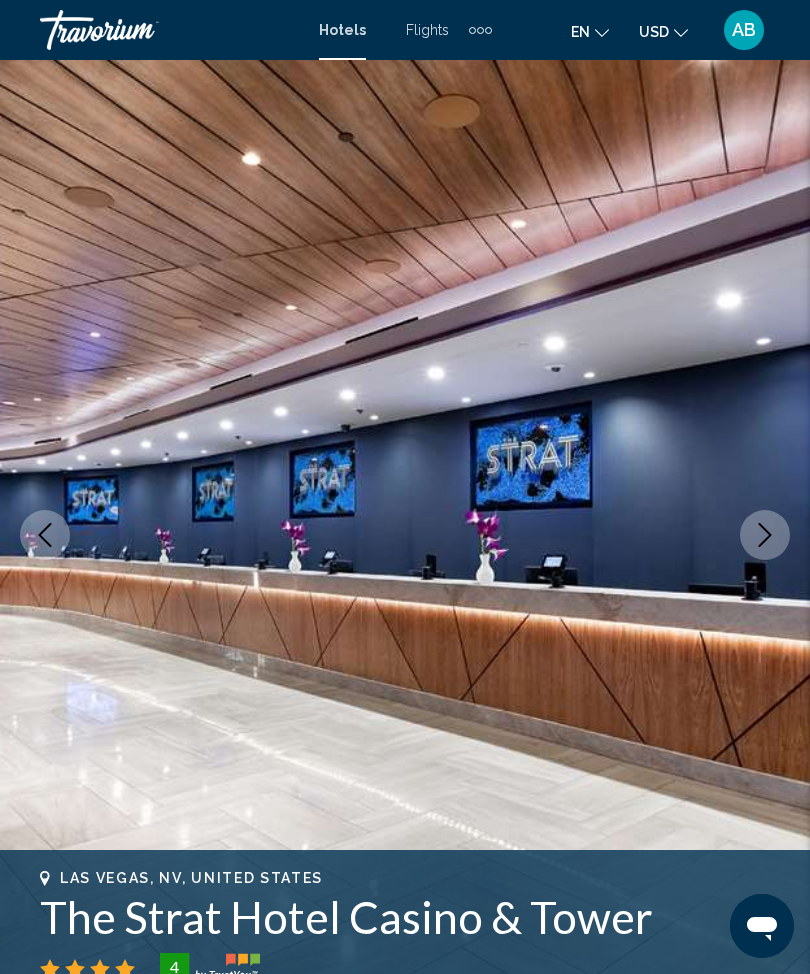 click at bounding box center (765, 535) 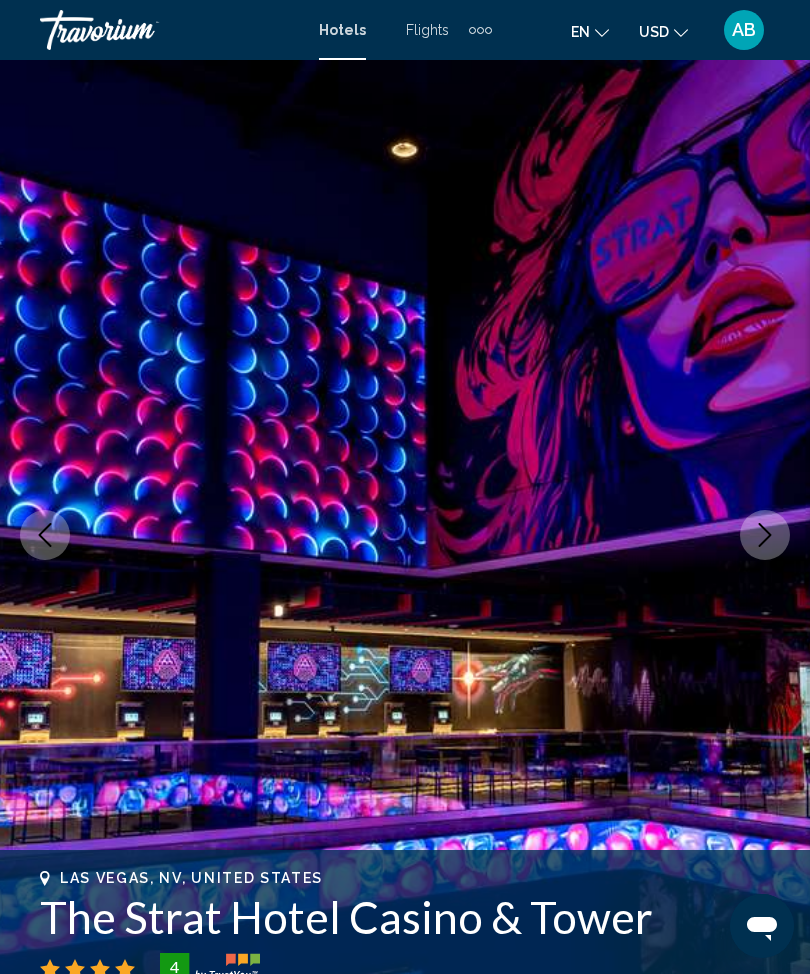 click 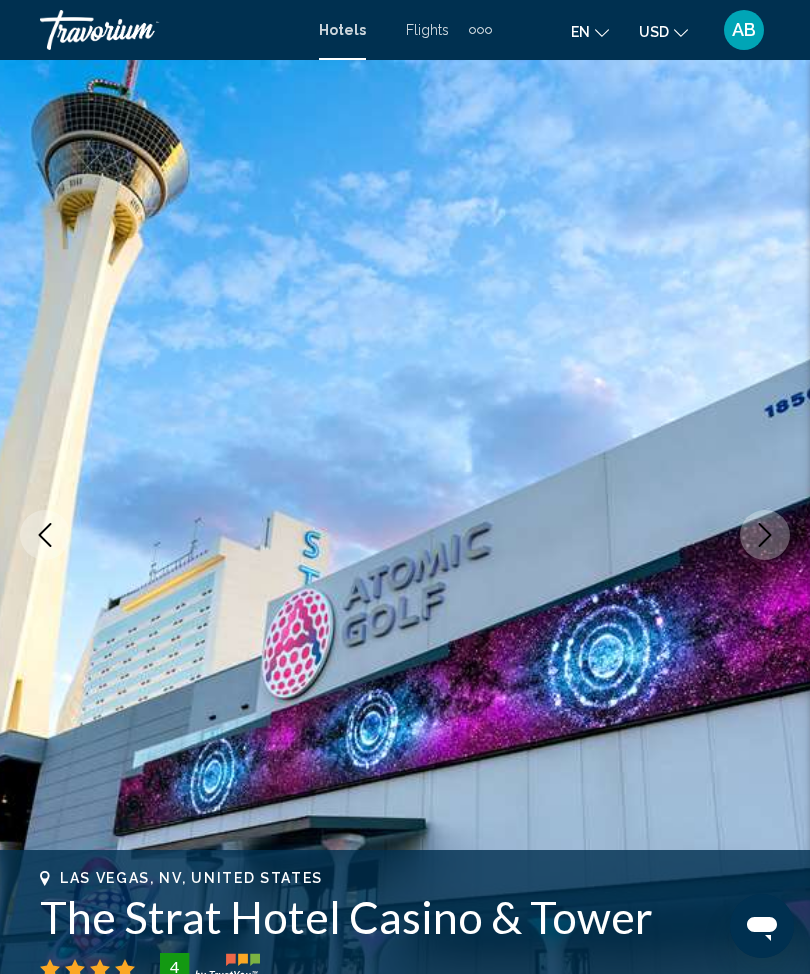 click at bounding box center [765, 535] 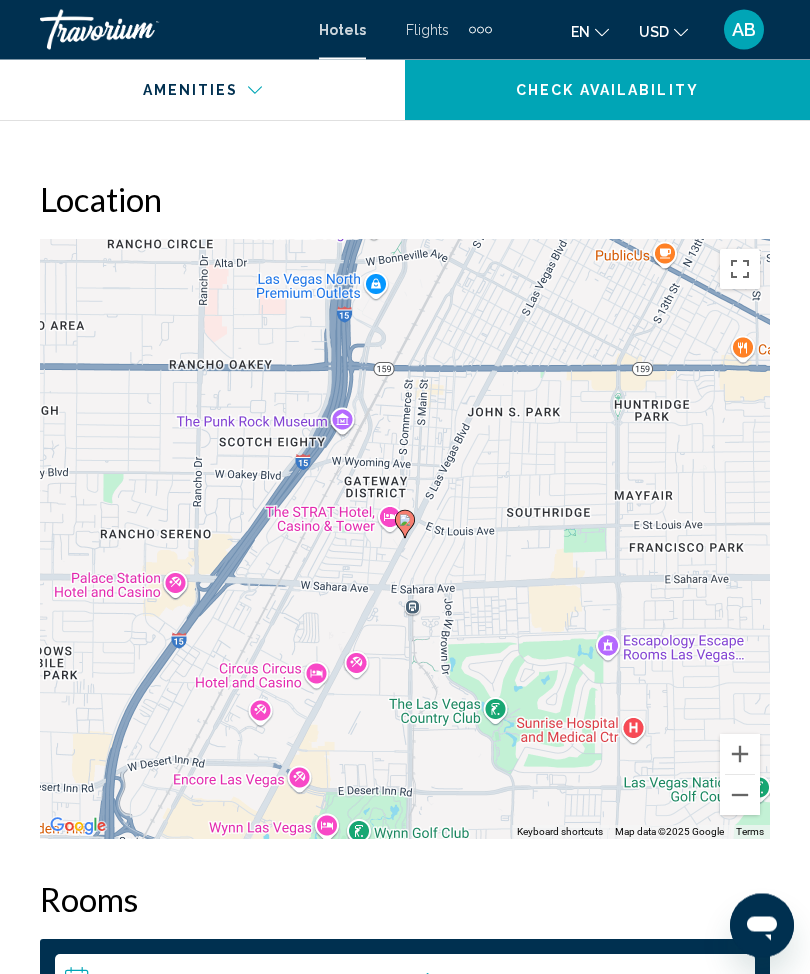 scroll, scrollTop: 2381, scrollLeft: 0, axis: vertical 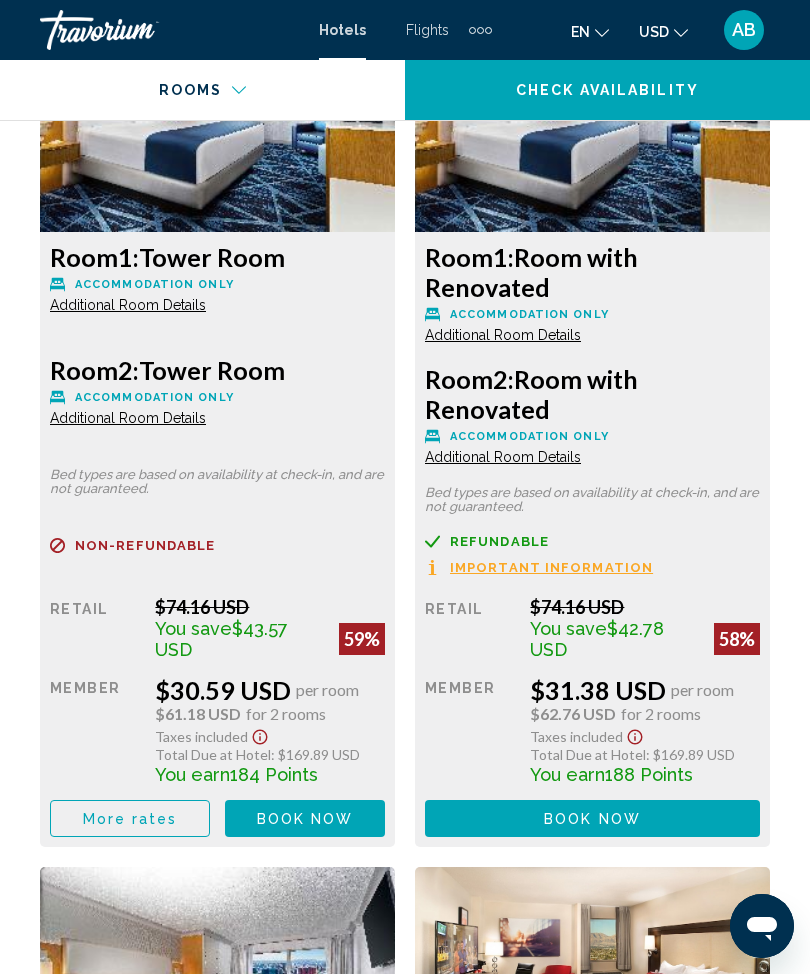 click on "Book now No longer available" at bounding box center (305, -889) 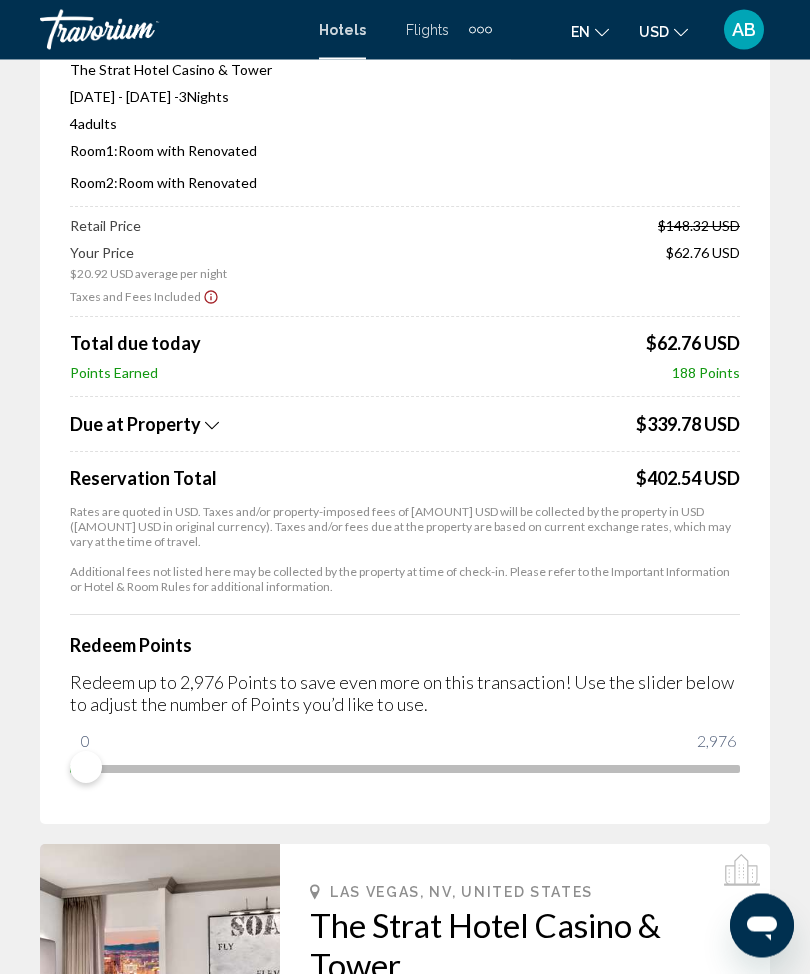 scroll, scrollTop: 179, scrollLeft: 0, axis: vertical 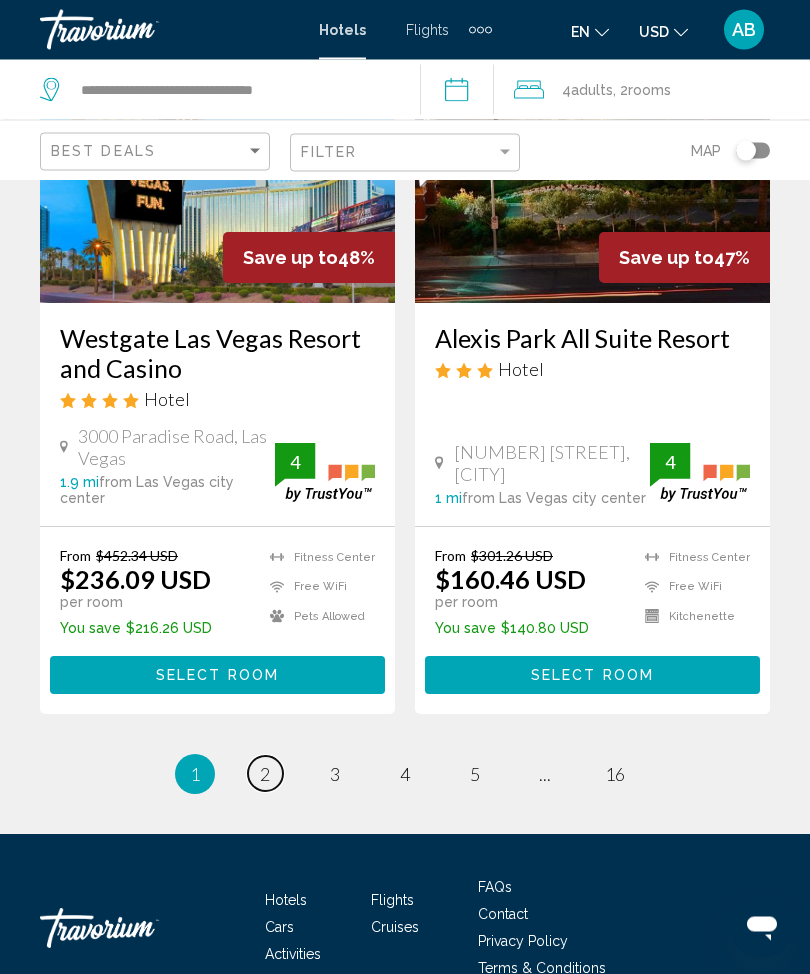 click on "2" at bounding box center [265, 775] 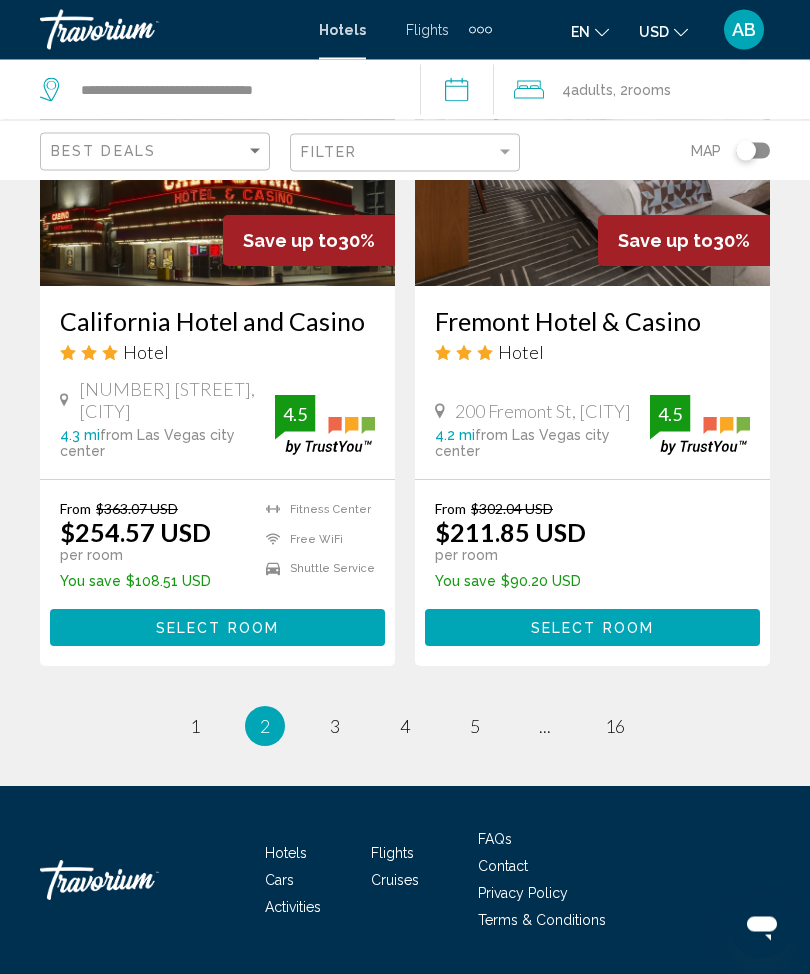 scroll, scrollTop: 4048, scrollLeft: 0, axis: vertical 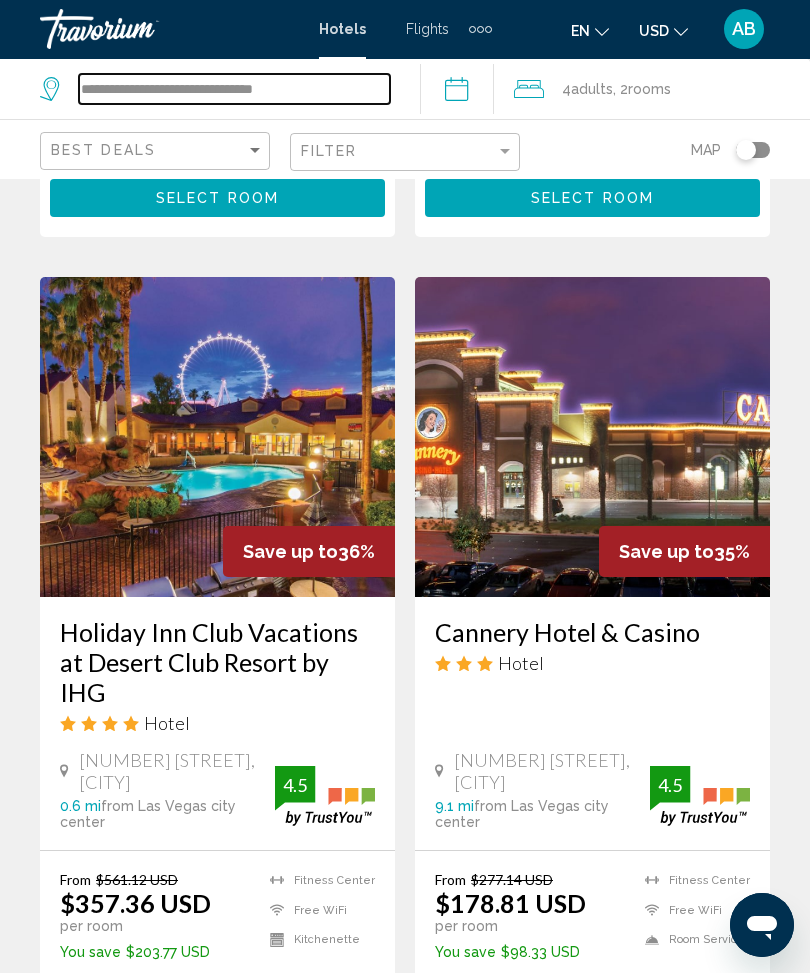 click on "**********" at bounding box center (234, 90) 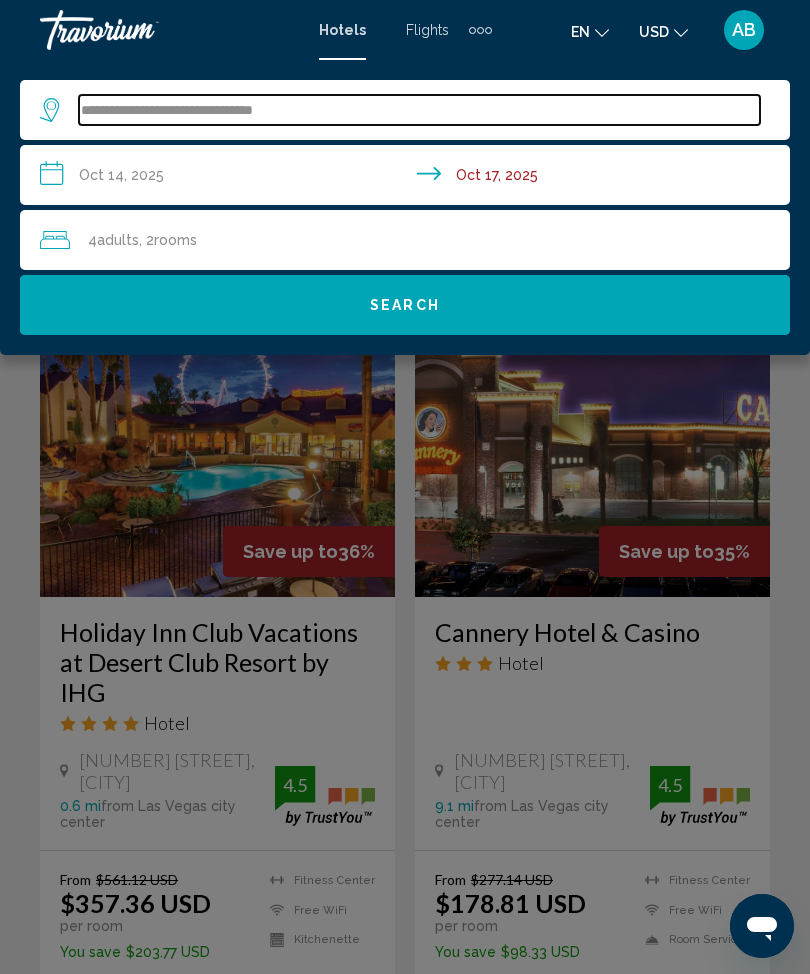 scroll, scrollTop: 1418, scrollLeft: 0, axis: vertical 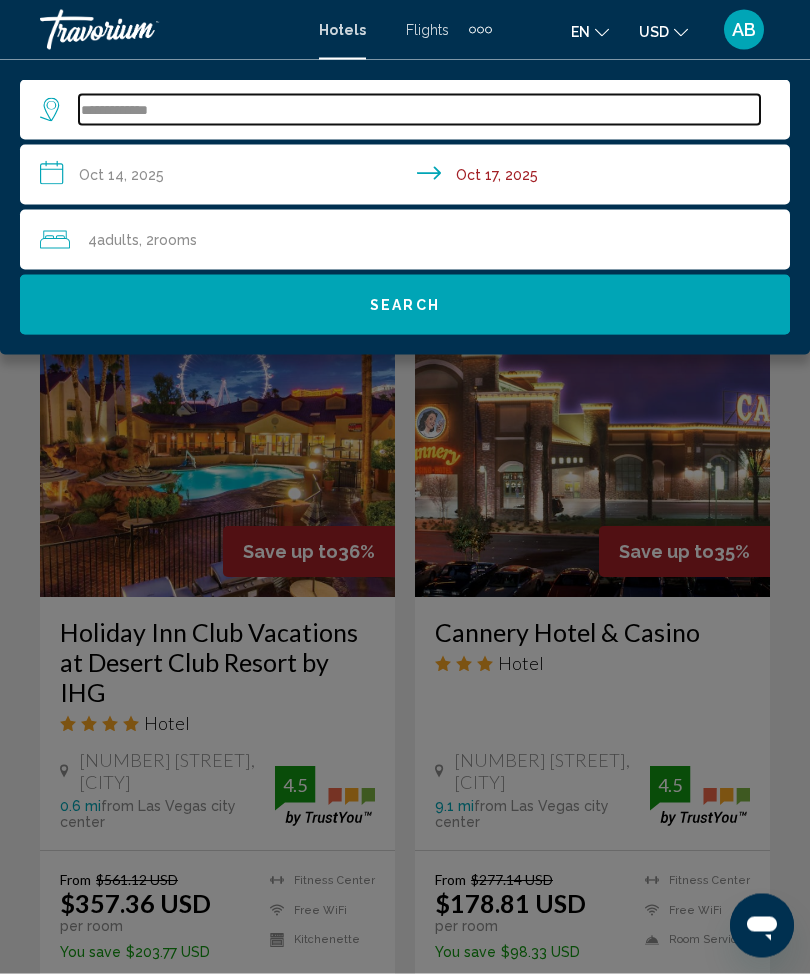 type on "***" 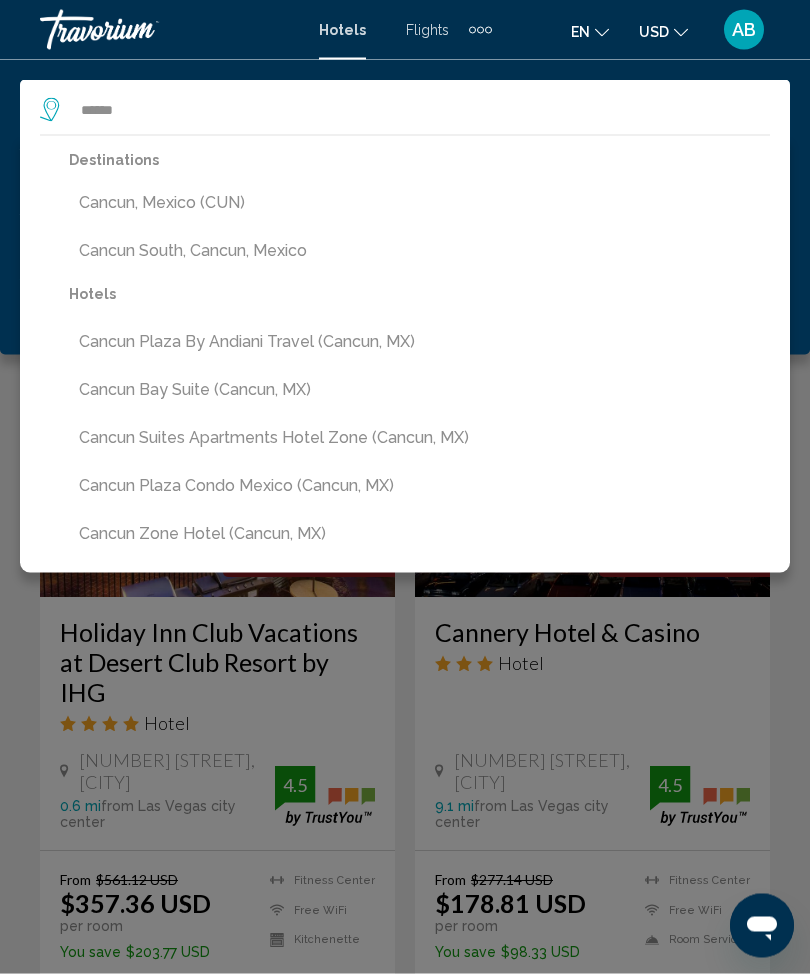 click on "Cancun, Mexico (CUN)" at bounding box center (419, 203) 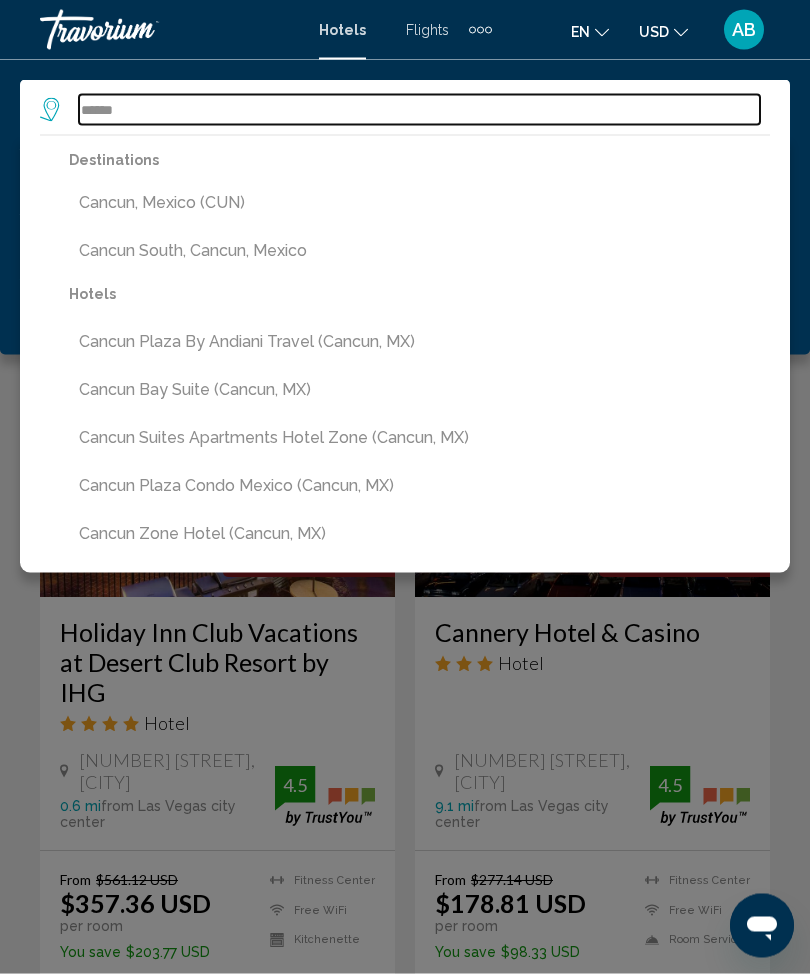 type on "**********" 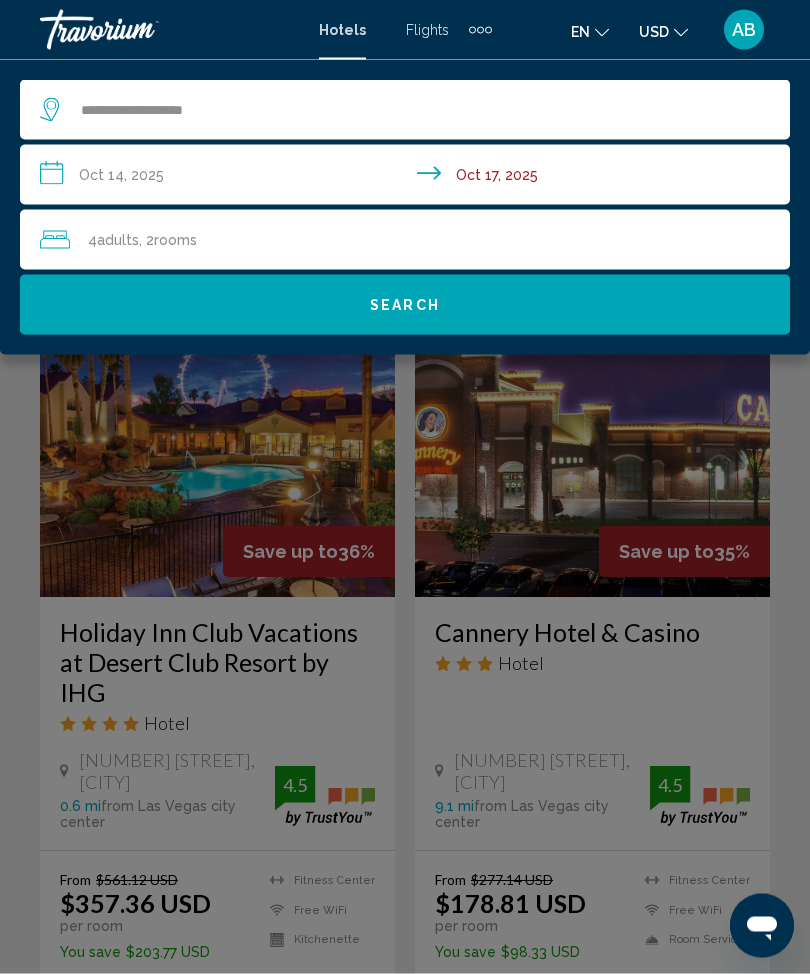 click on "**********" at bounding box center [409, 178] 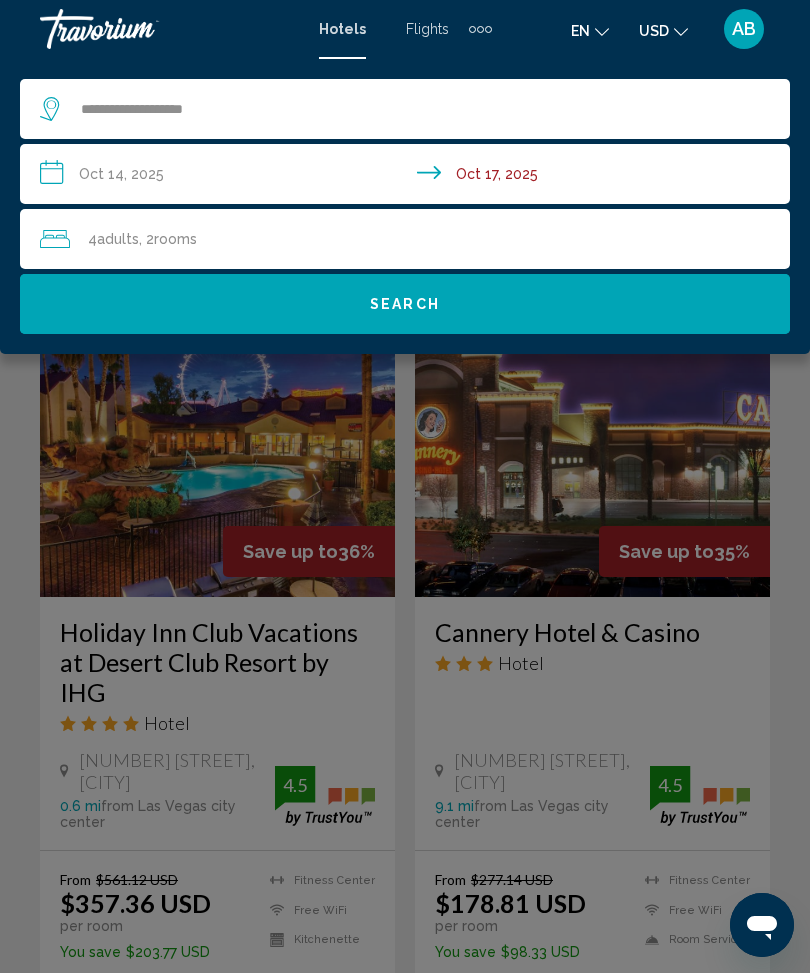 scroll, scrollTop: 1419, scrollLeft: 0, axis: vertical 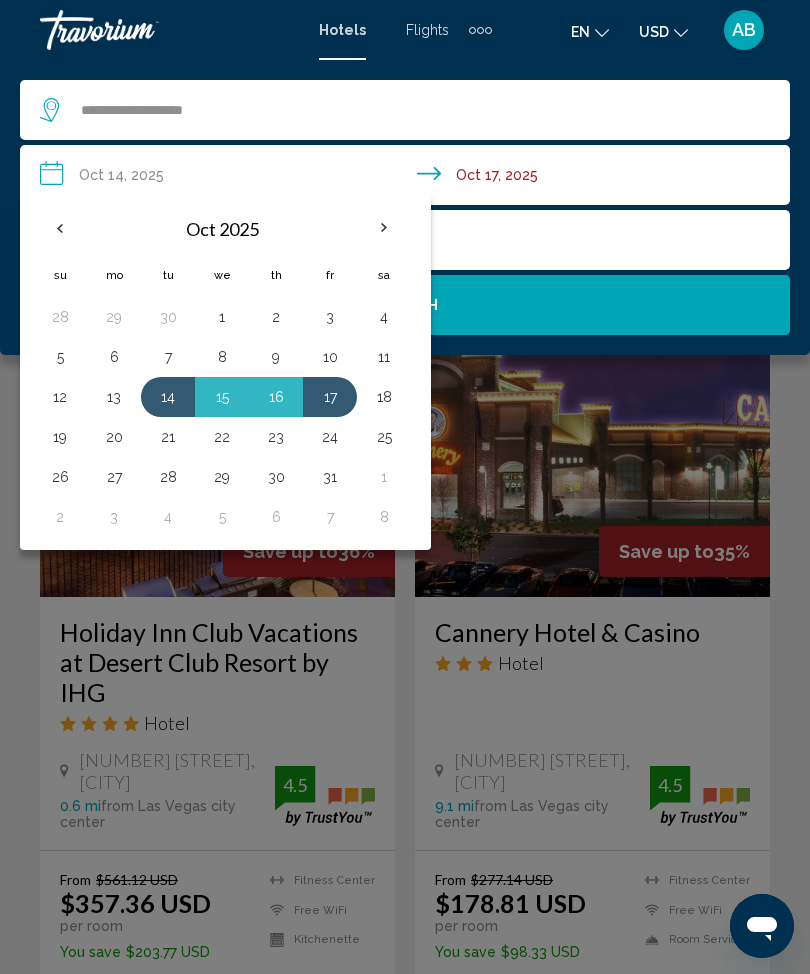 click at bounding box center (60, 228) 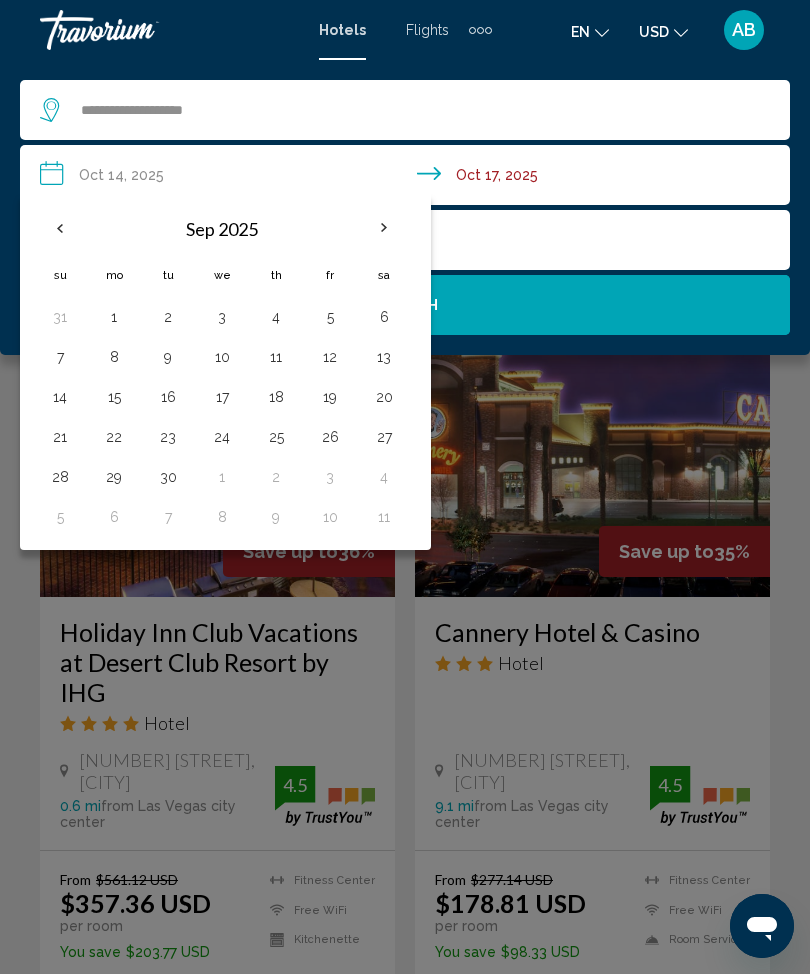 click on "8" at bounding box center (114, 357) 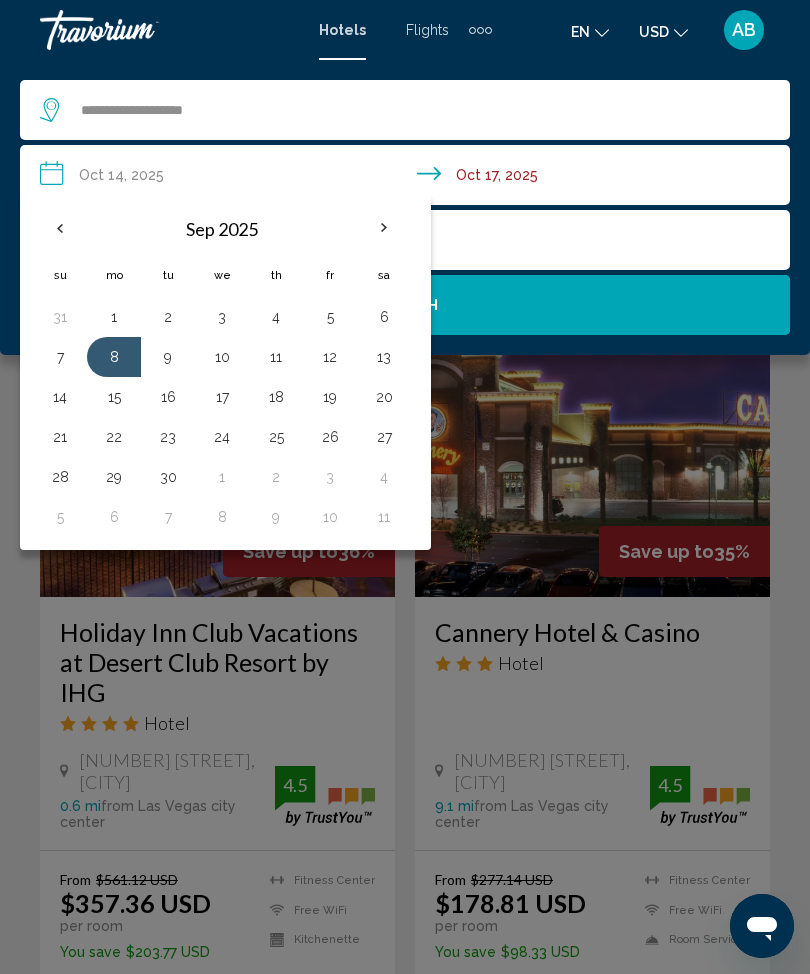 click on "12" at bounding box center [330, 357] 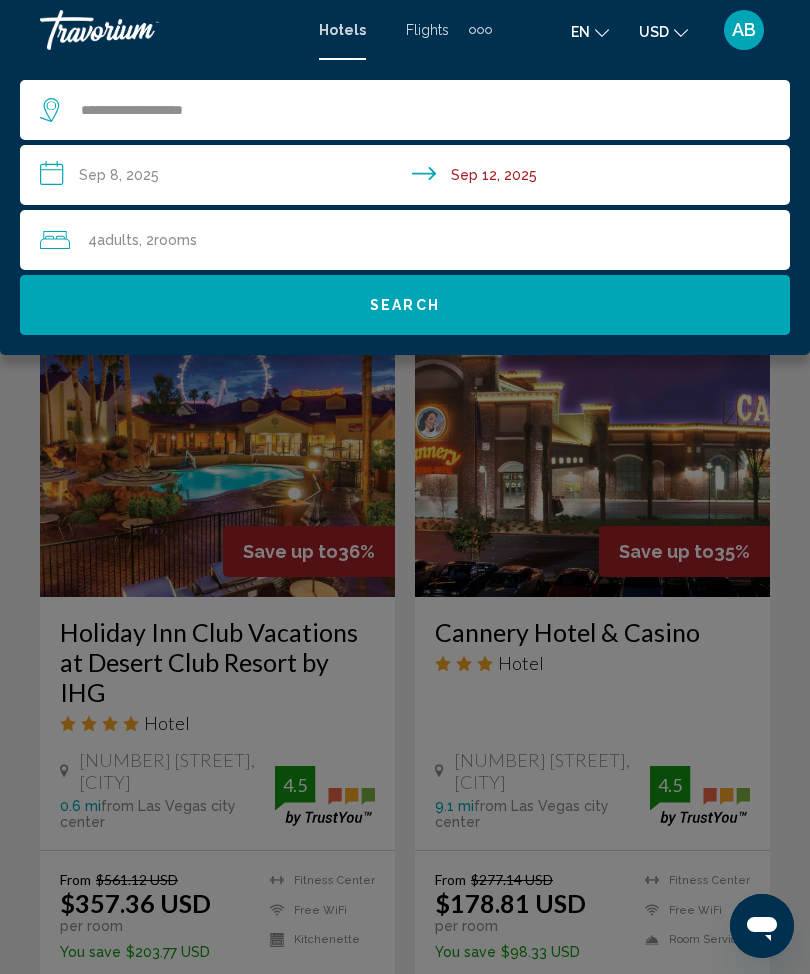 click on "4  Adult Adults , 2  Room rooms" 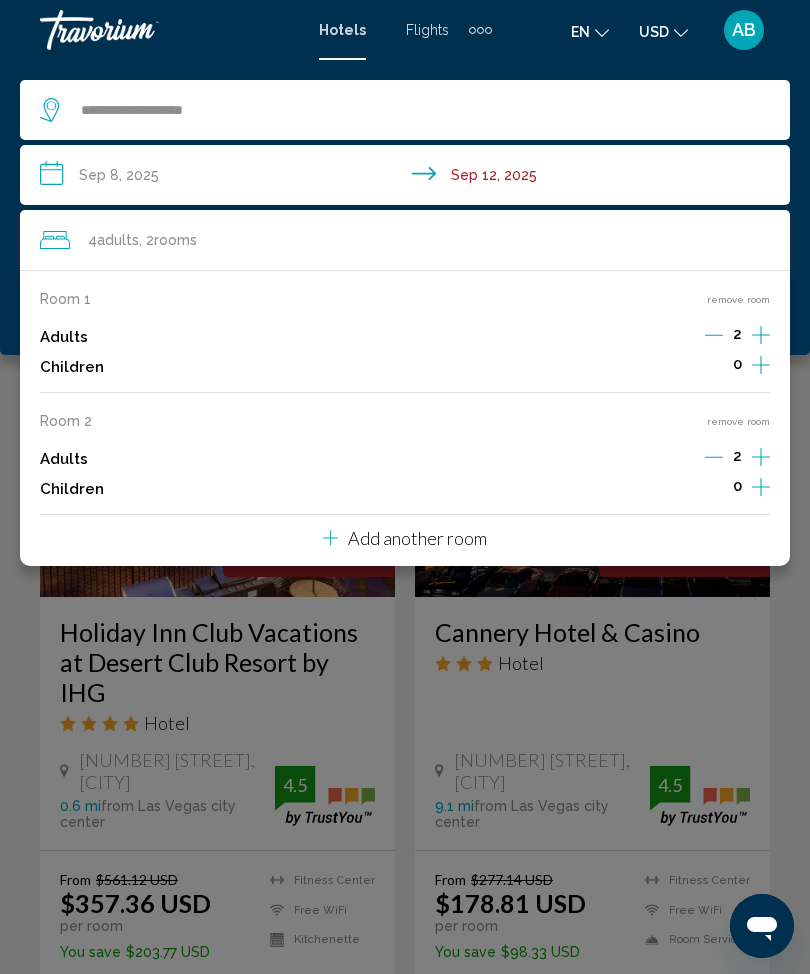 click on "**********" 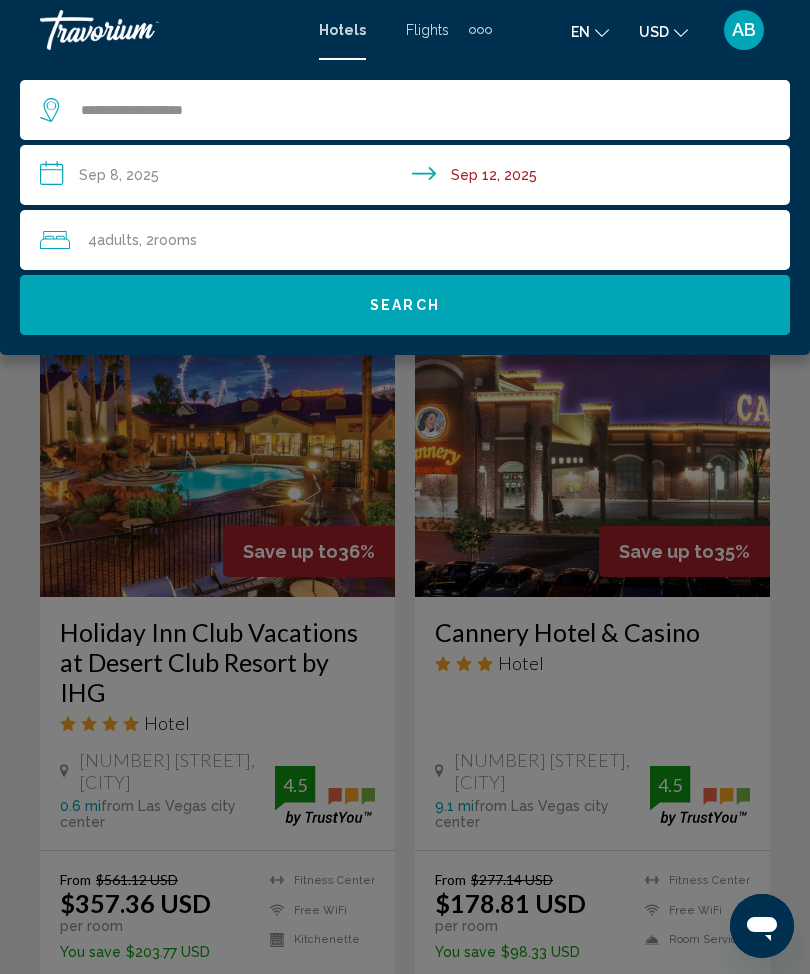 click on "Search" 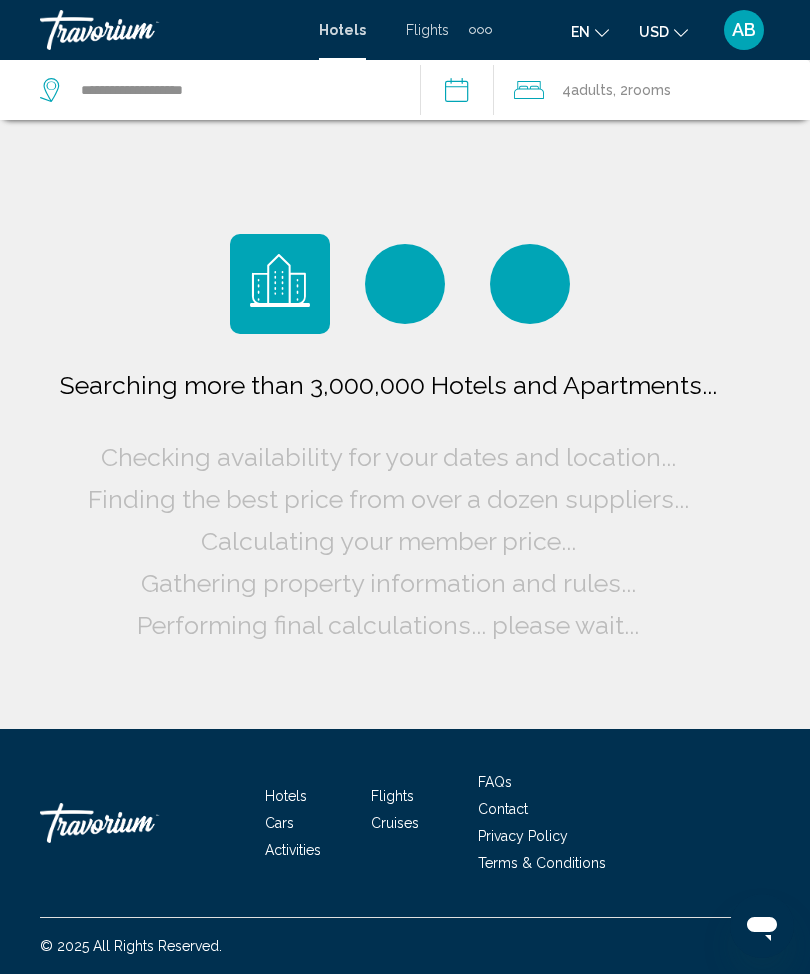 scroll, scrollTop: 66, scrollLeft: 0, axis: vertical 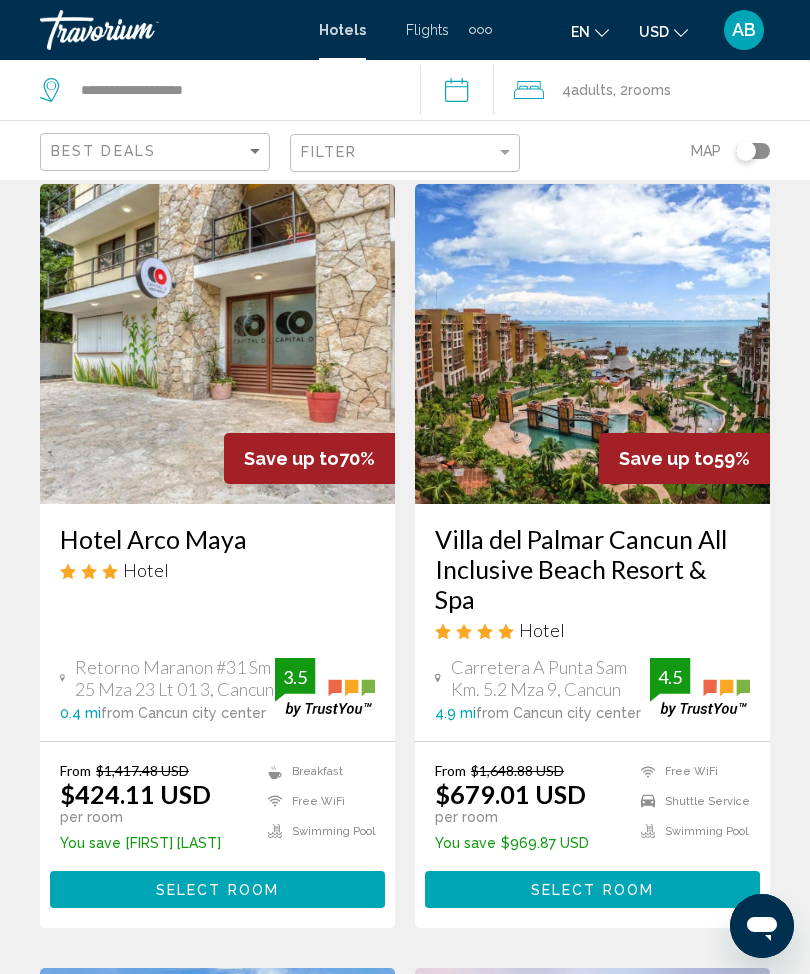 click on "Filter" 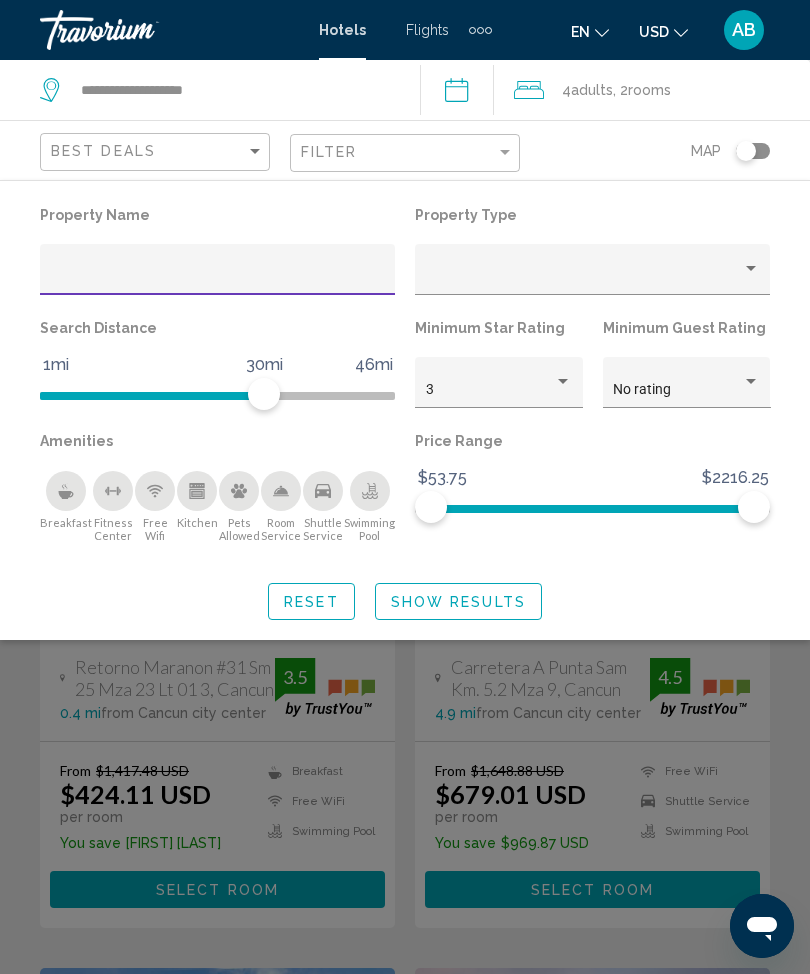 click at bounding box center (218, 277) 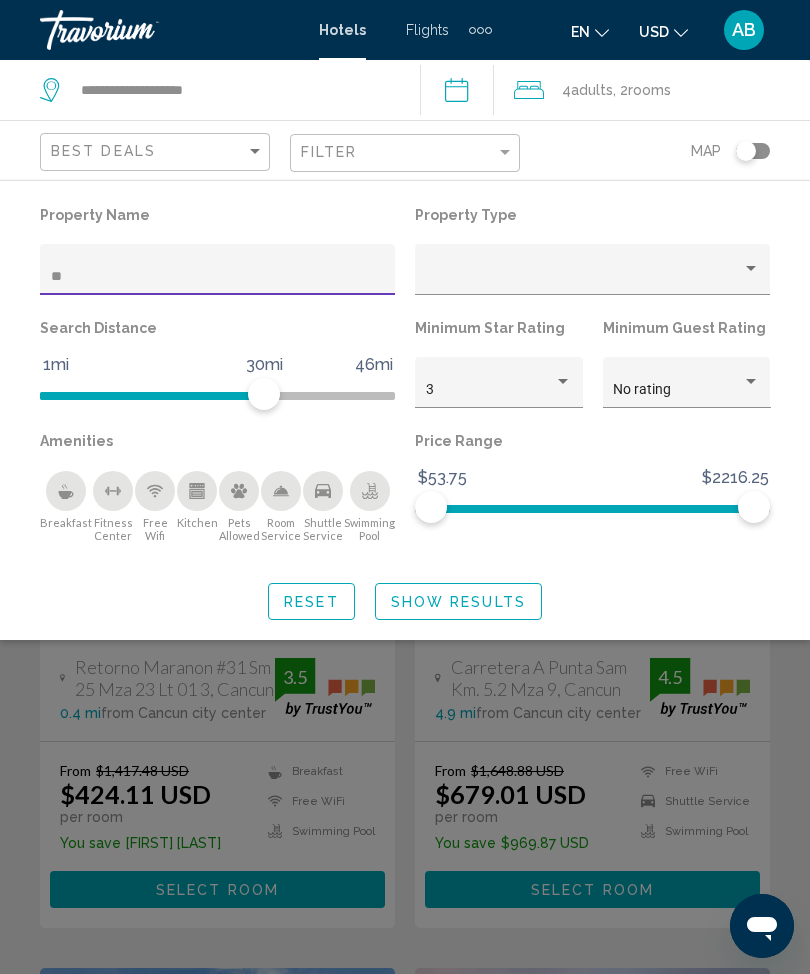 type on "***" 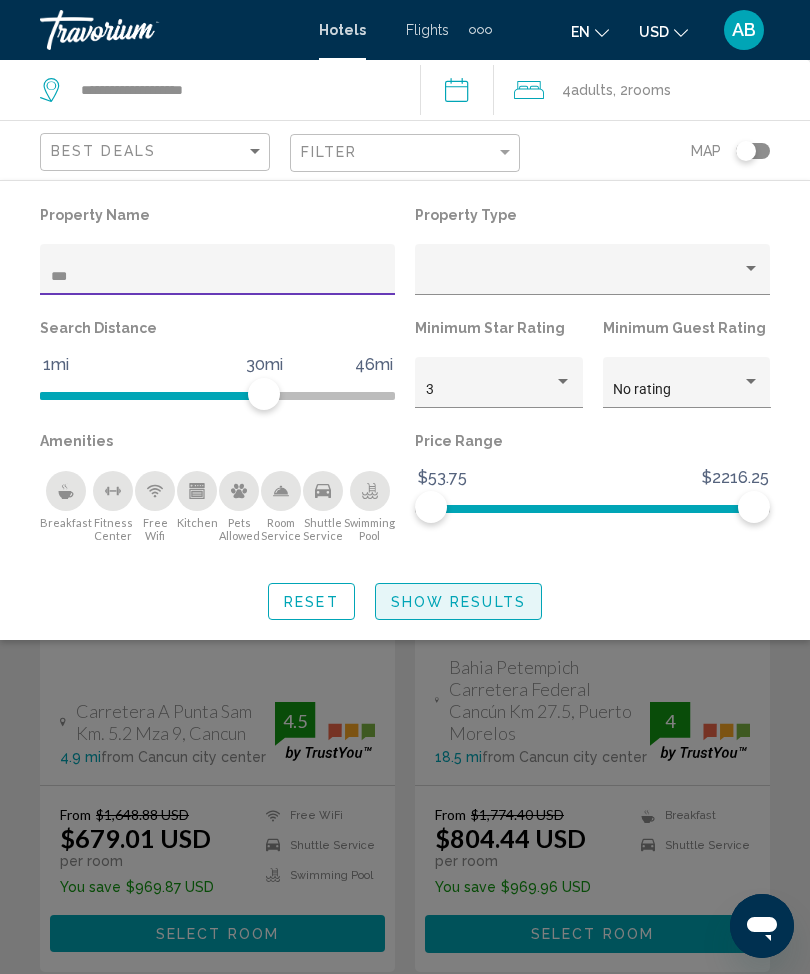 click on "Show Results" 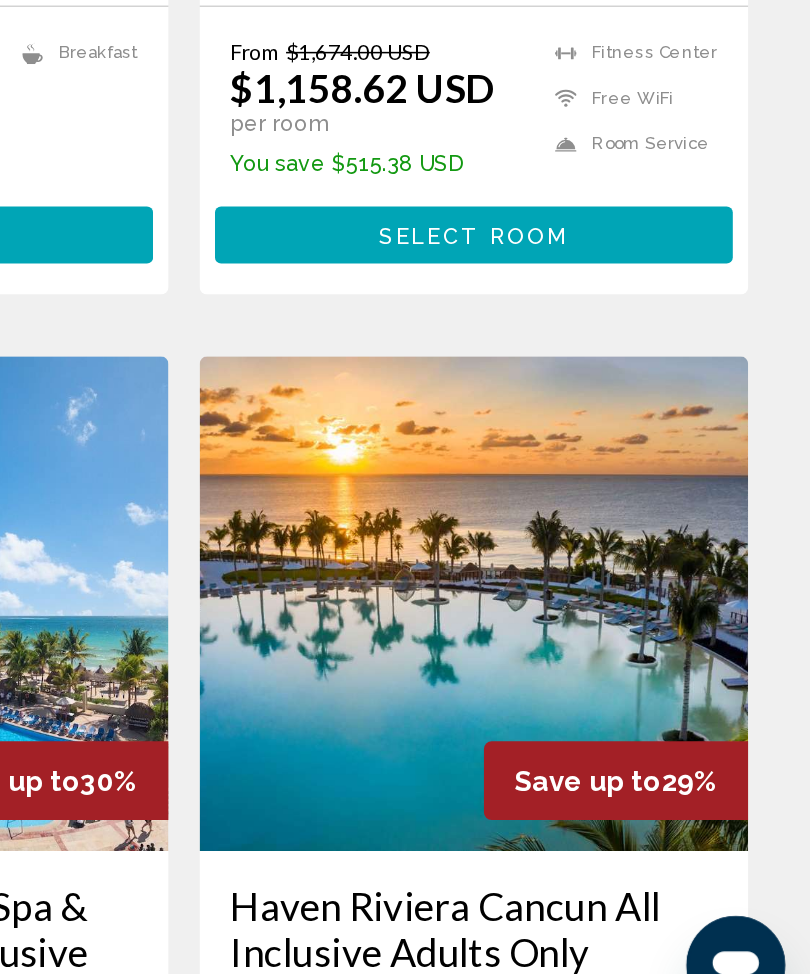 scroll, scrollTop: 2126, scrollLeft: 0, axis: vertical 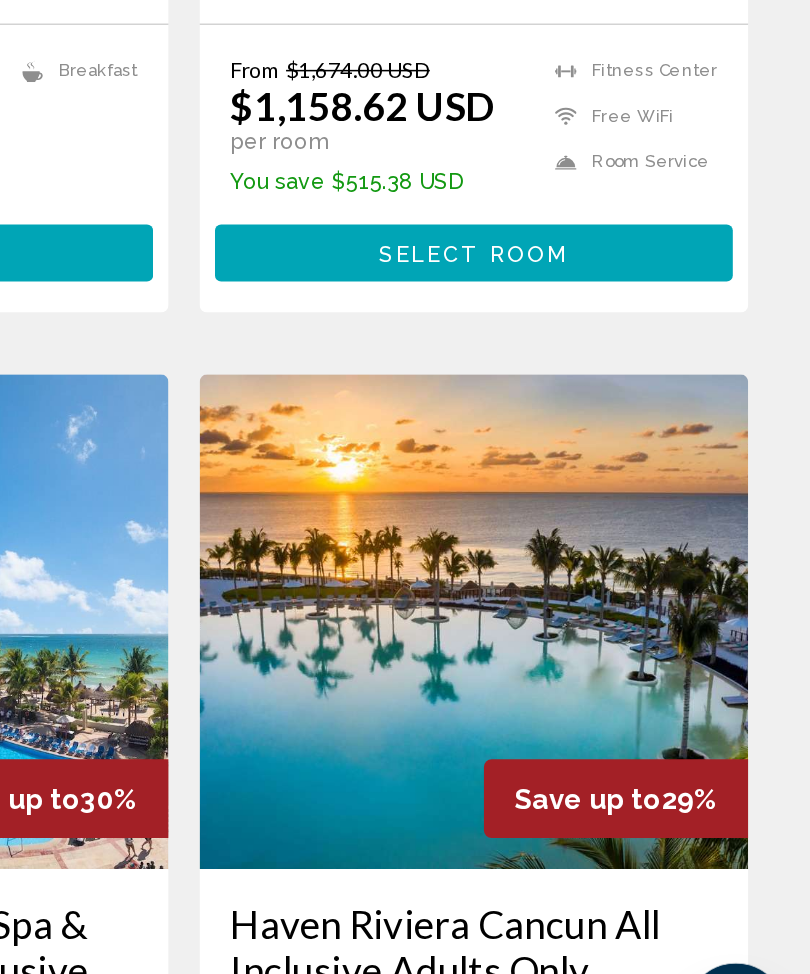 click at bounding box center (592, 673) 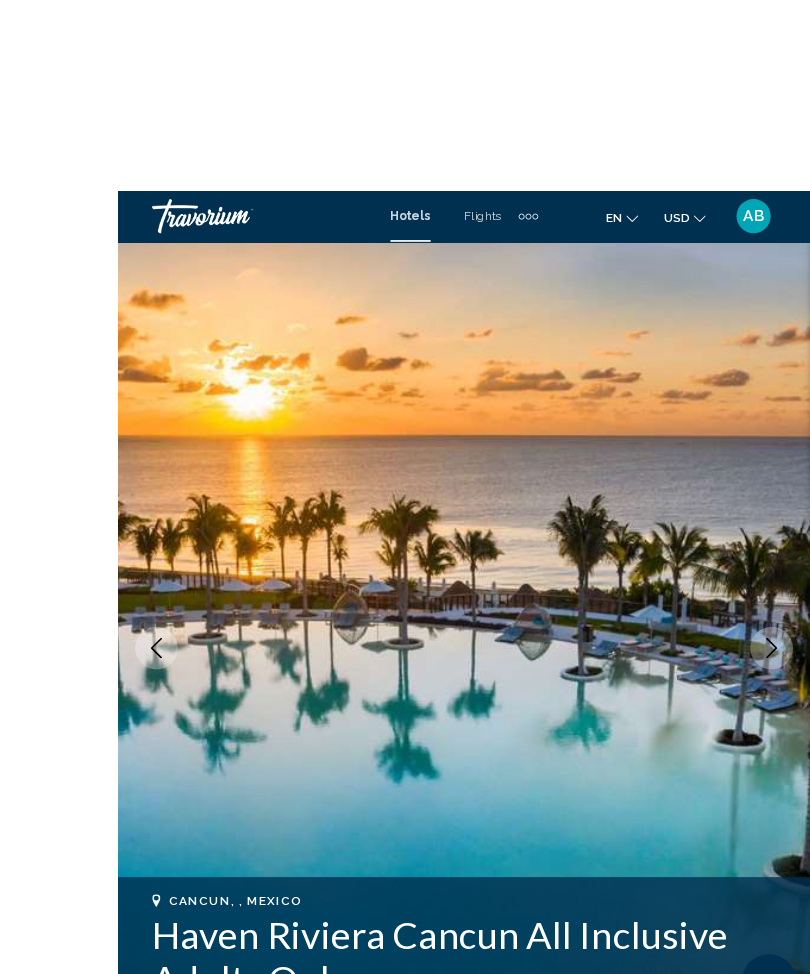 scroll, scrollTop: 13, scrollLeft: 0, axis: vertical 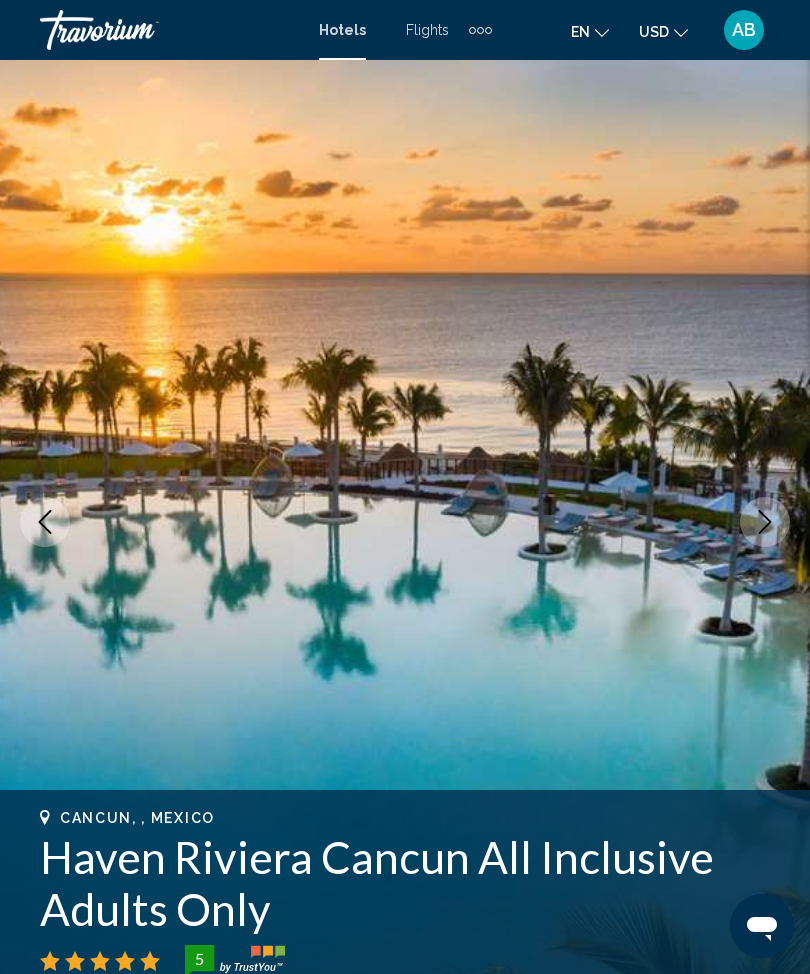click at bounding box center [765, 522] 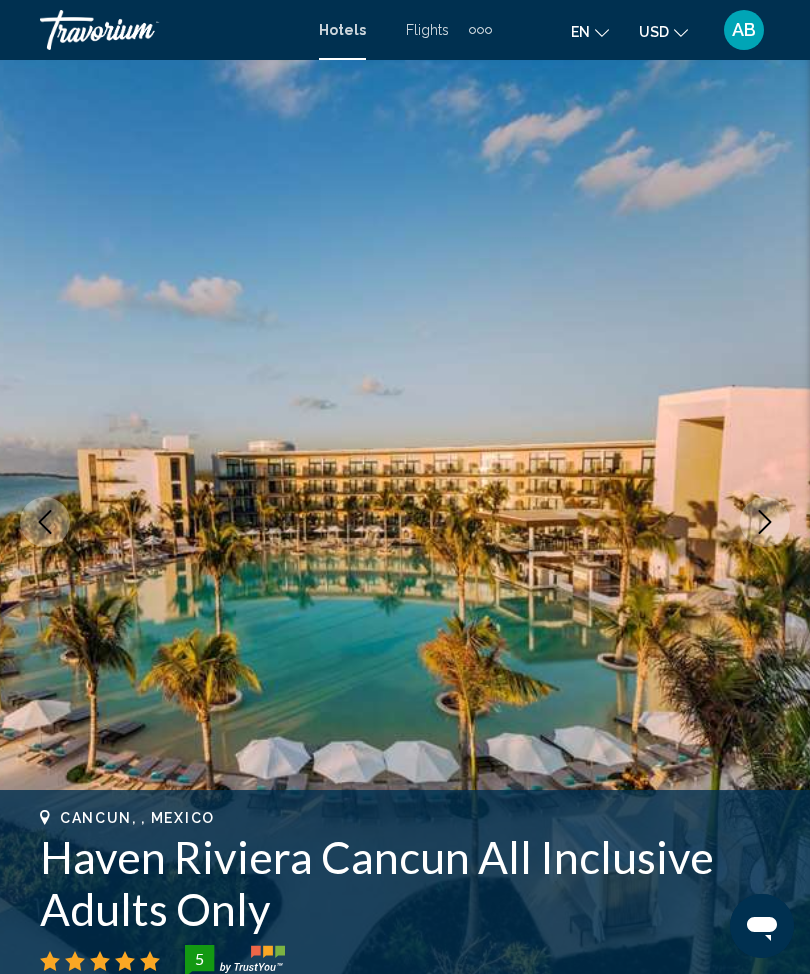 click at bounding box center (765, 522) 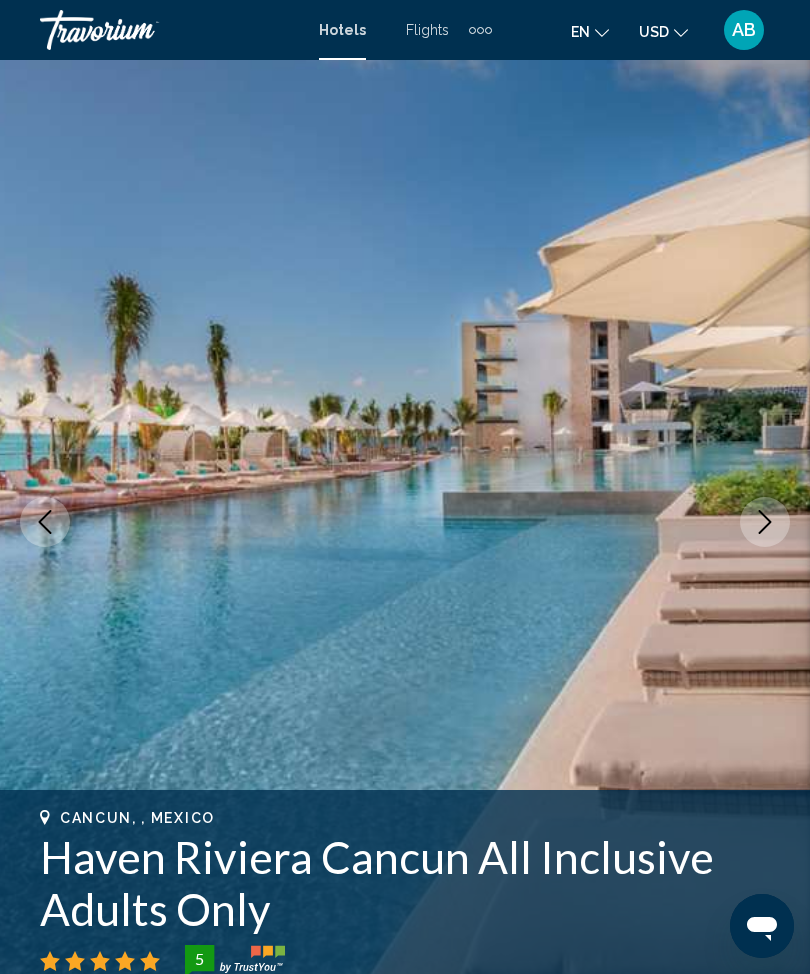click 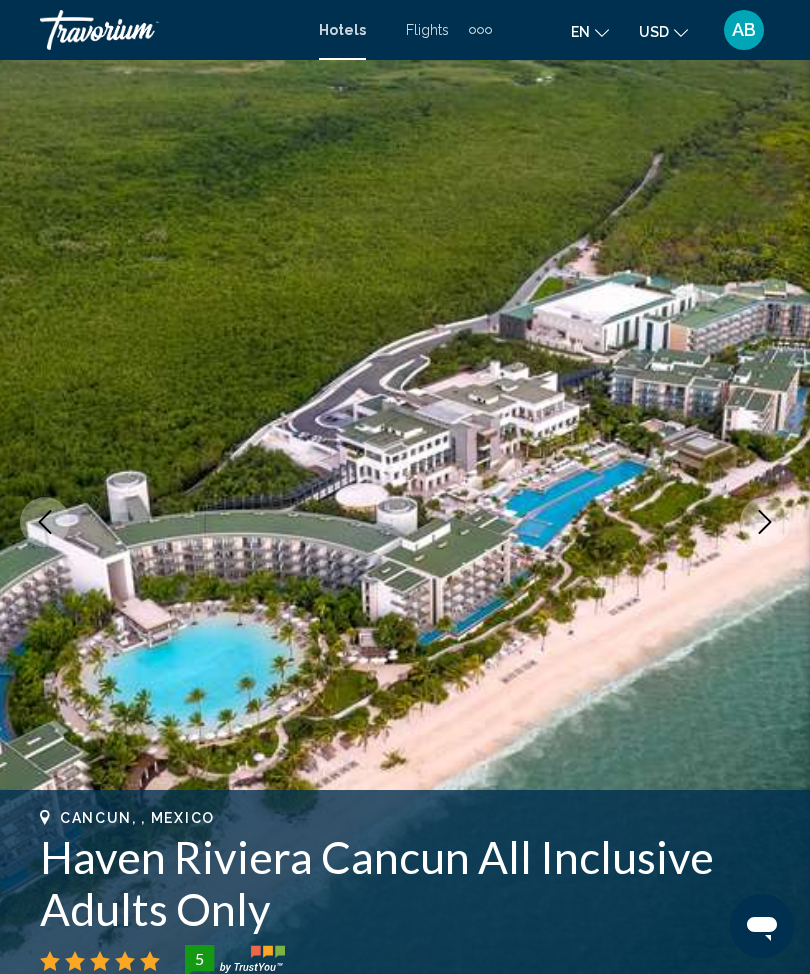 click at bounding box center [765, 522] 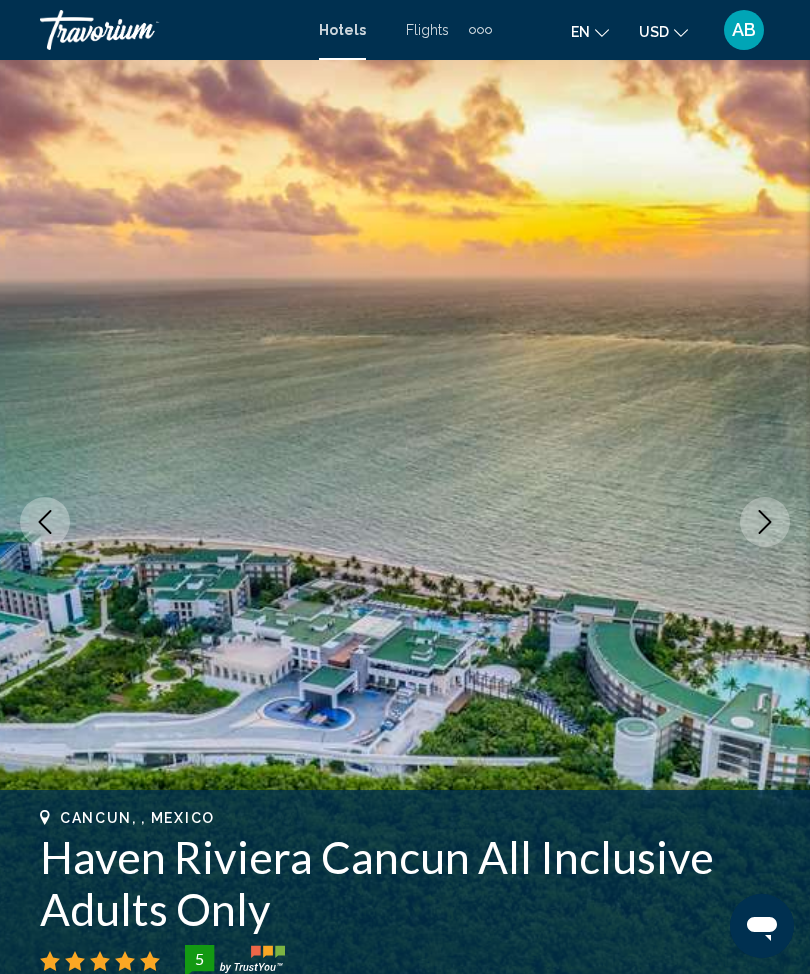 click at bounding box center (765, 522) 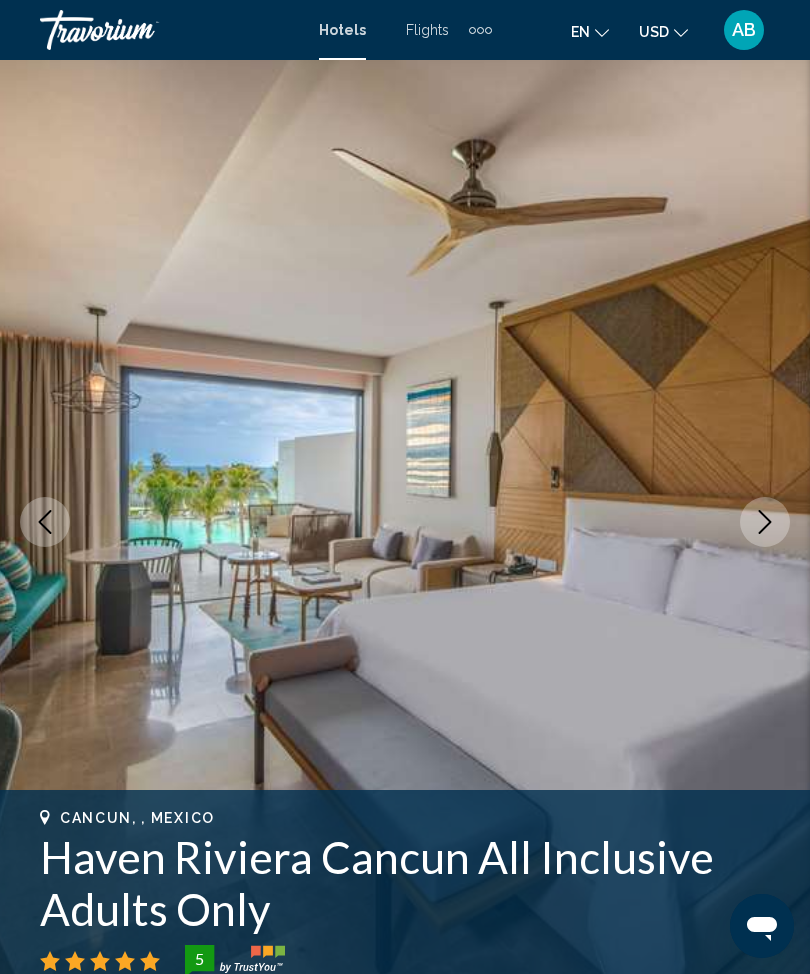 click at bounding box center (765, 522) 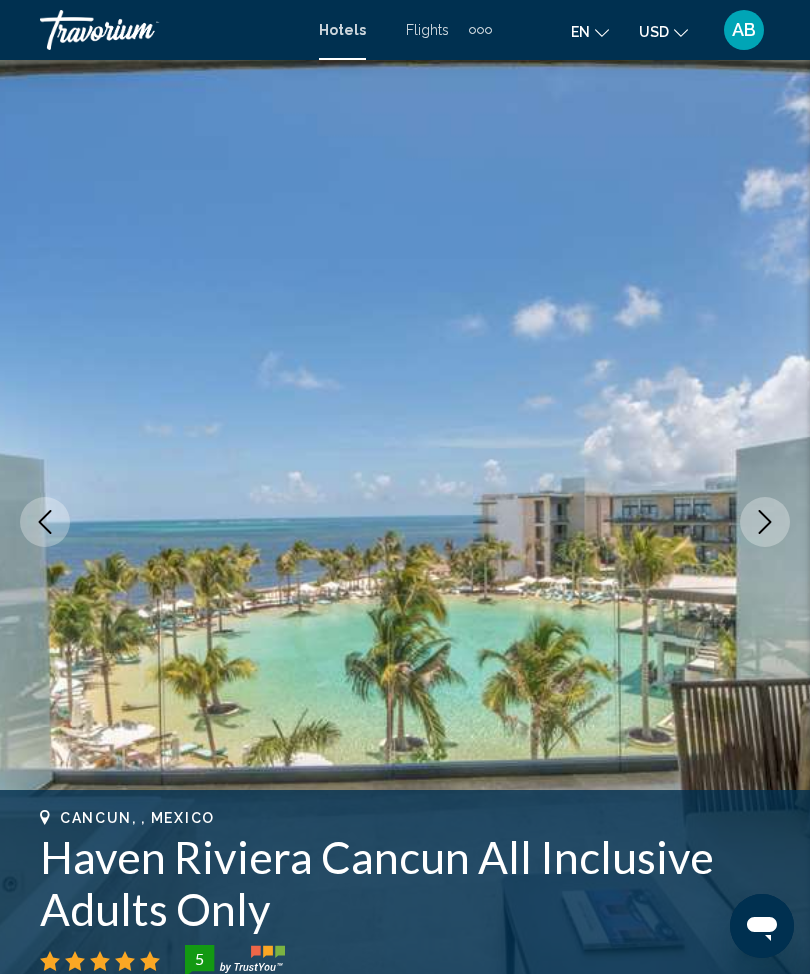 click 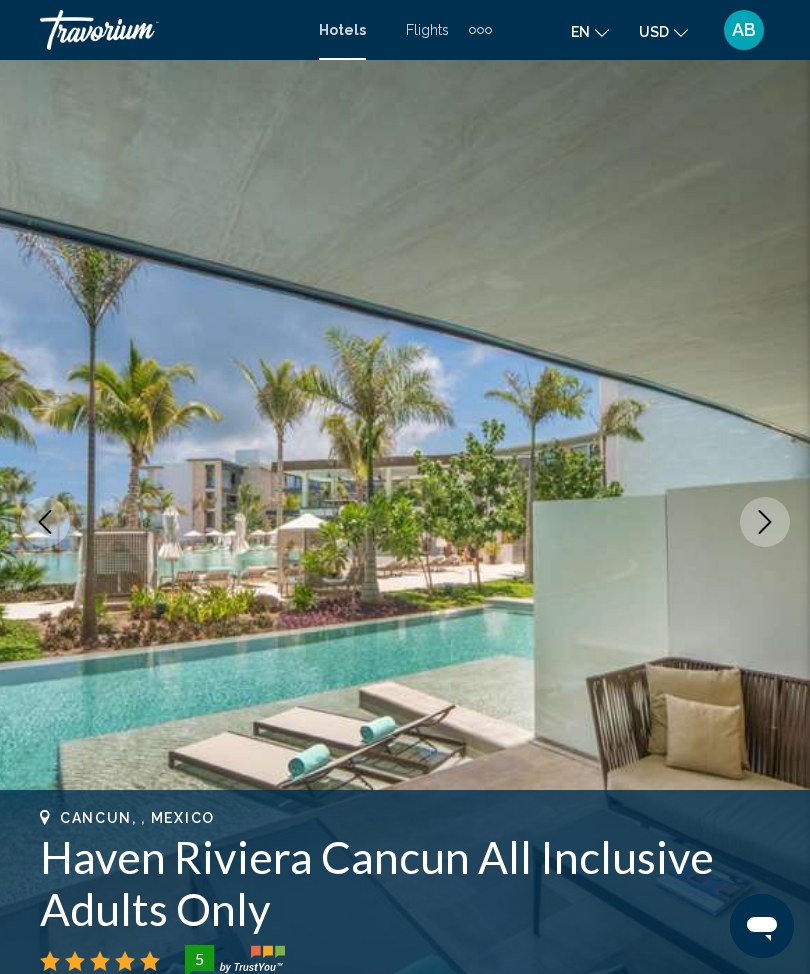 click at bounding box center [765, 522] 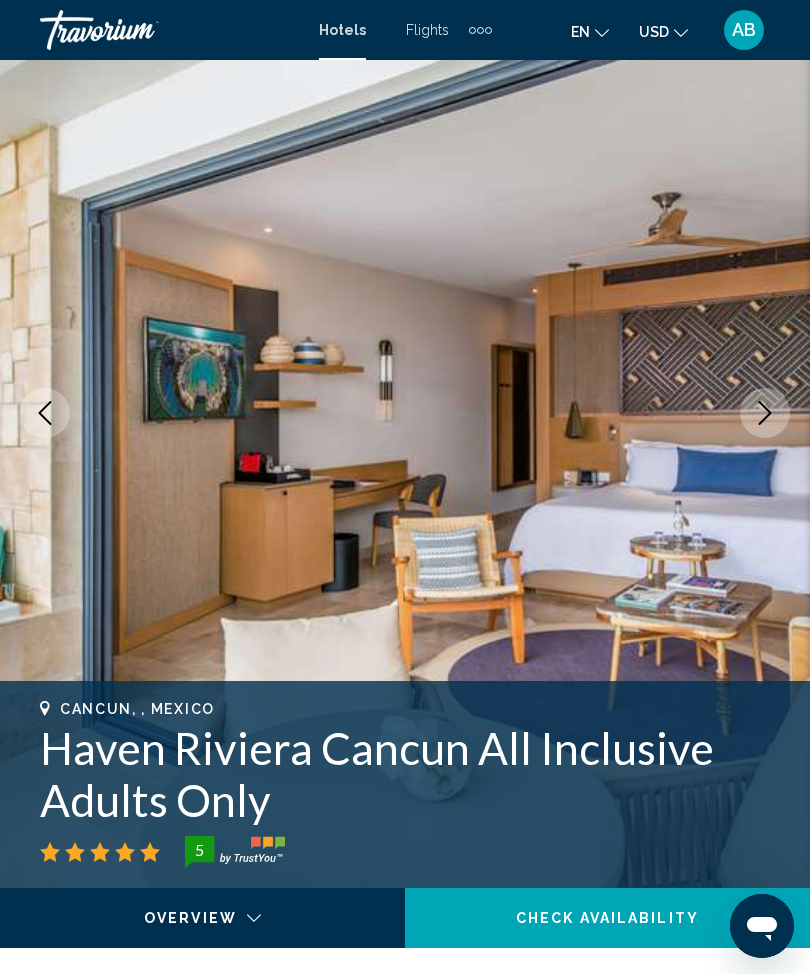 scroll, scrollTop: 0, scrollLeft: 0, axis: both 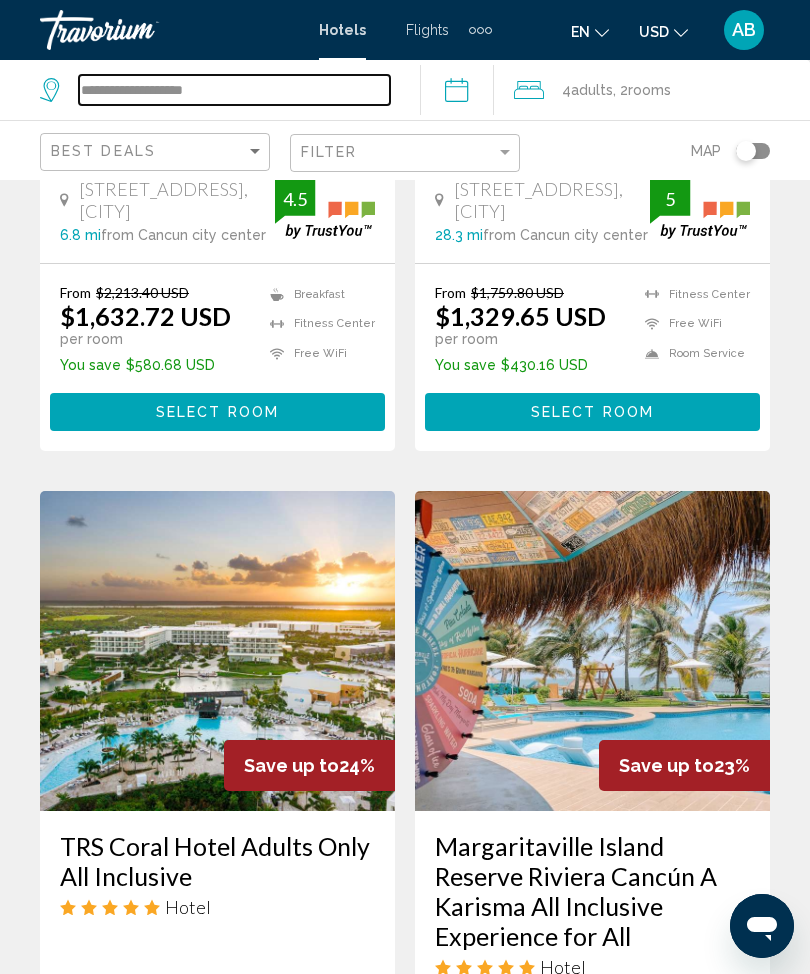 click on "**********" at bounding box center [234, 90] 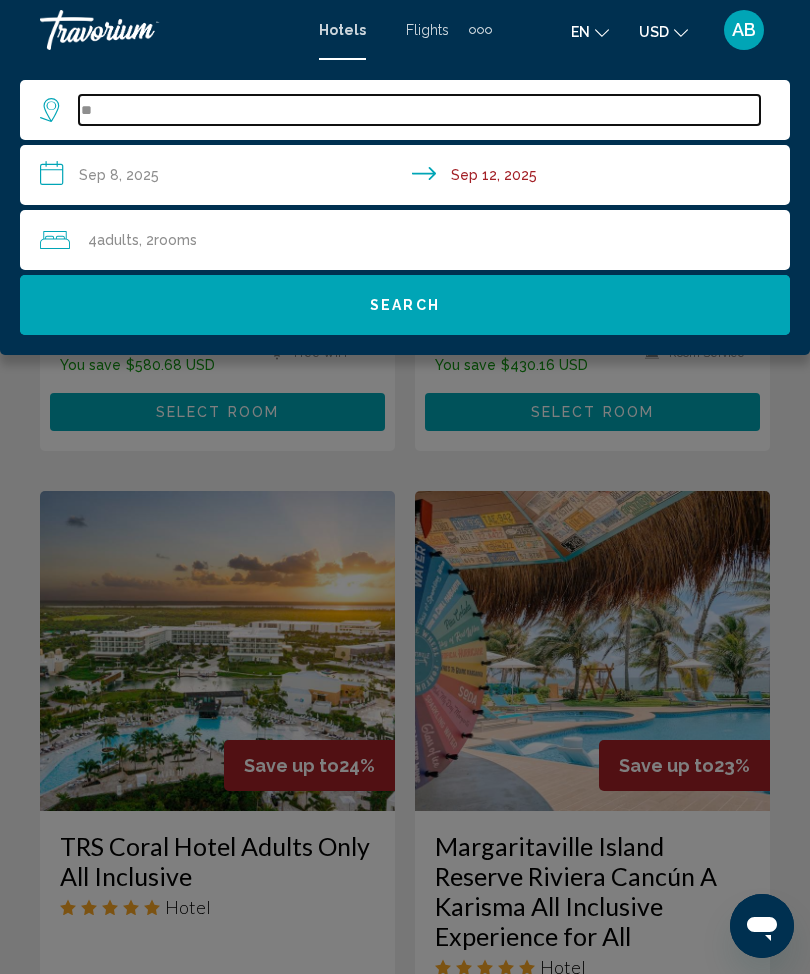 type on "*" 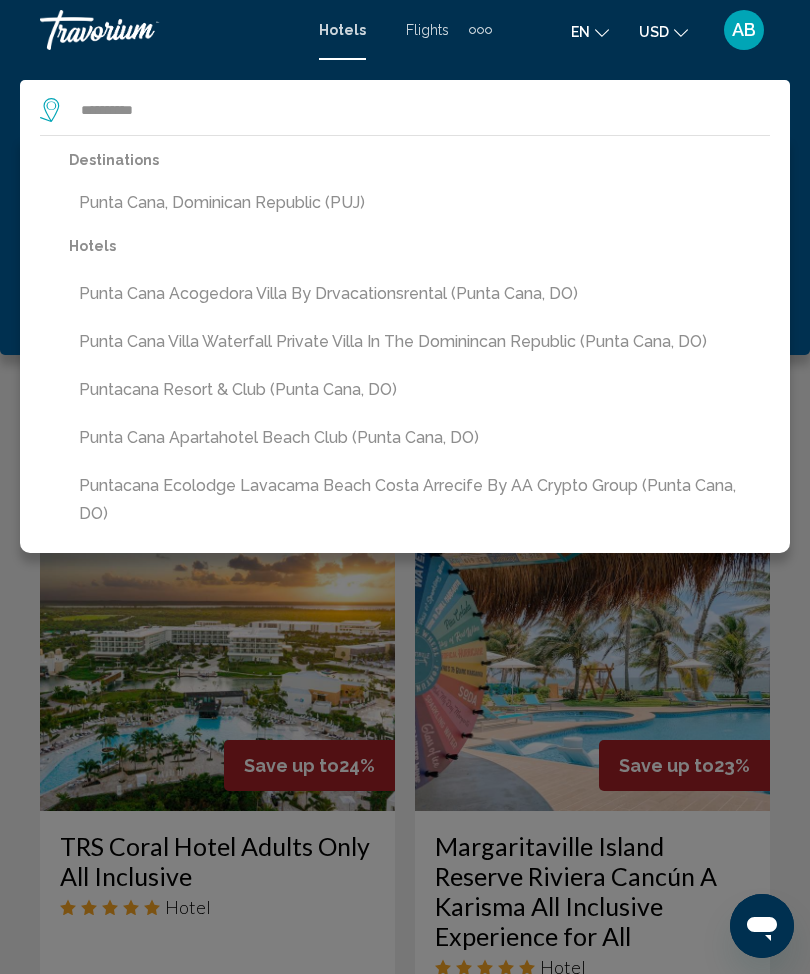 click on "Punta Cana, Dominican Republic (PUJ)" at bounding box center (419, 203) 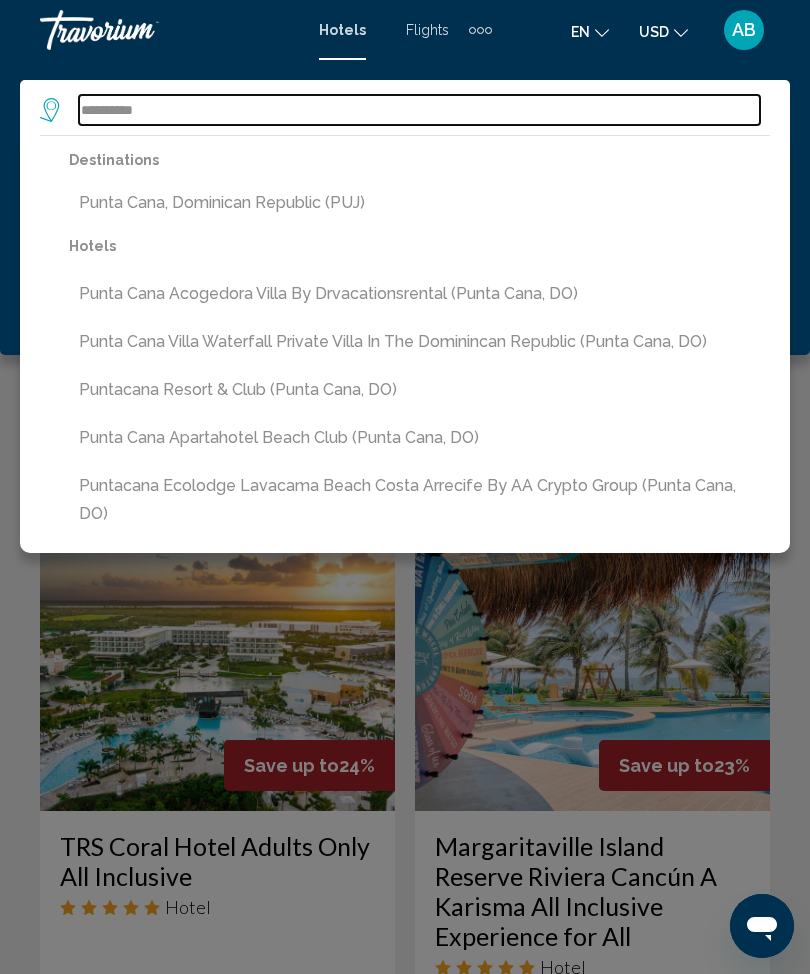 type on "**********" 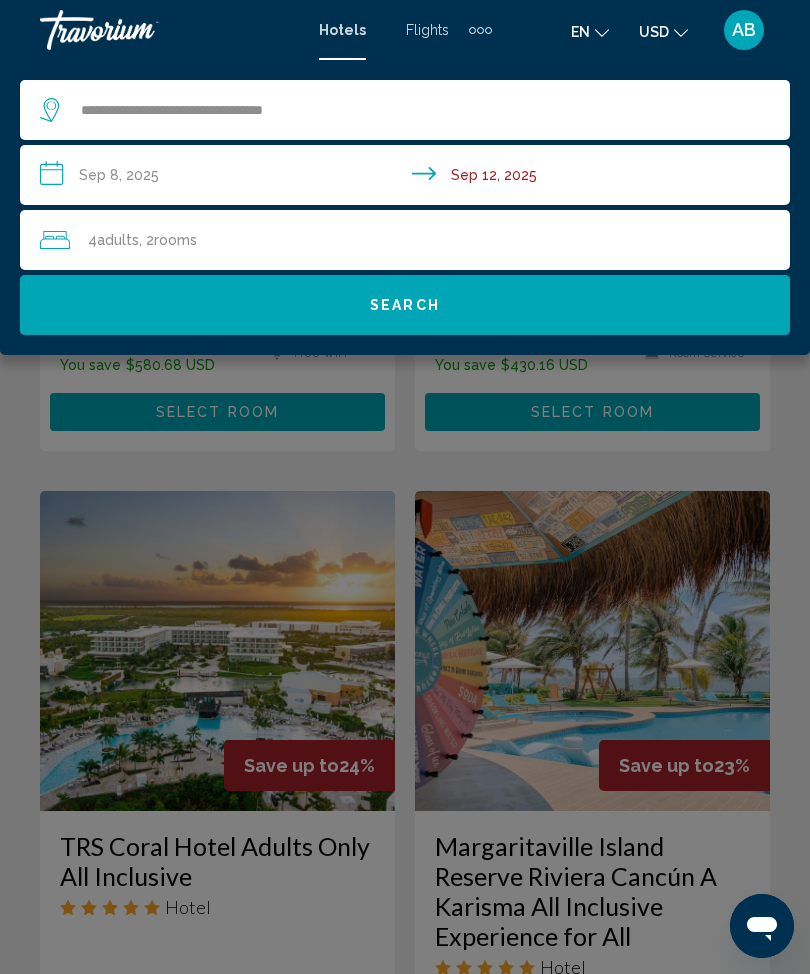 click on "Search" 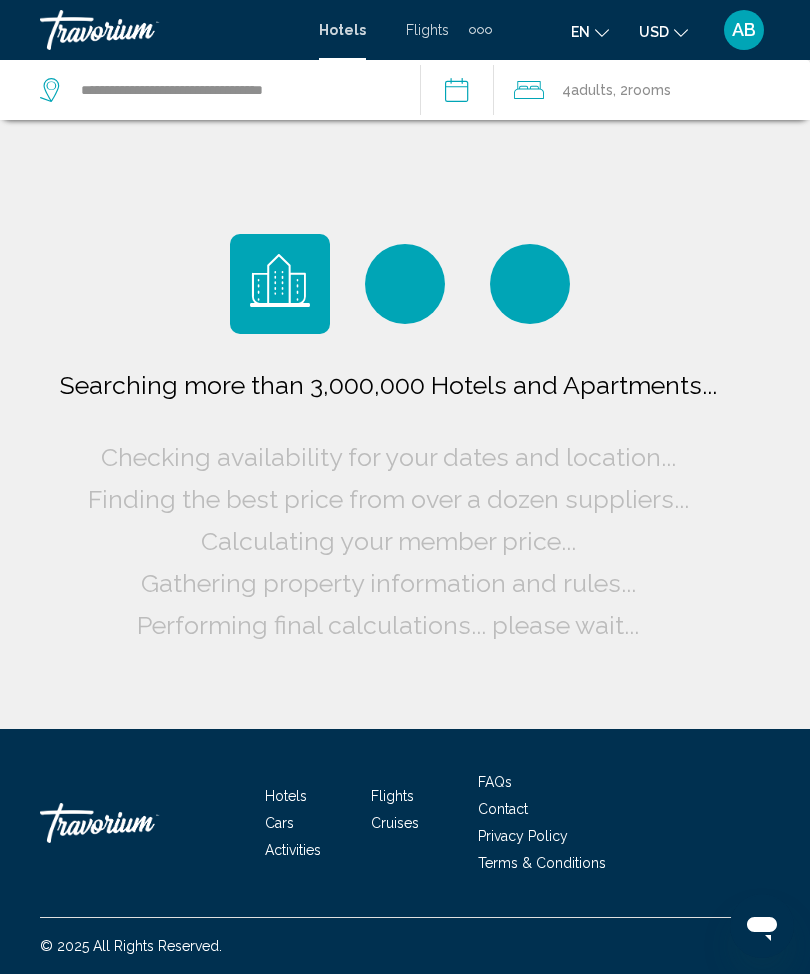 scroll, scrollTop: 0, scrollLeft: 0, axis: both 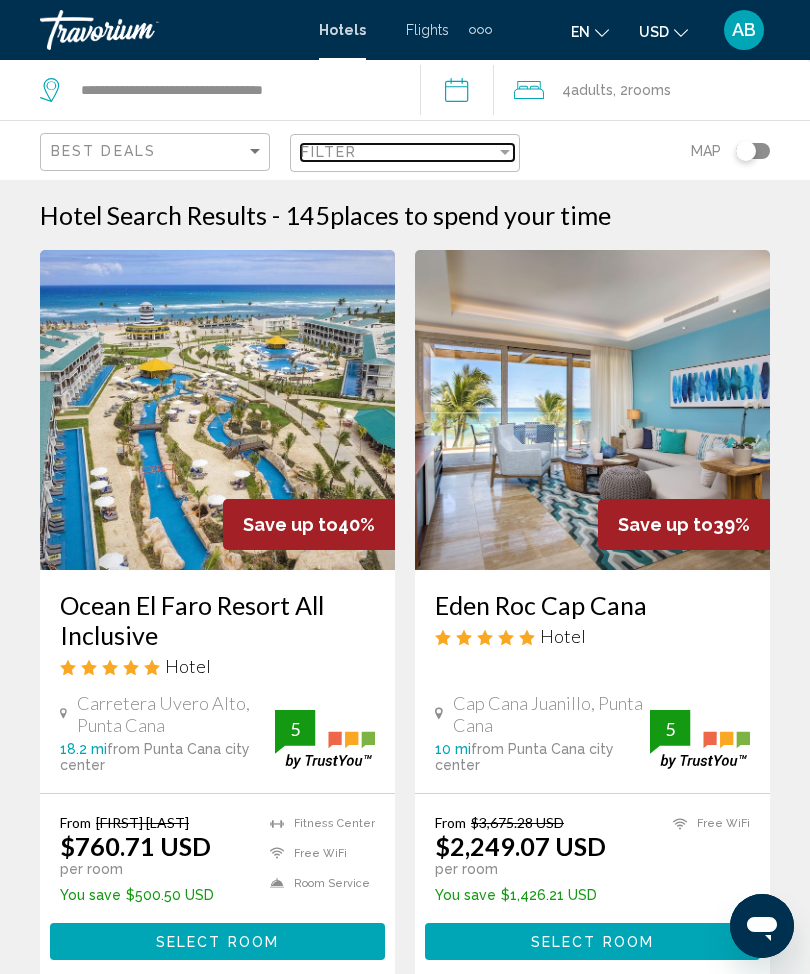 click at bounding box center (505, 152) 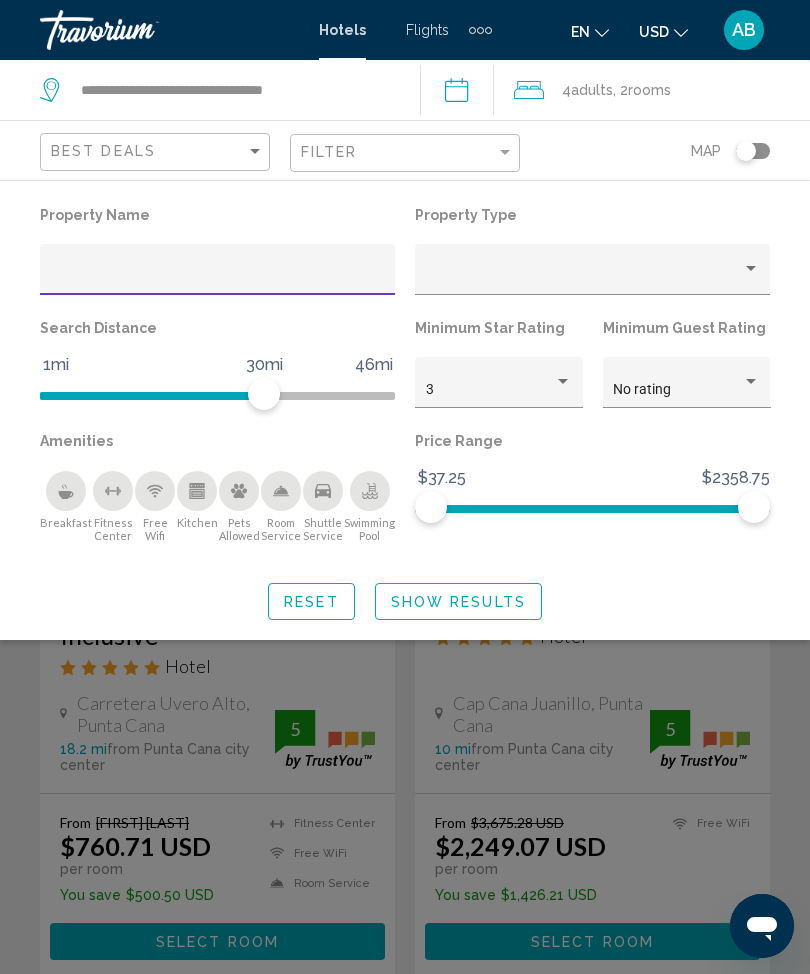 click at bounding box center [218, 277] 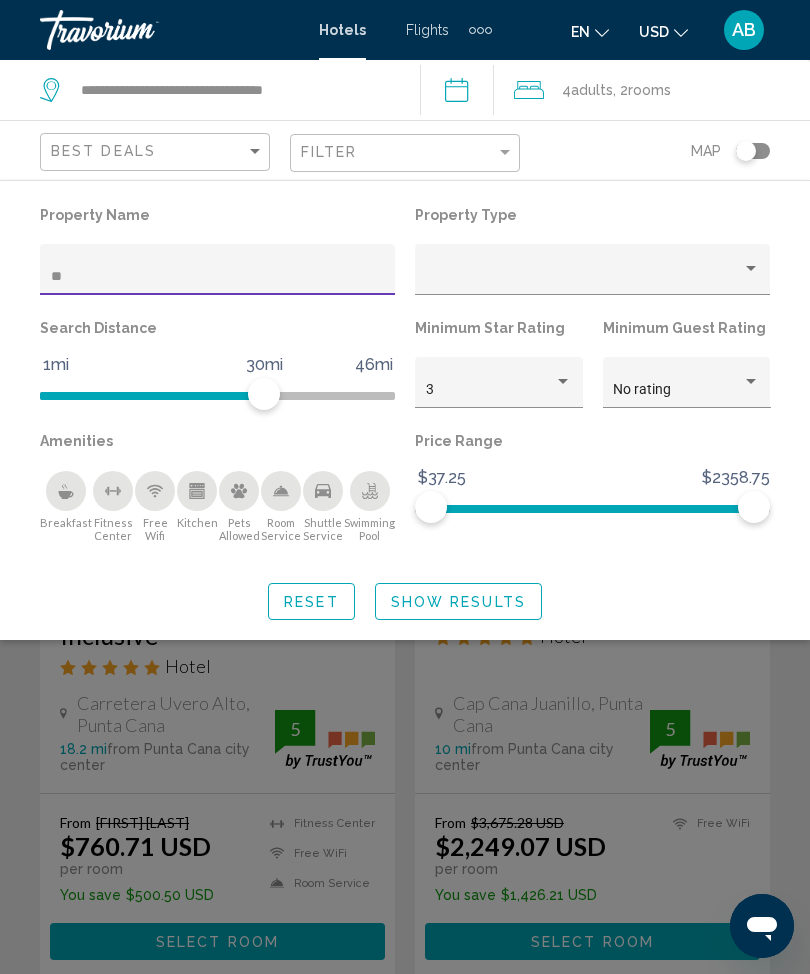 type on "***" 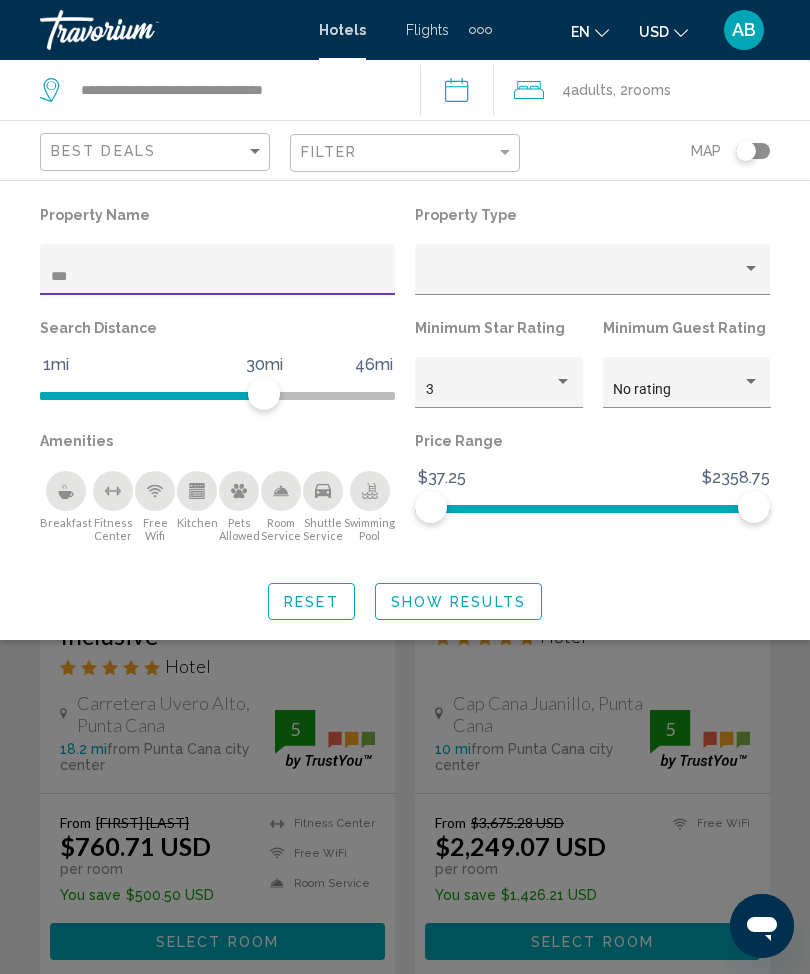 click on "Show Results" 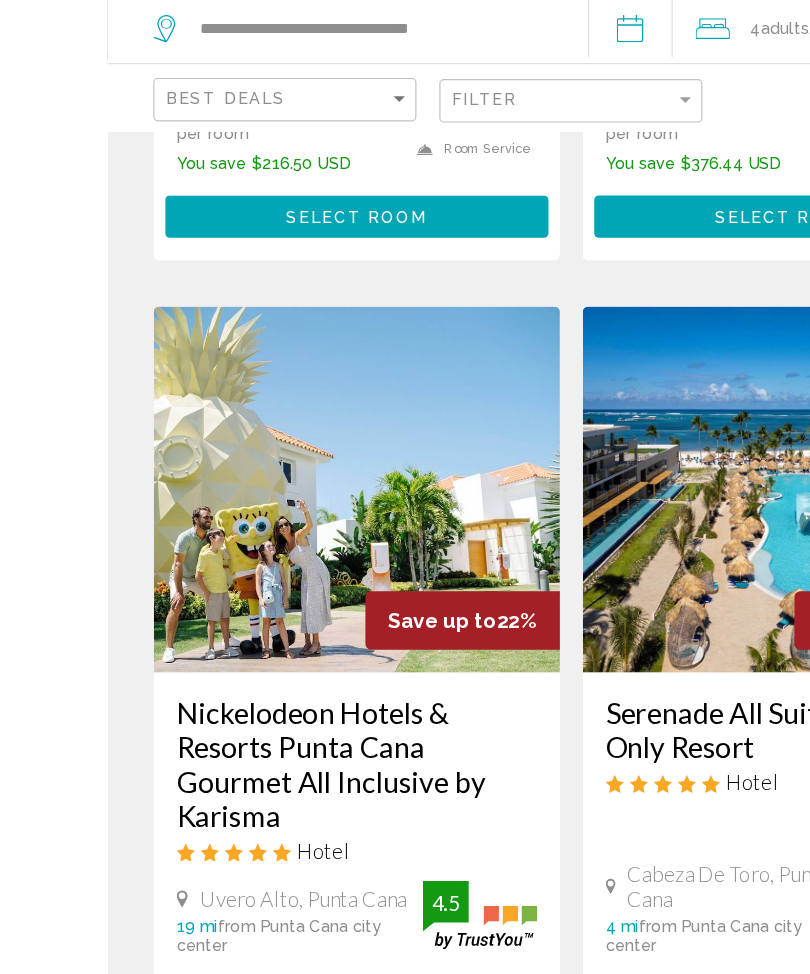scroll, scrollTop: 1458, scrollLeft: 0, axis: vertical 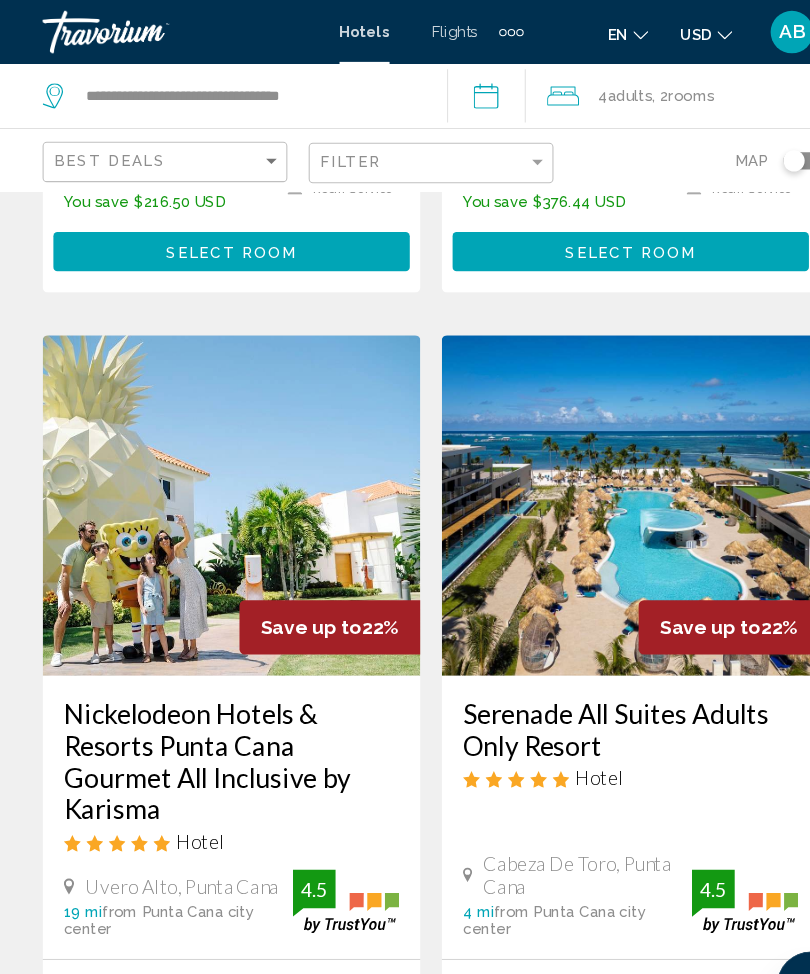 click at bounding box center [217, 475] 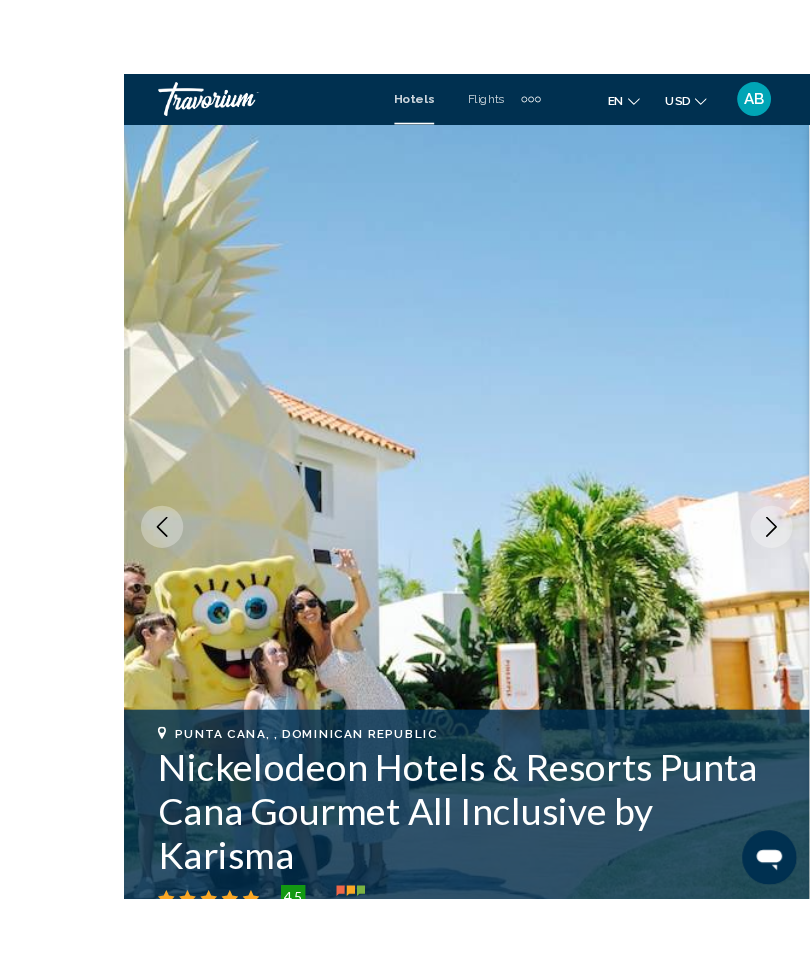 scroll, scrollTop: 46, scrollLeft: 0, axis: vertical 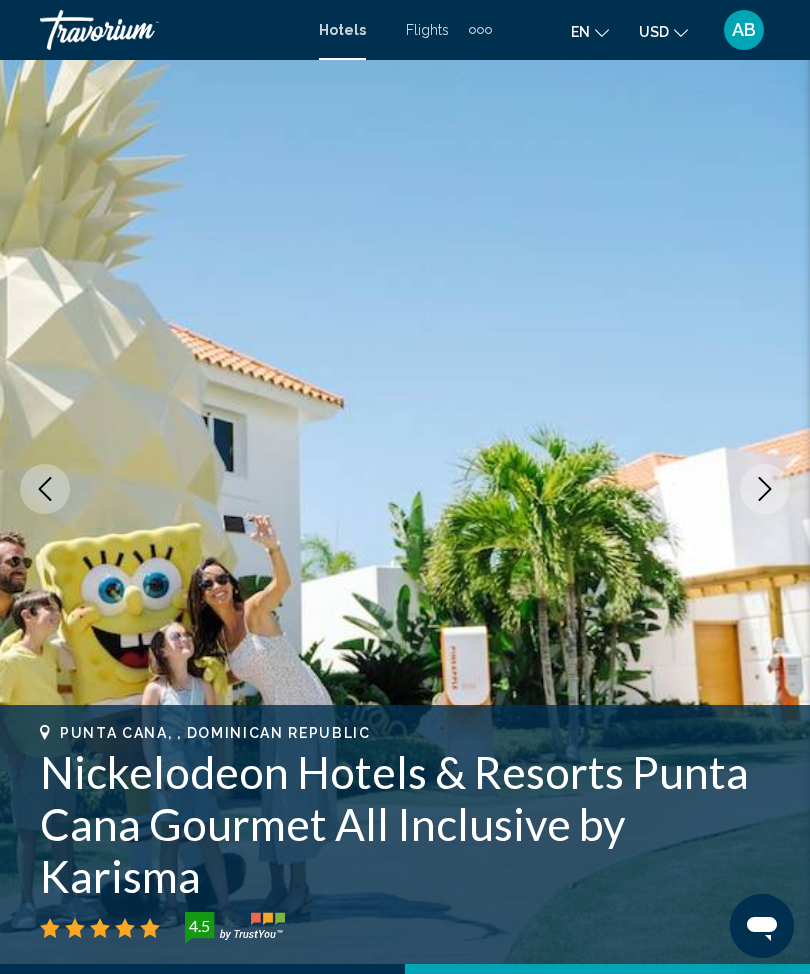click at bounding box center [765, 489] 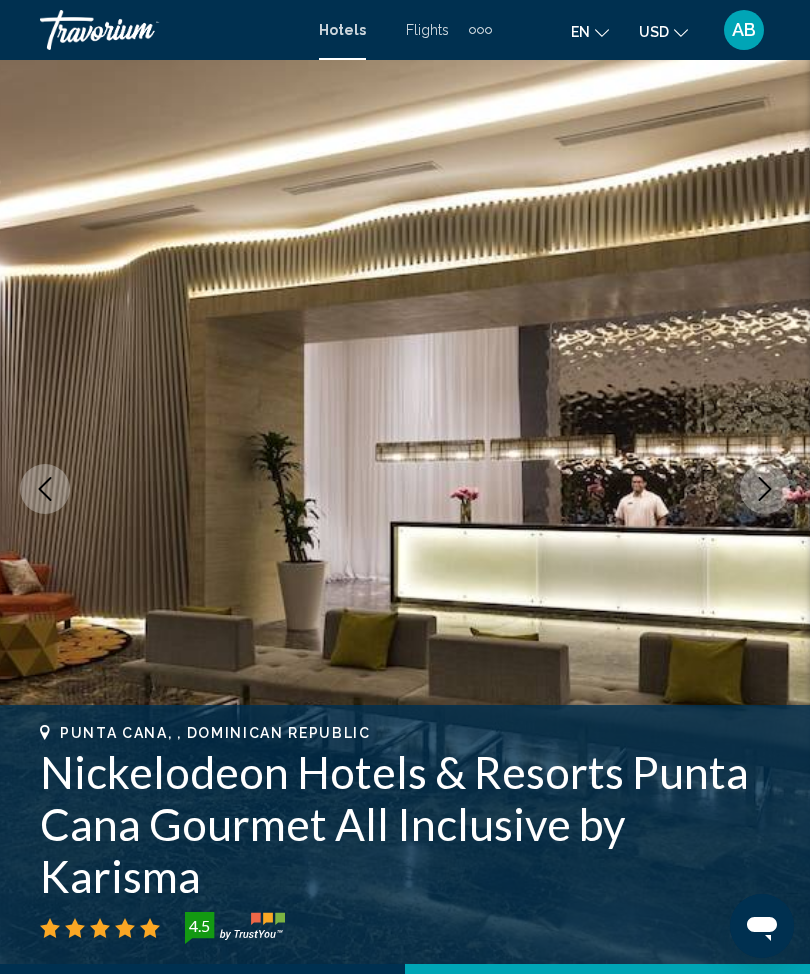 click at bounding box center [765, 489] 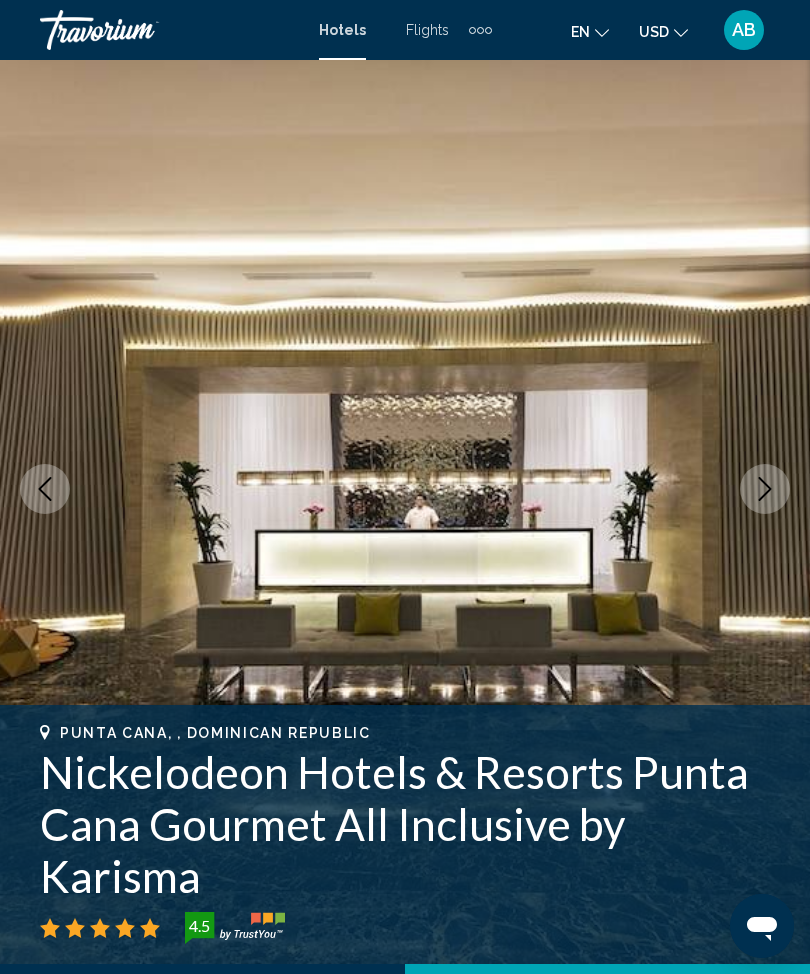 click 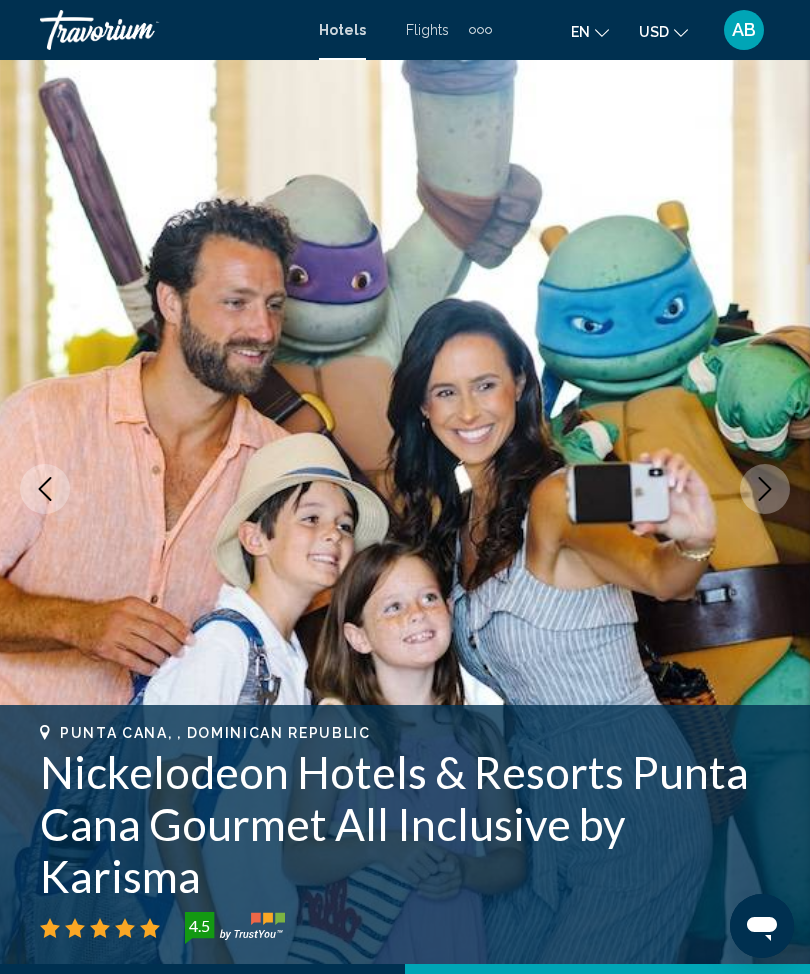click at bounding box center (765, 489) 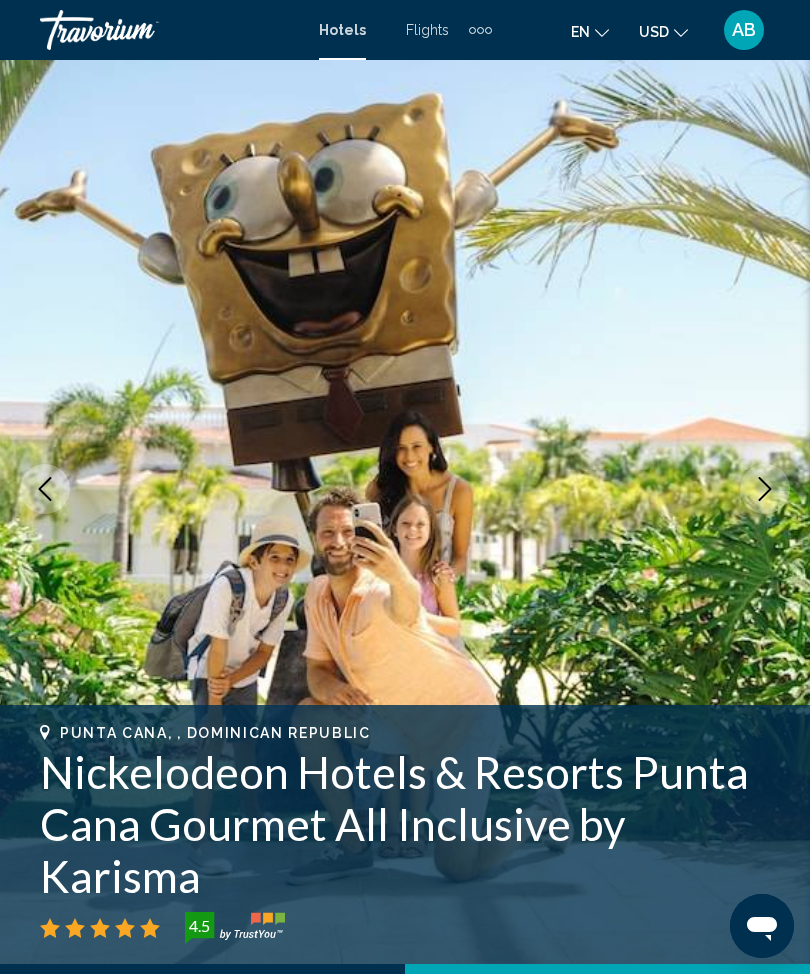 click 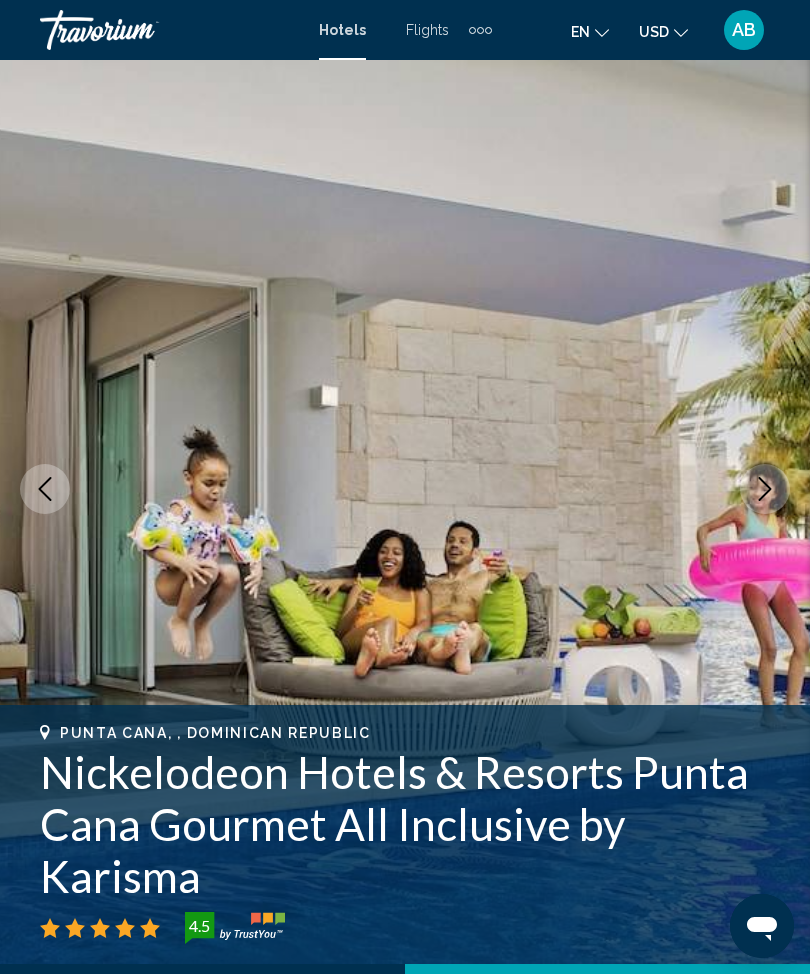 click 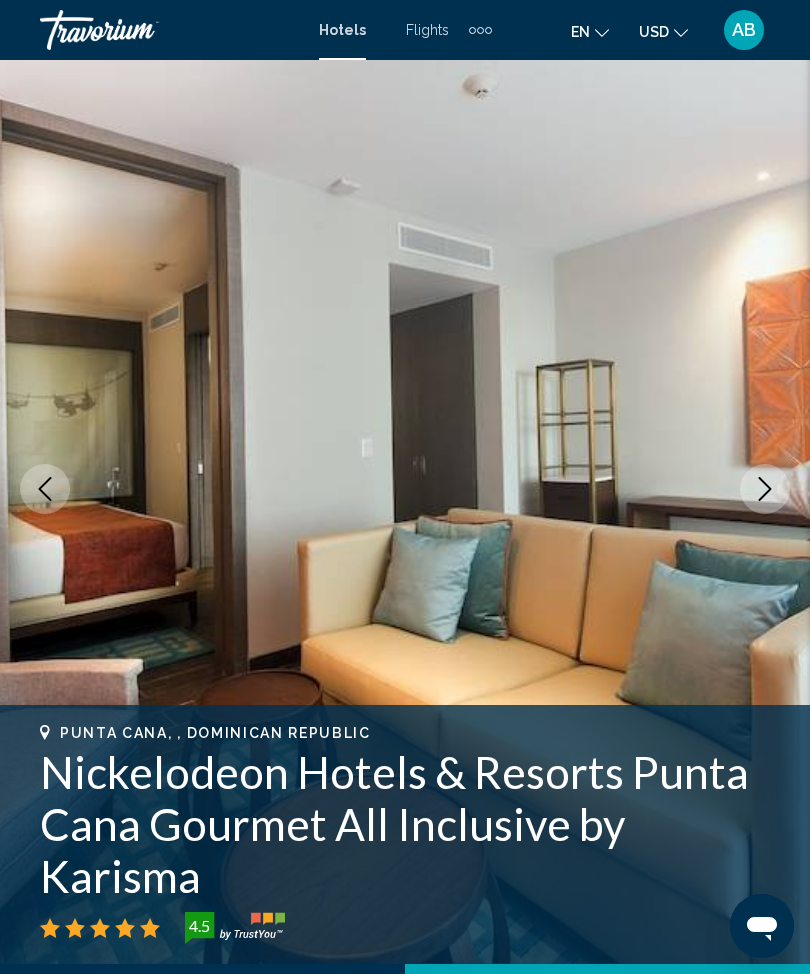 click 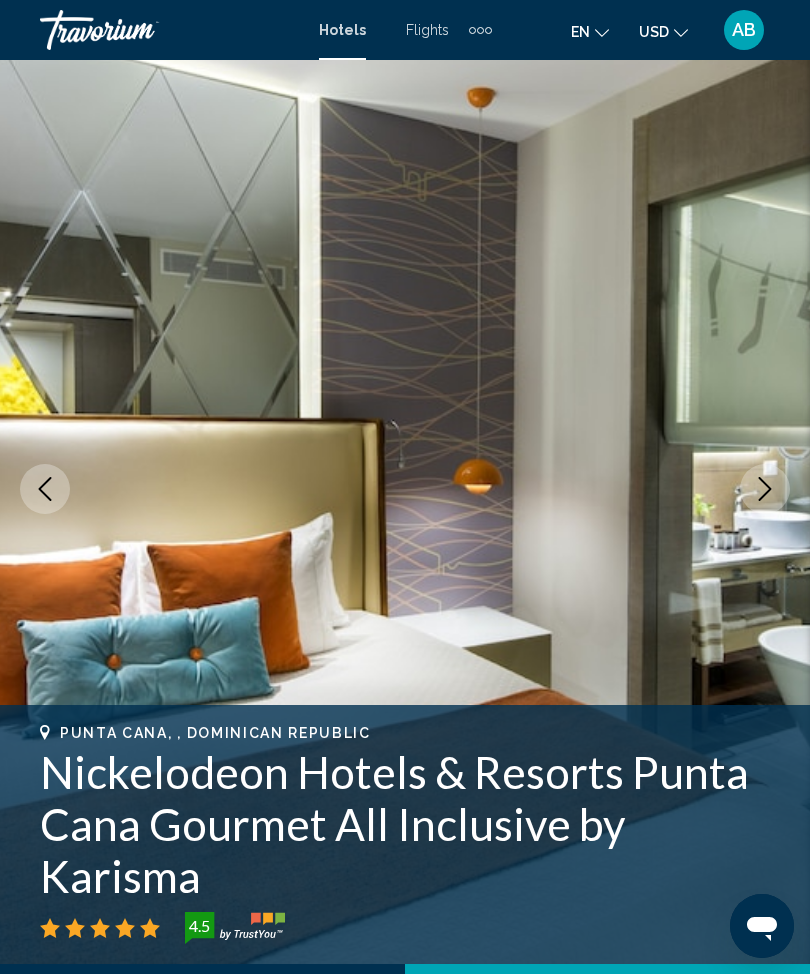 click 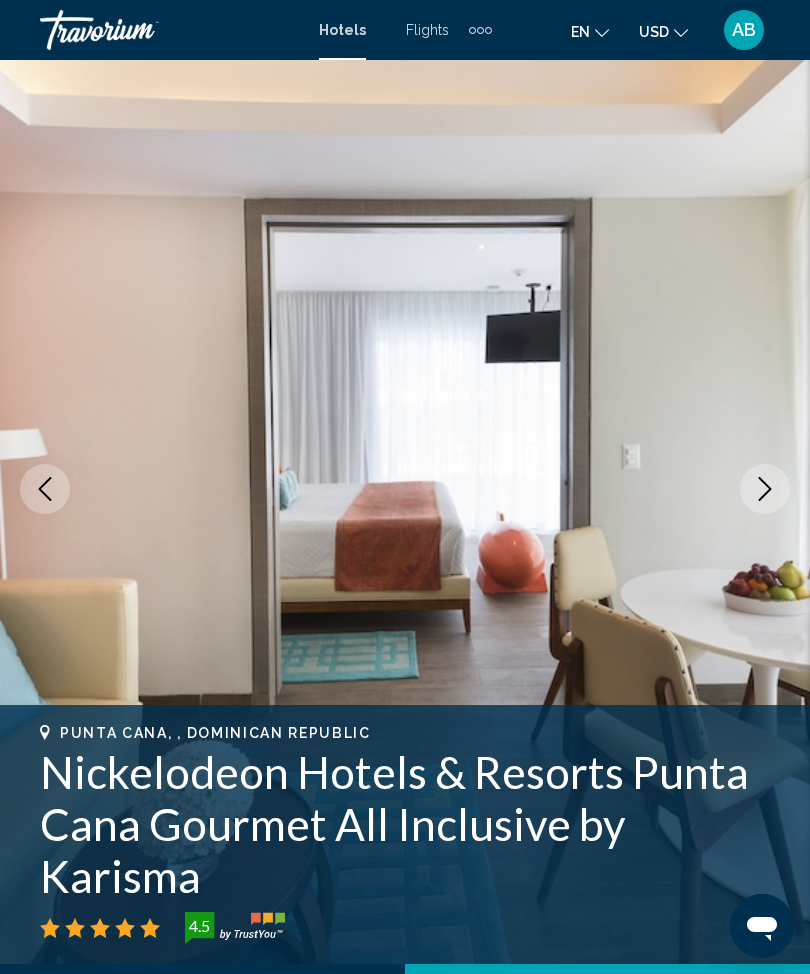 click at bounding box center (765, 489) 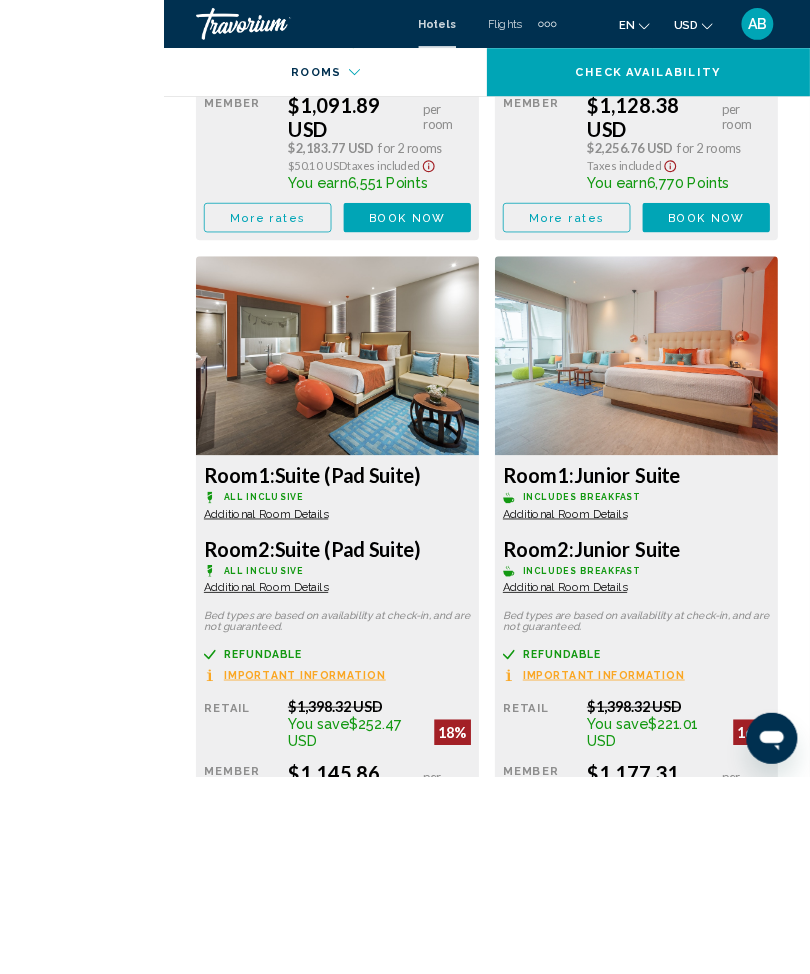 scroll, scrollTop: 4336, scrollLeft: 0, axis: vertical 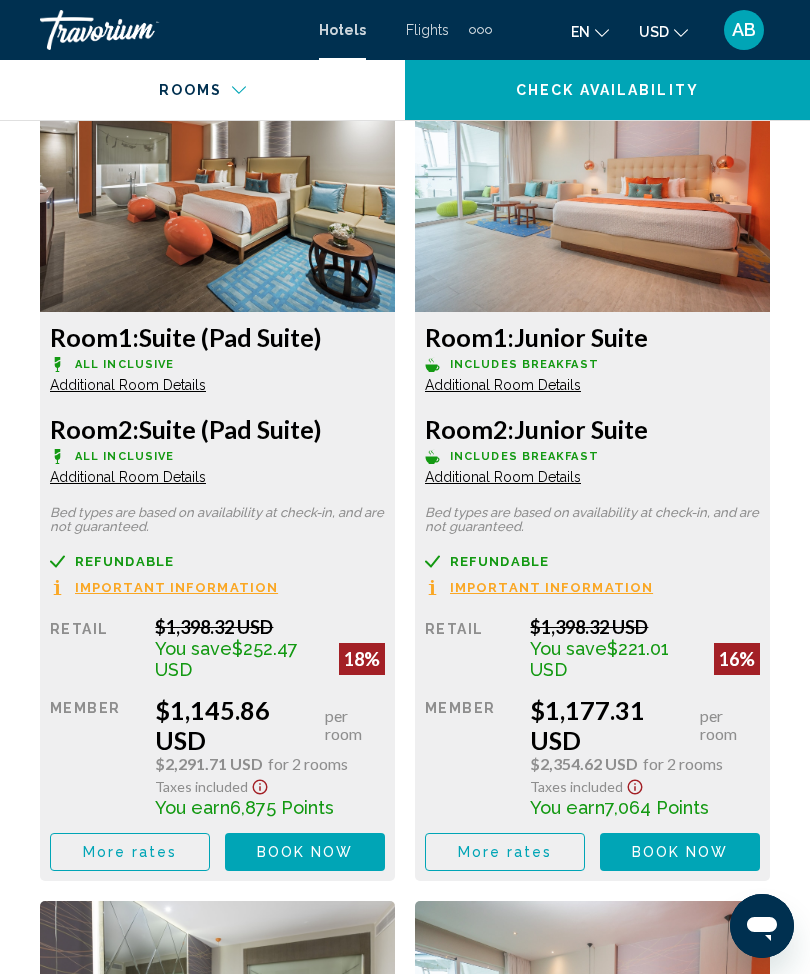 click on "Book now" at bounding box center [305, 14] 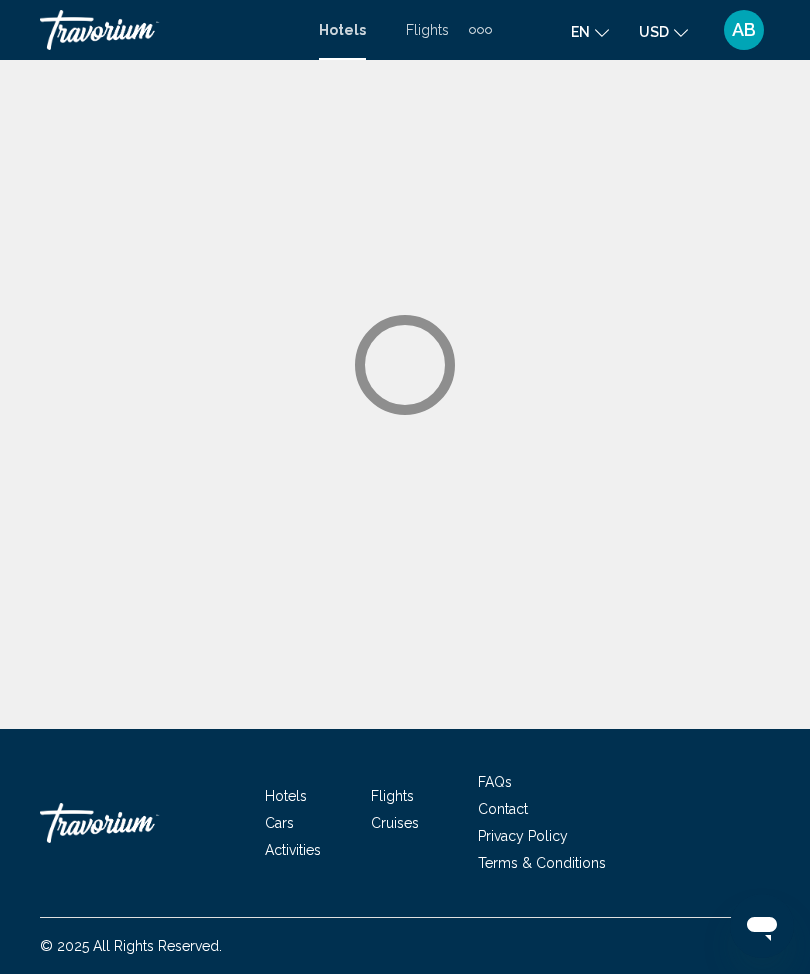 scroll, scrollTop: 0, scrollLeft: 0, axis: both 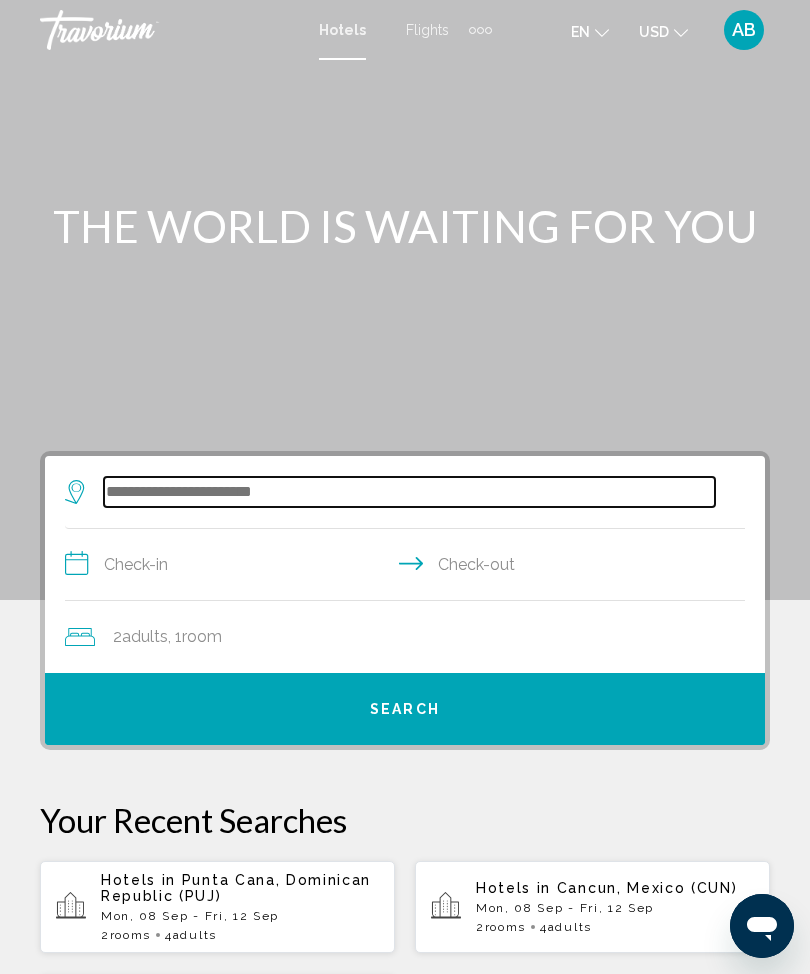 click at bounding box center (409, 492) 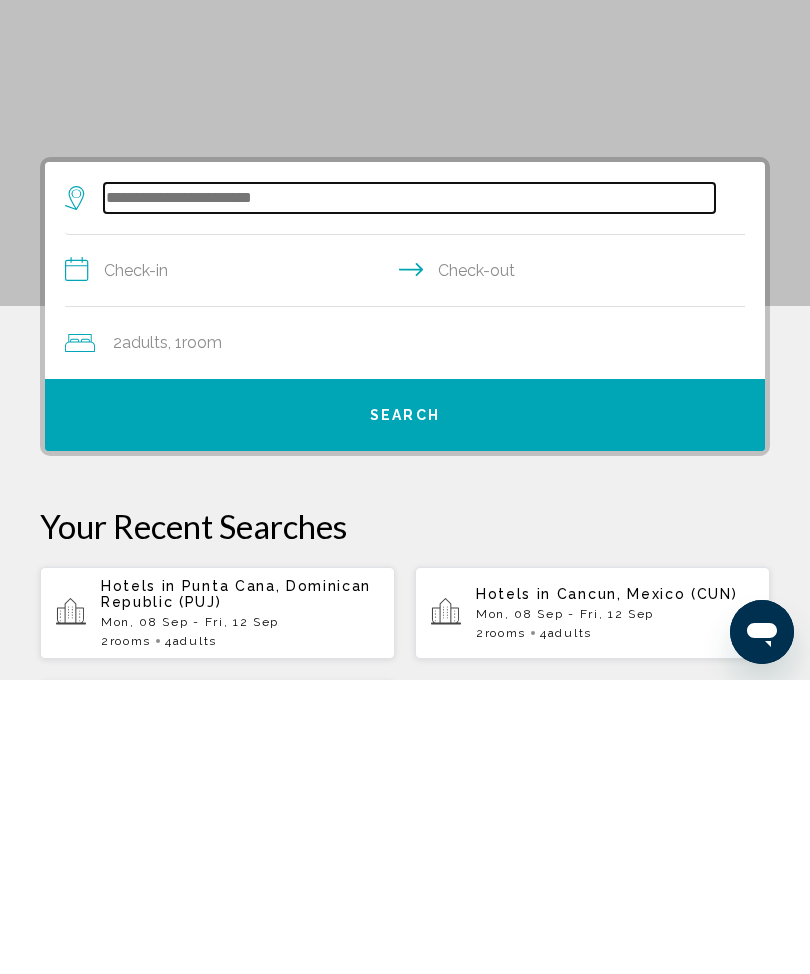 scroll, scrollTop: 65, scrollLeft: 0, axis: vertical 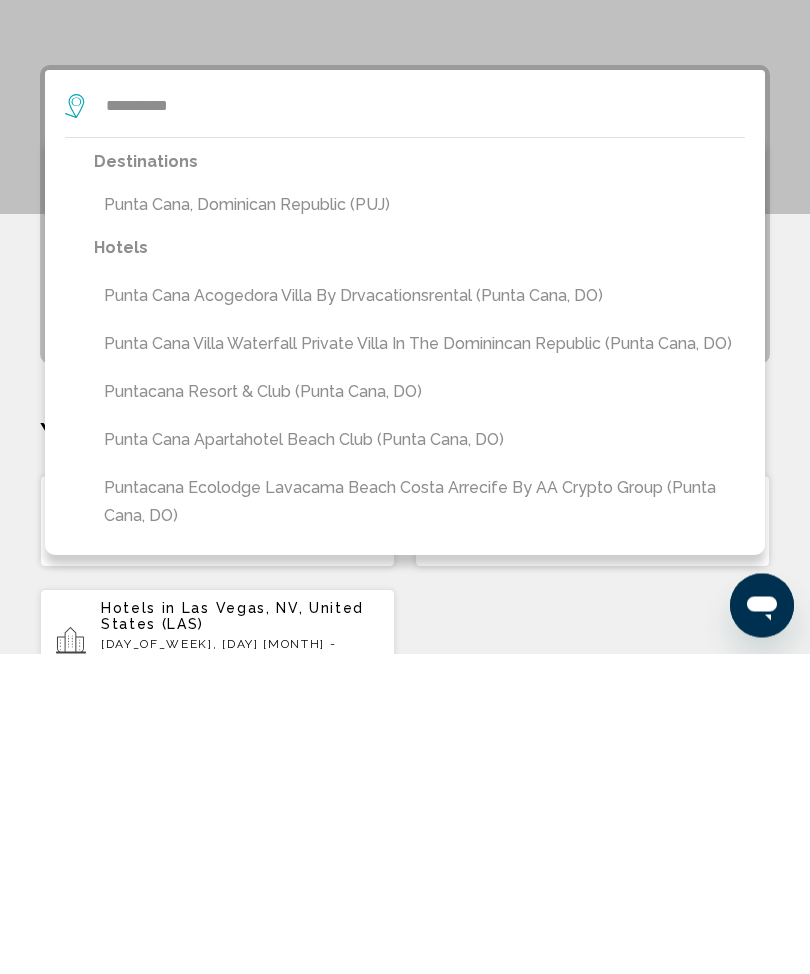 click on "Punta Cana, Dominican Republic (PUJ)" at bounding box center (419, 526) 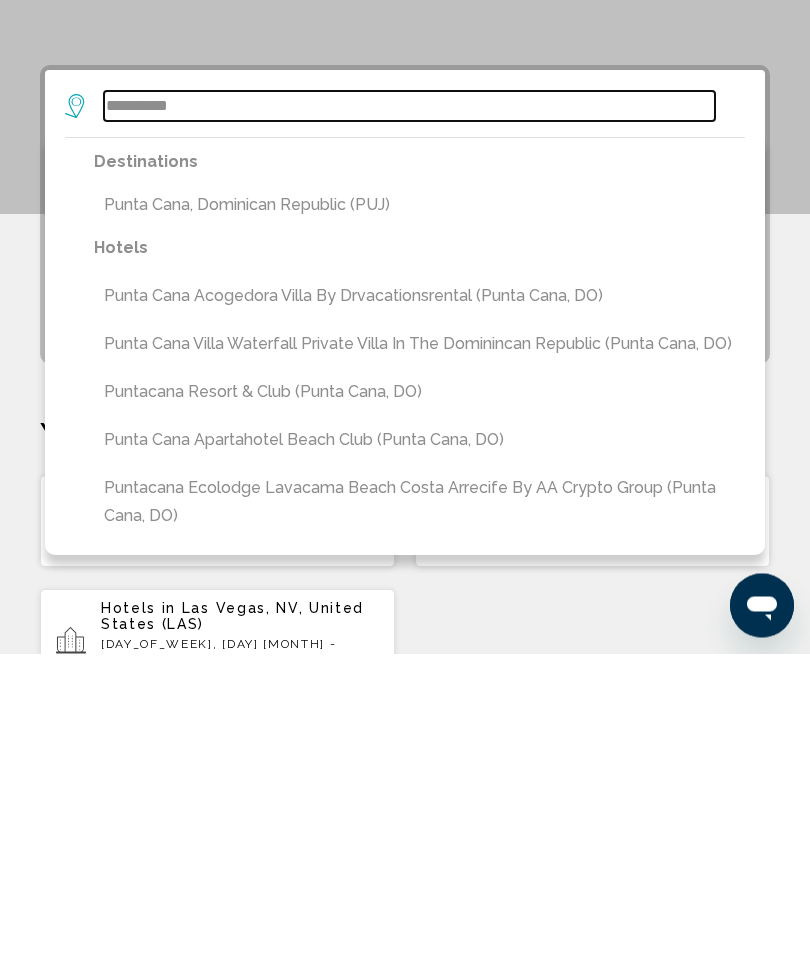 type on "**********" 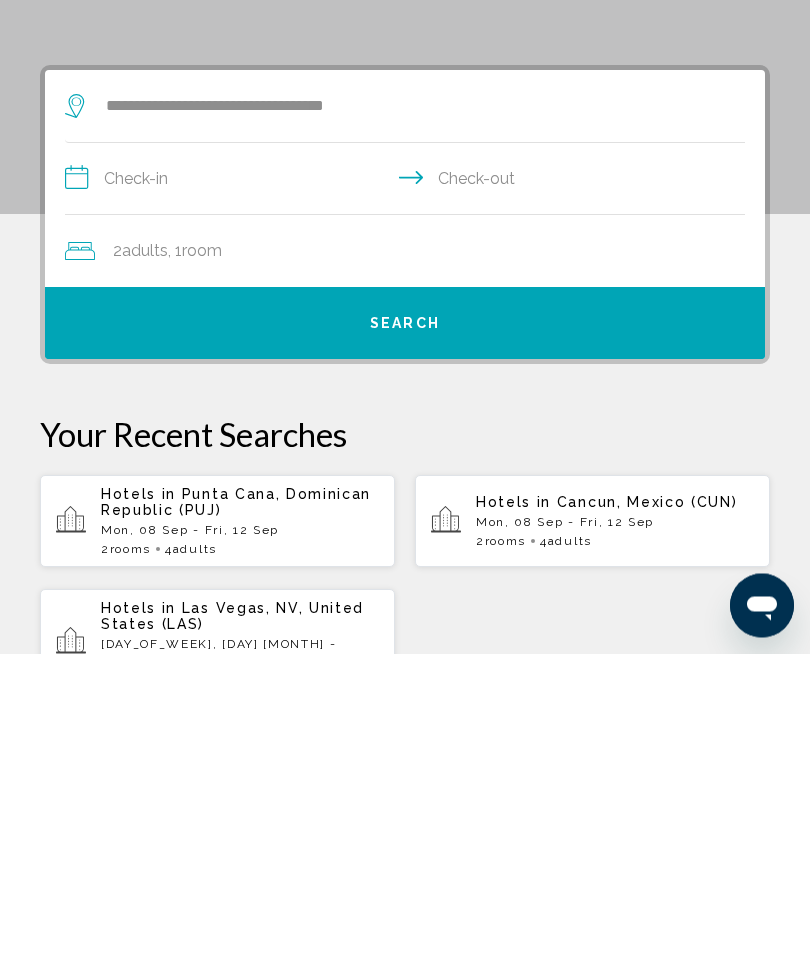 click on "**********" at bounding box center (409, 502) 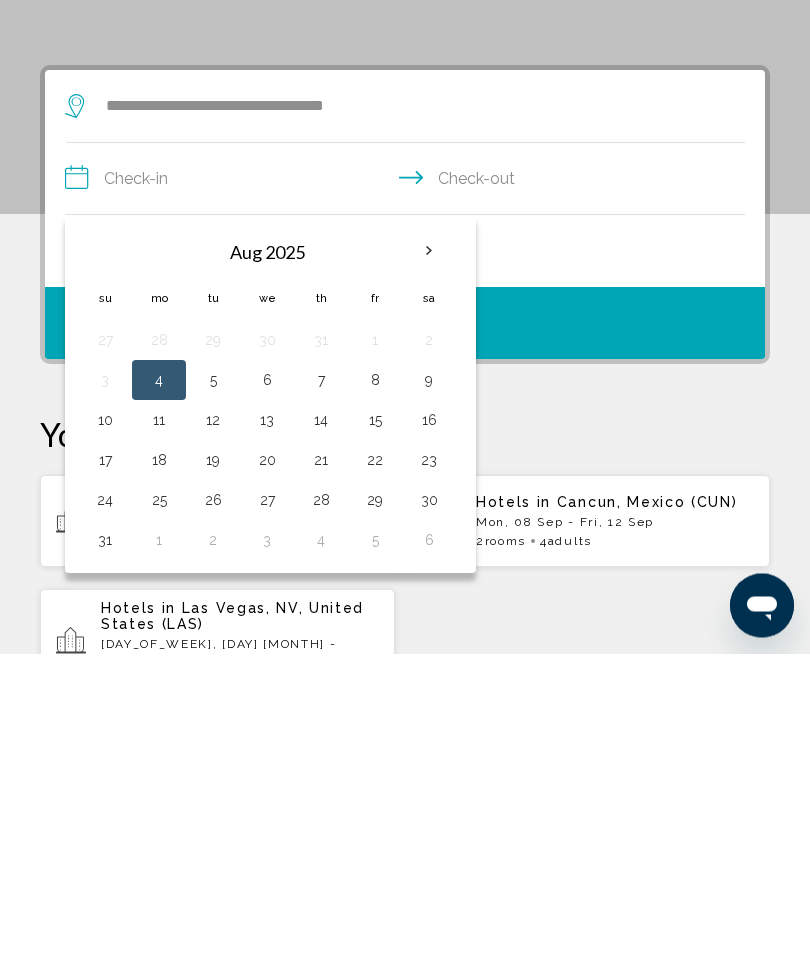 scroll, scrollTop: 386, scrollLeft: 0, axis: vertical 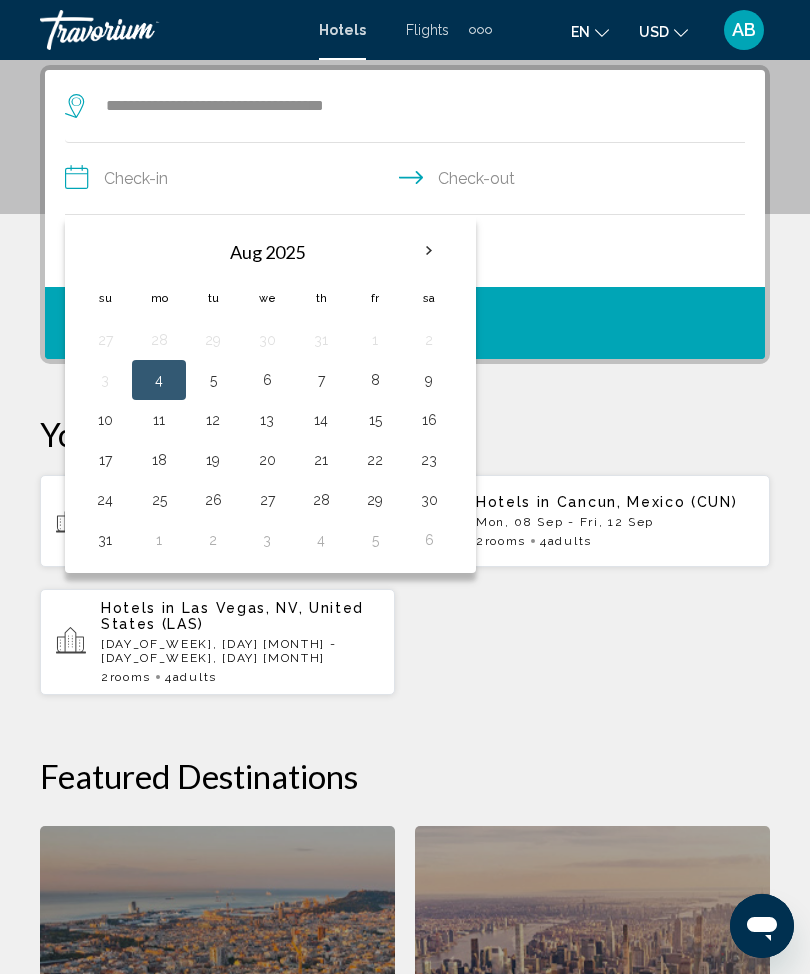 click at bounding box center [429, 251] 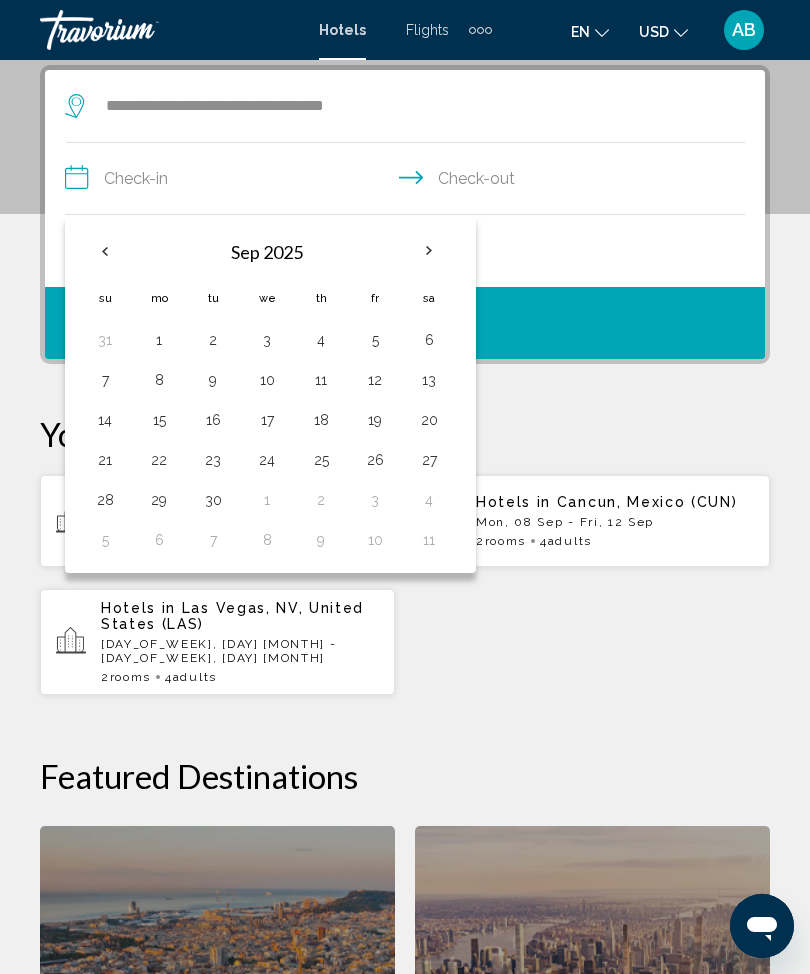 click on "8" at bounding box center (159, 380) 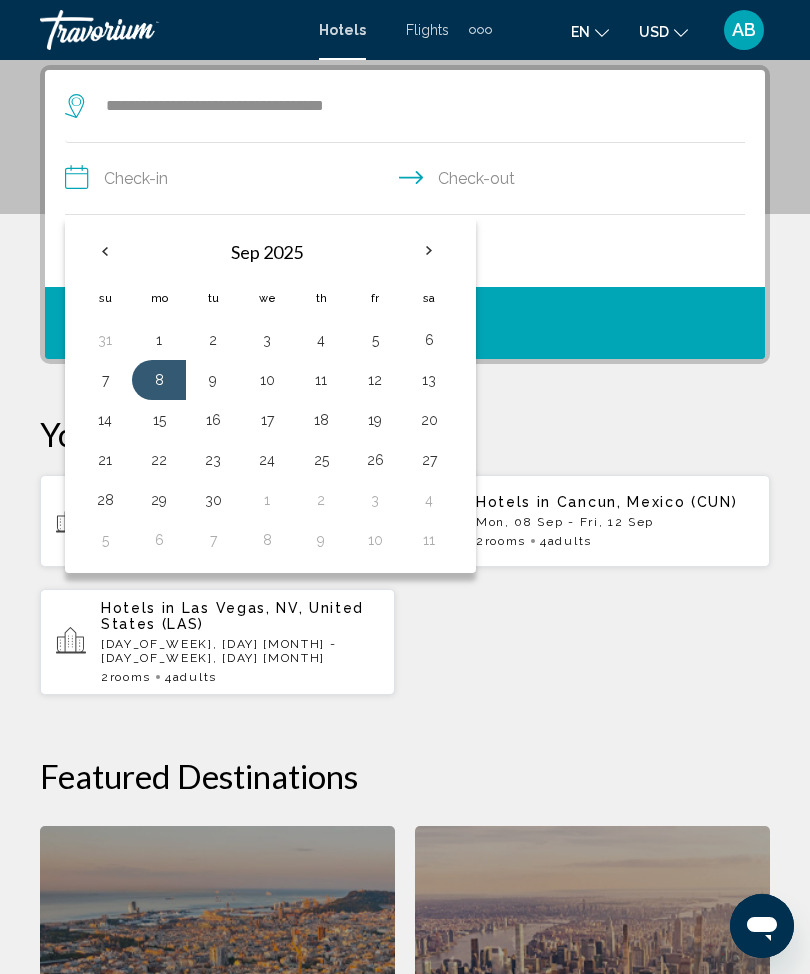 click on "12" at bounding box center [375, 380] 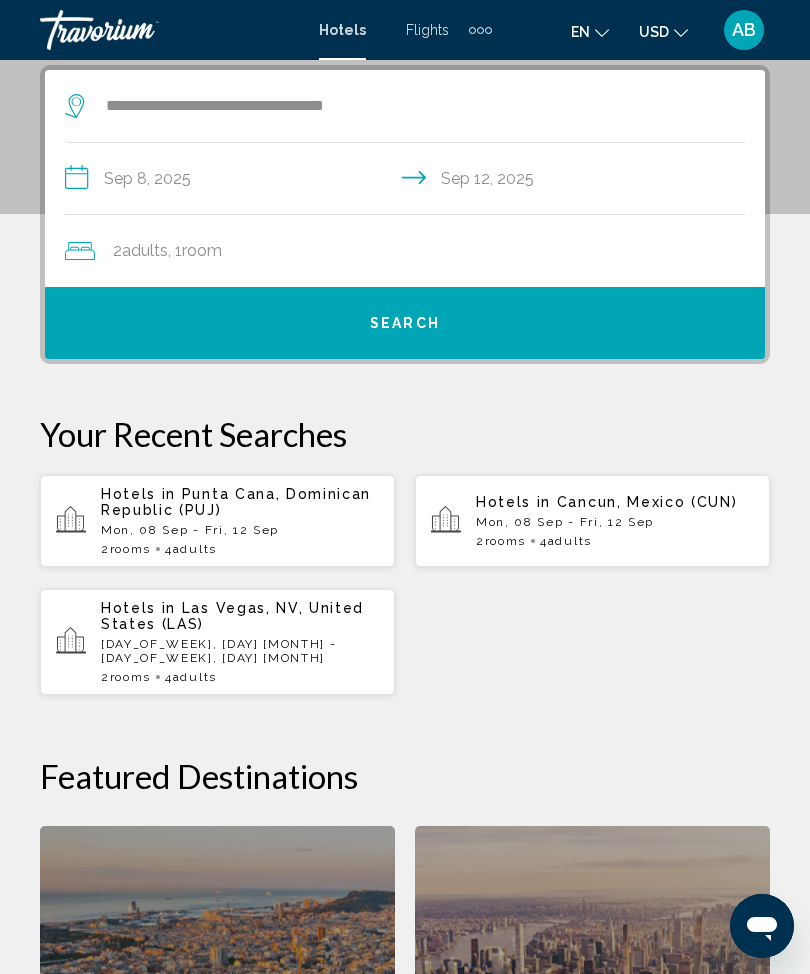 type on "**********" 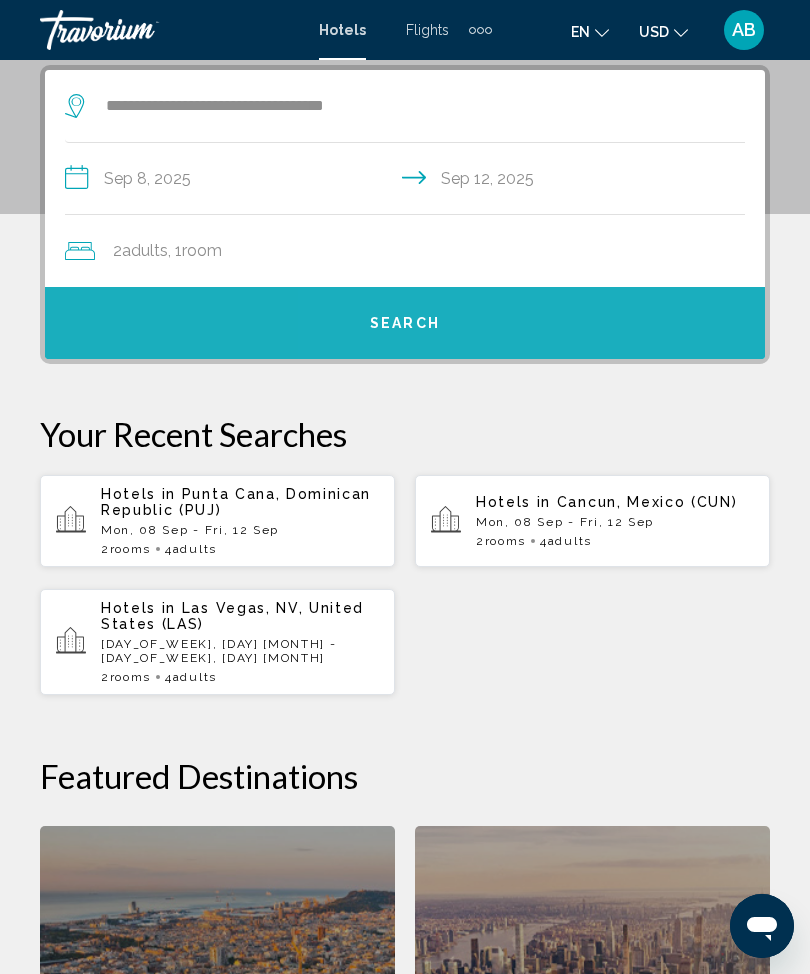 click on "Search" at bounding box center [405, 323] 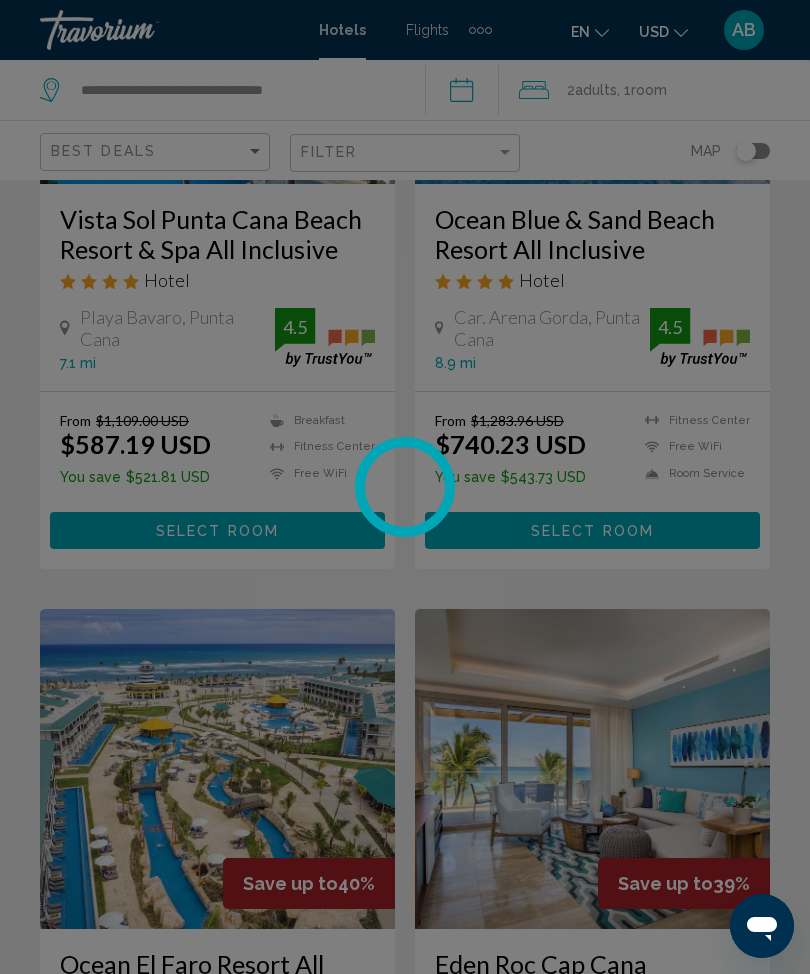 scroll, scrollTop: 0, scrollLeft: 0, axis: both 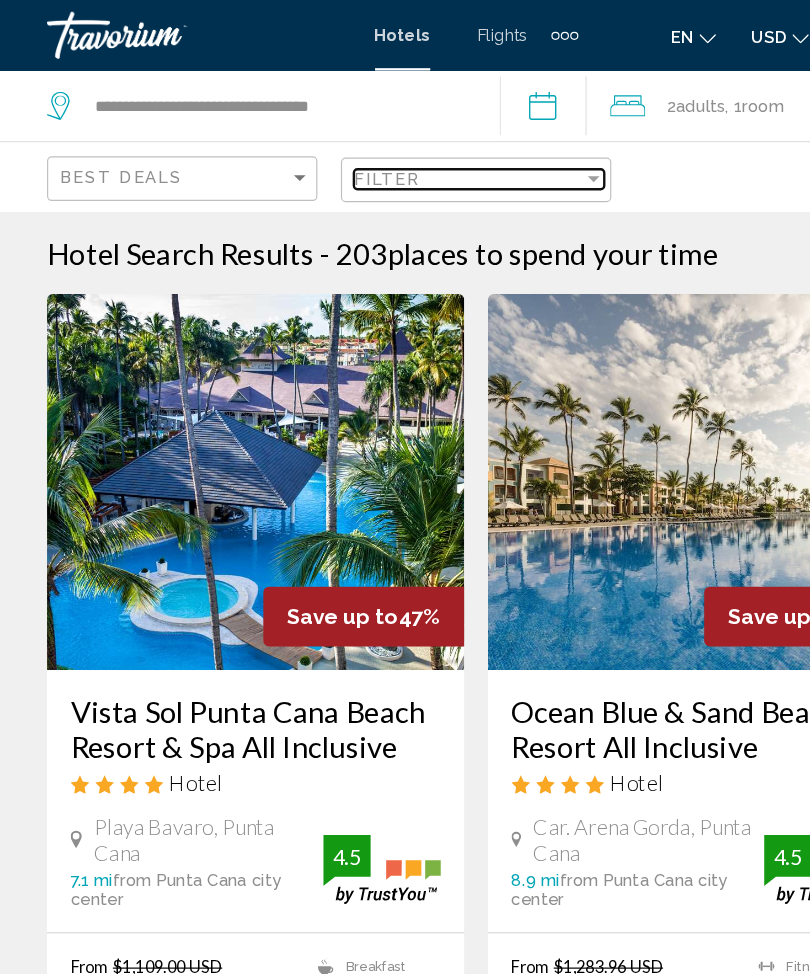 click on "Filter" at bounding box center (398, 152) 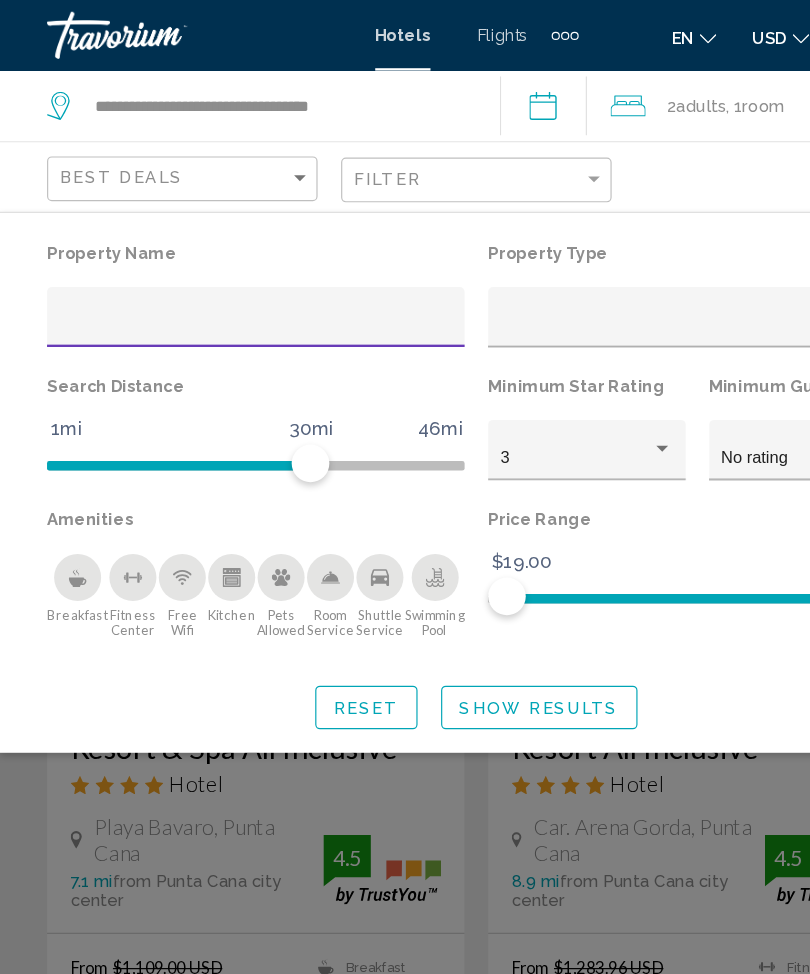 click at bounding box center [218, 277] 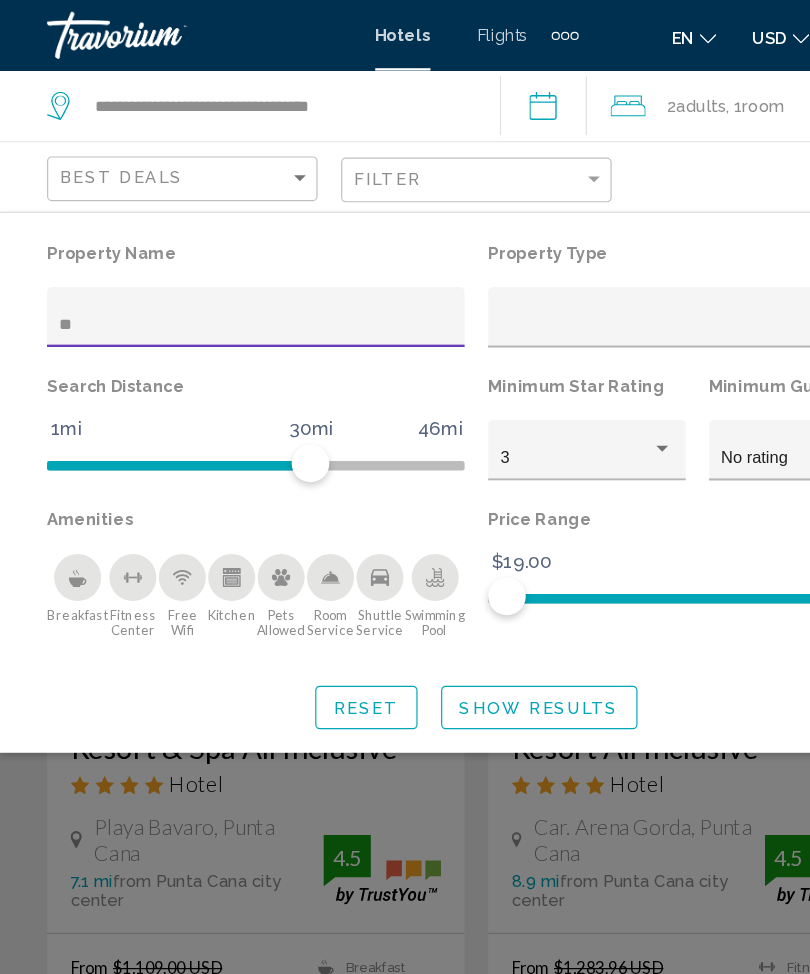 type on "***" 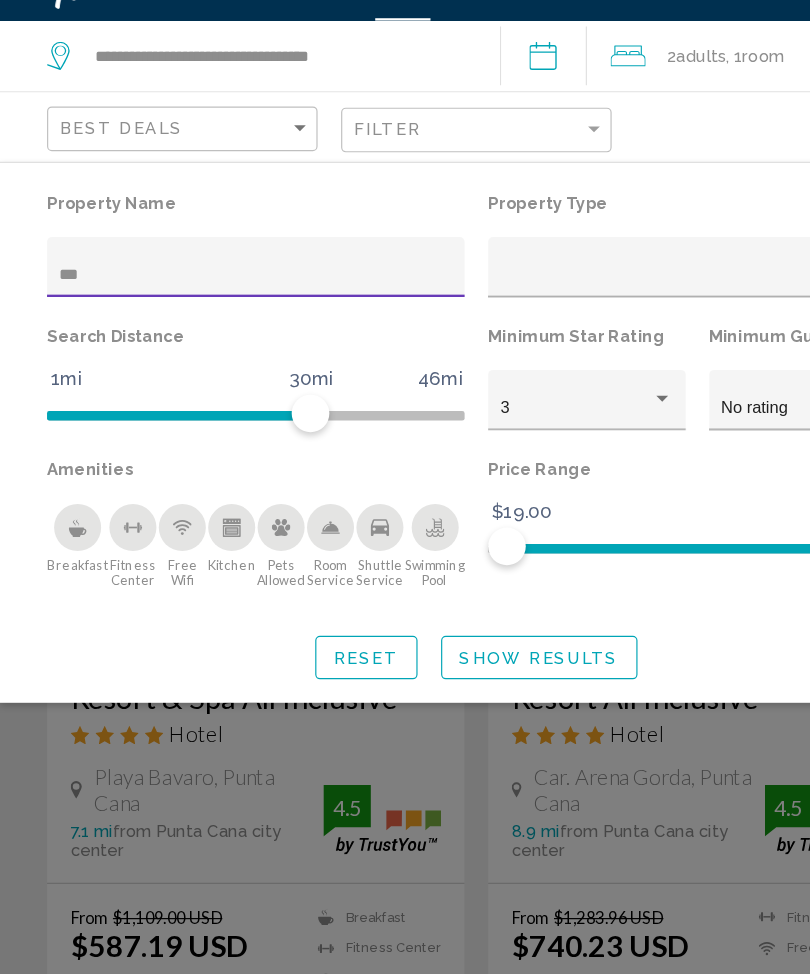 click on "Show Results" 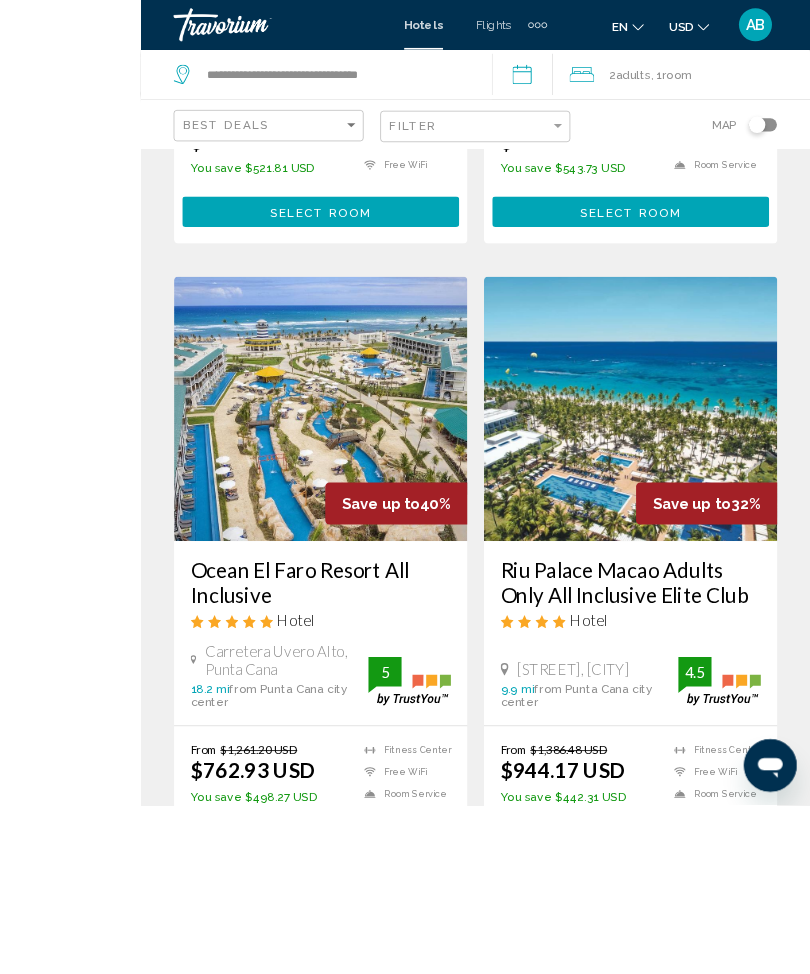 scroll, scrollTop: 872, scrollLeft: 0, axis: vertical 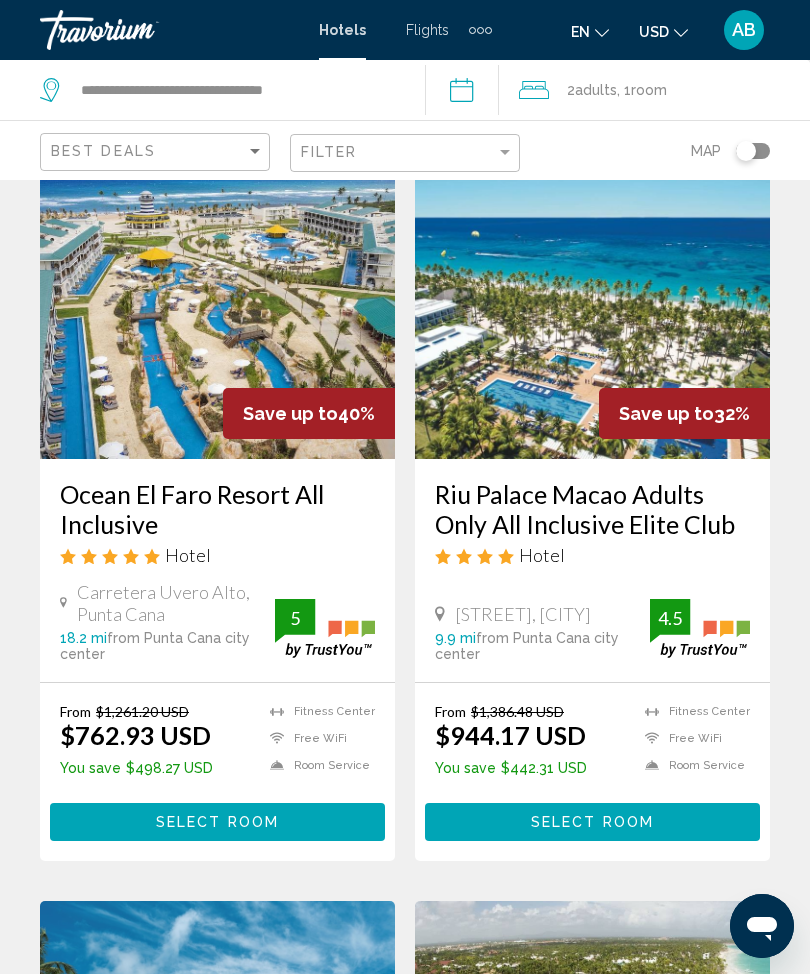 click on "Select Room" at bounding box center (217, 821) 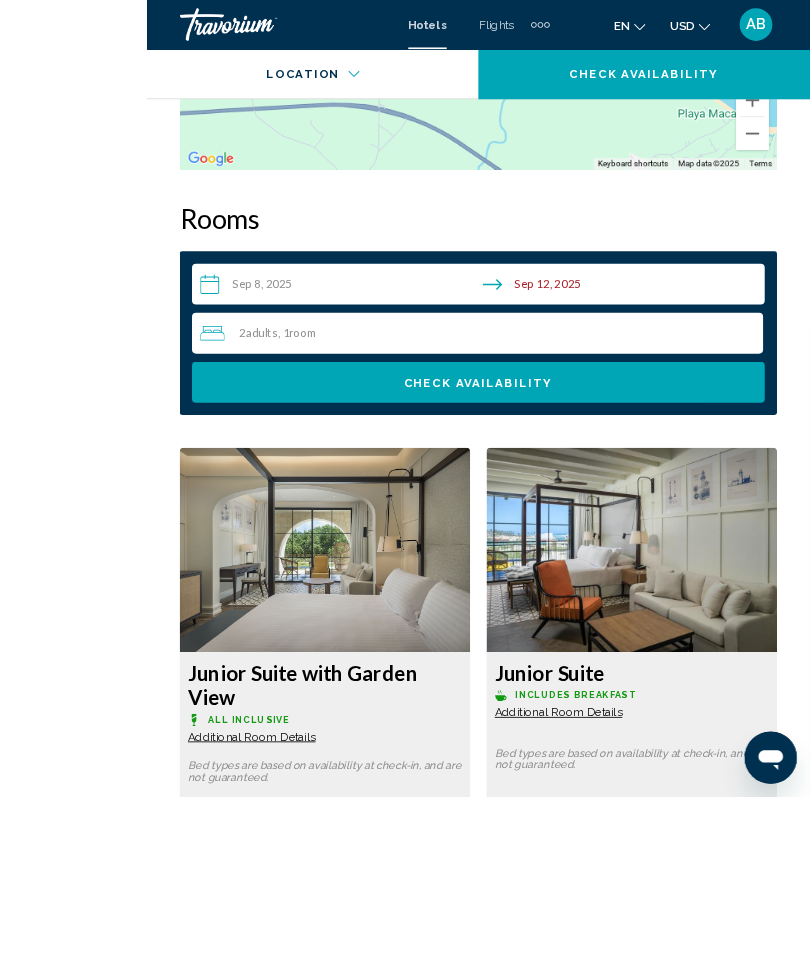 scroll, scrollTop: 3343, scrollLeft: 0, axis: vertical 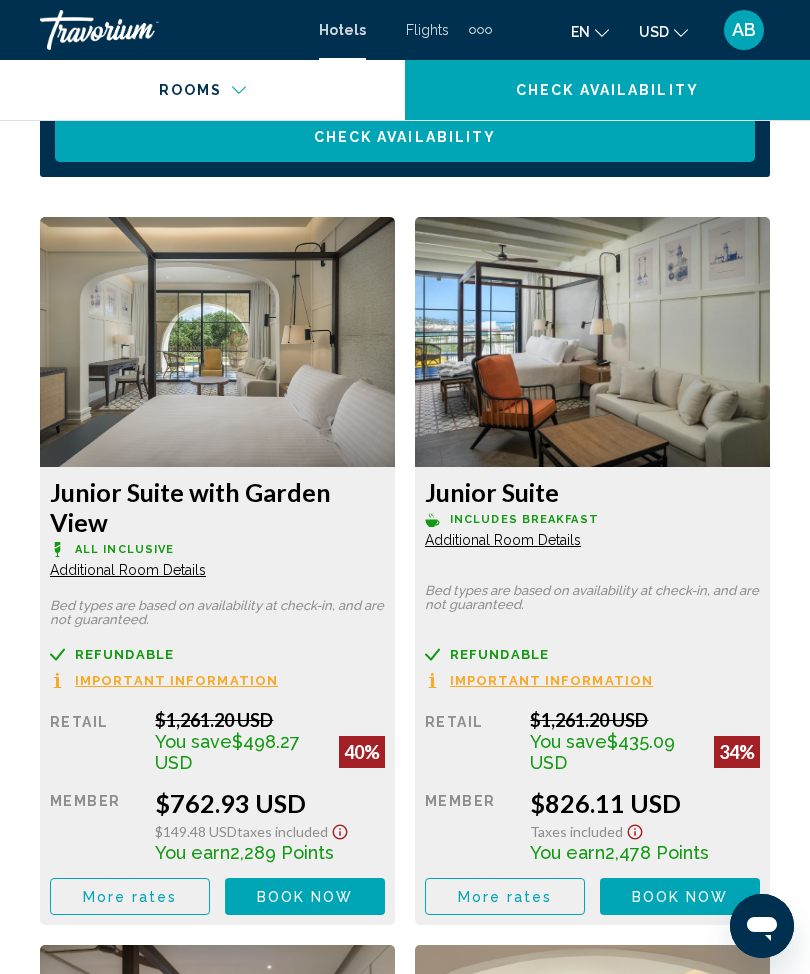 click on "Book now" at bounding box center [305, 897] 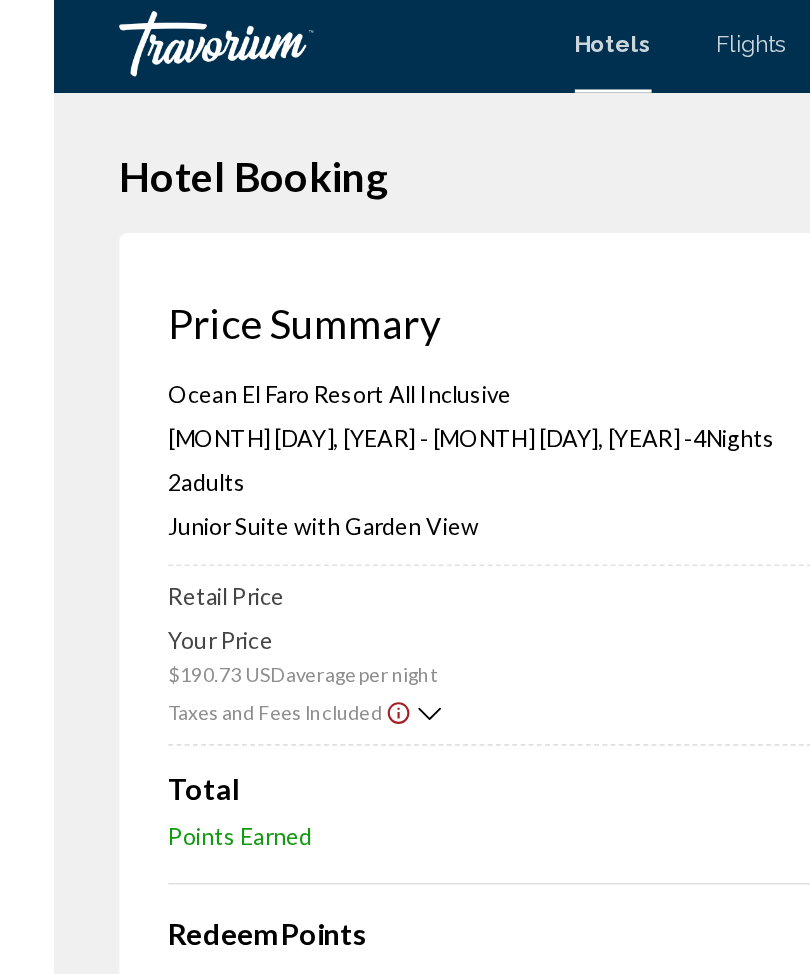 scroll, scrollTop: 0, scrollLeft: 0, axis: both 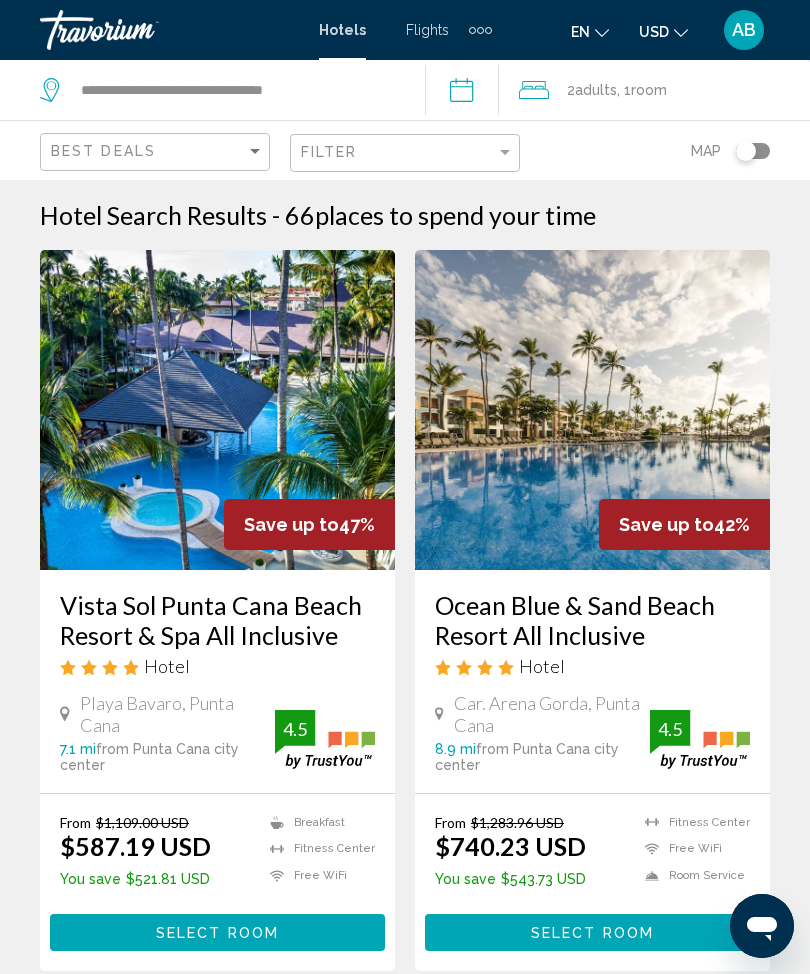 click on "Filter" 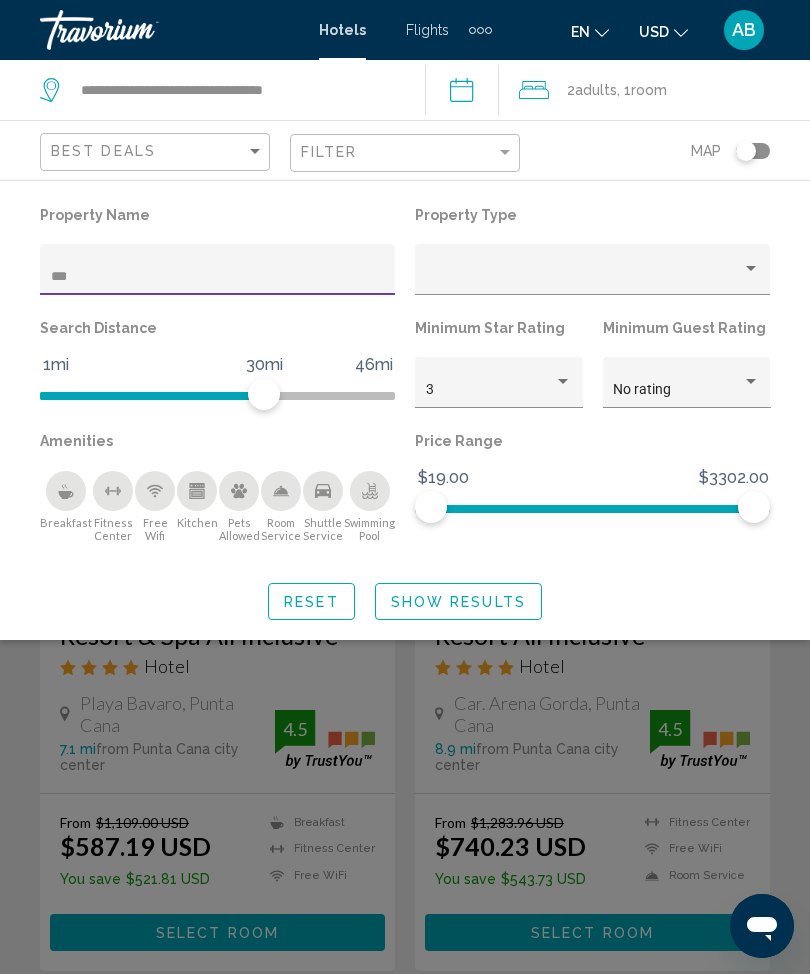 click on "***" at bounding box center [218, 277] 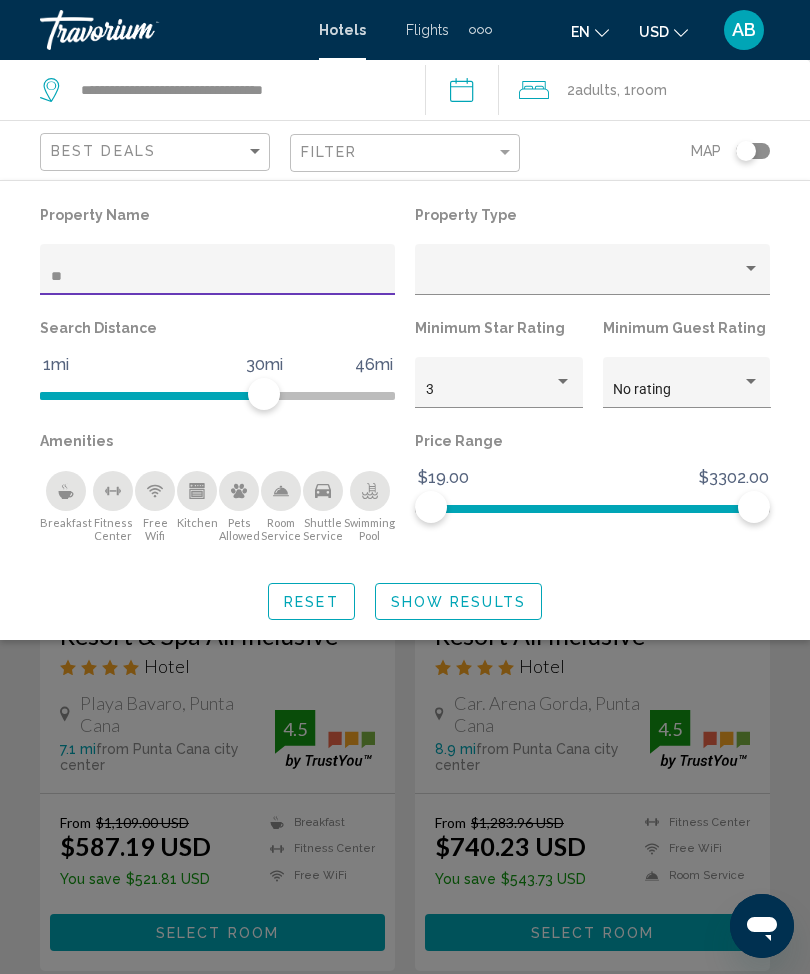 type on "*" 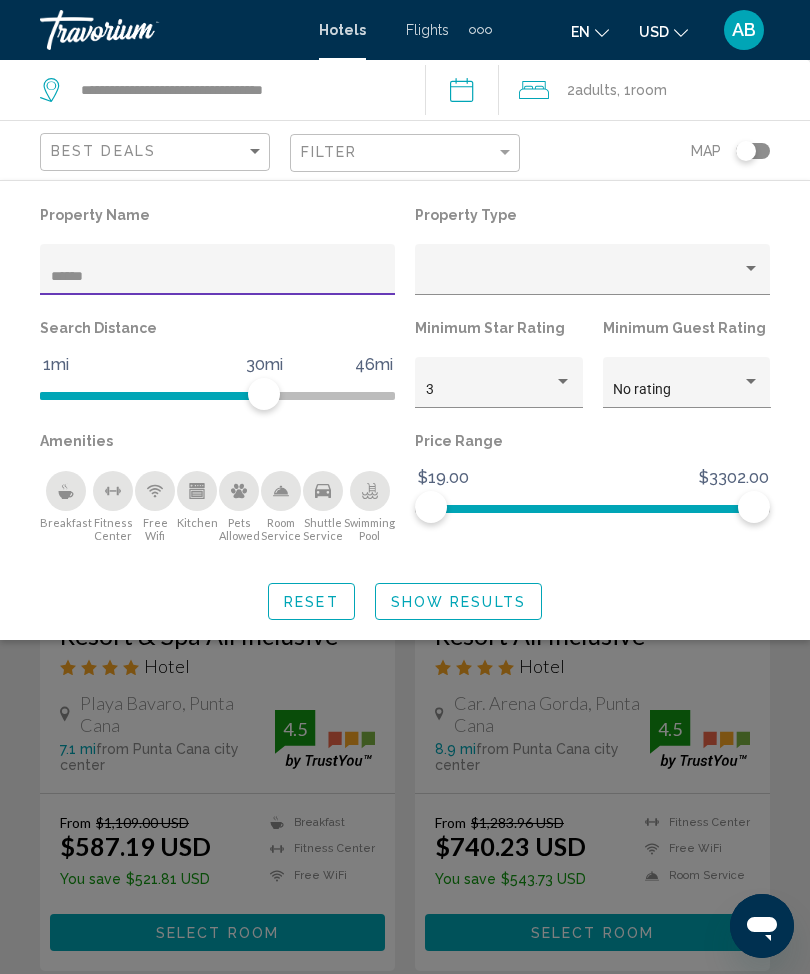 type on "*******" 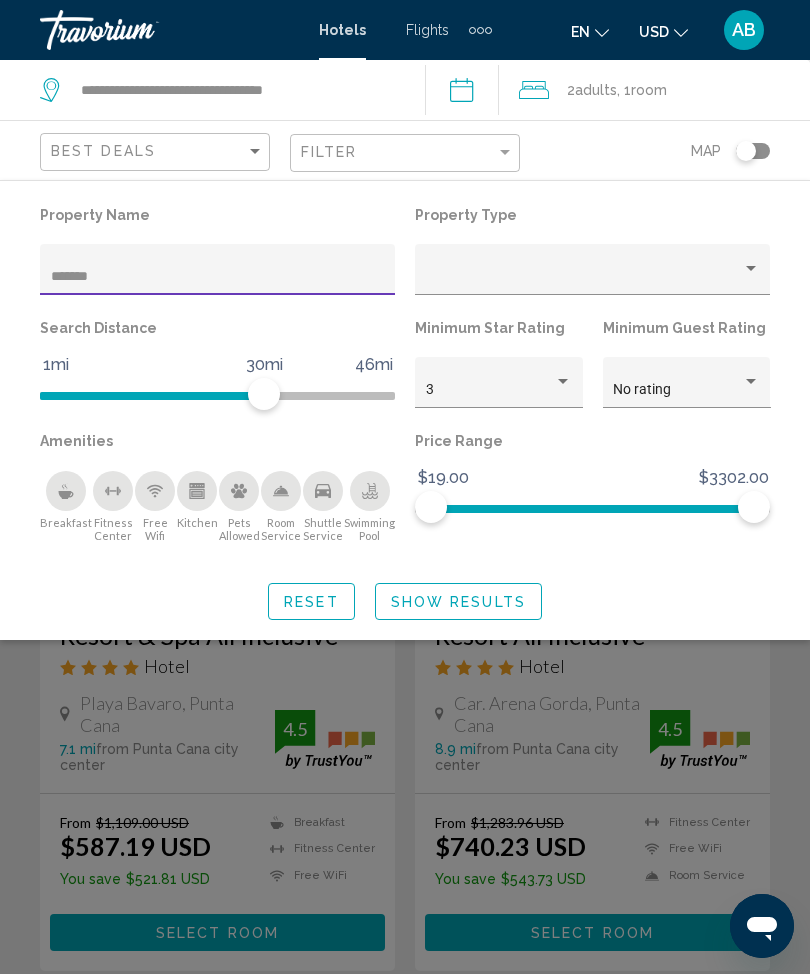 click on "Show Results" 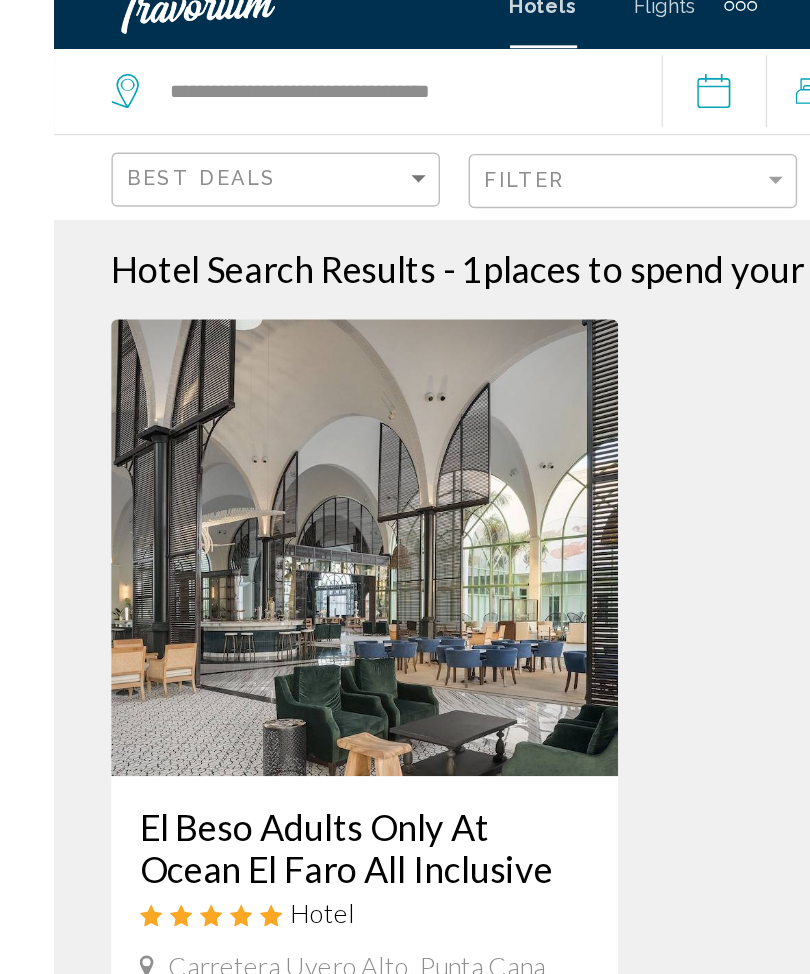scroll, scrollTop: 0, scrollLeft: 0, axis: both 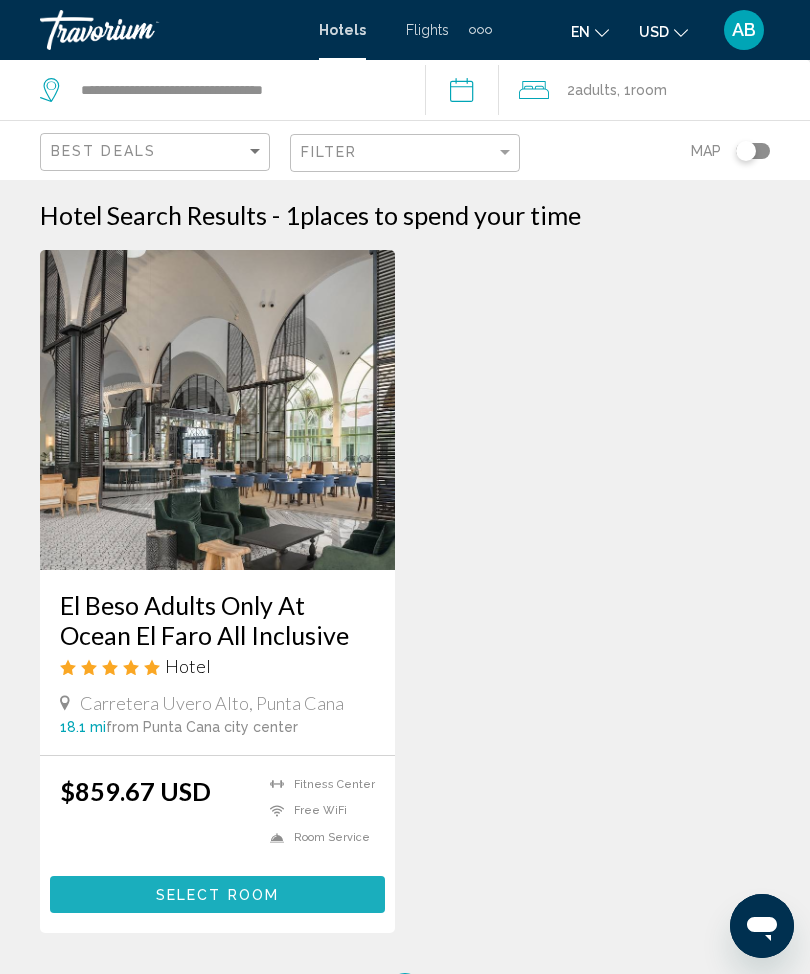 click on "Select Room" at bounding box center [217, 894] 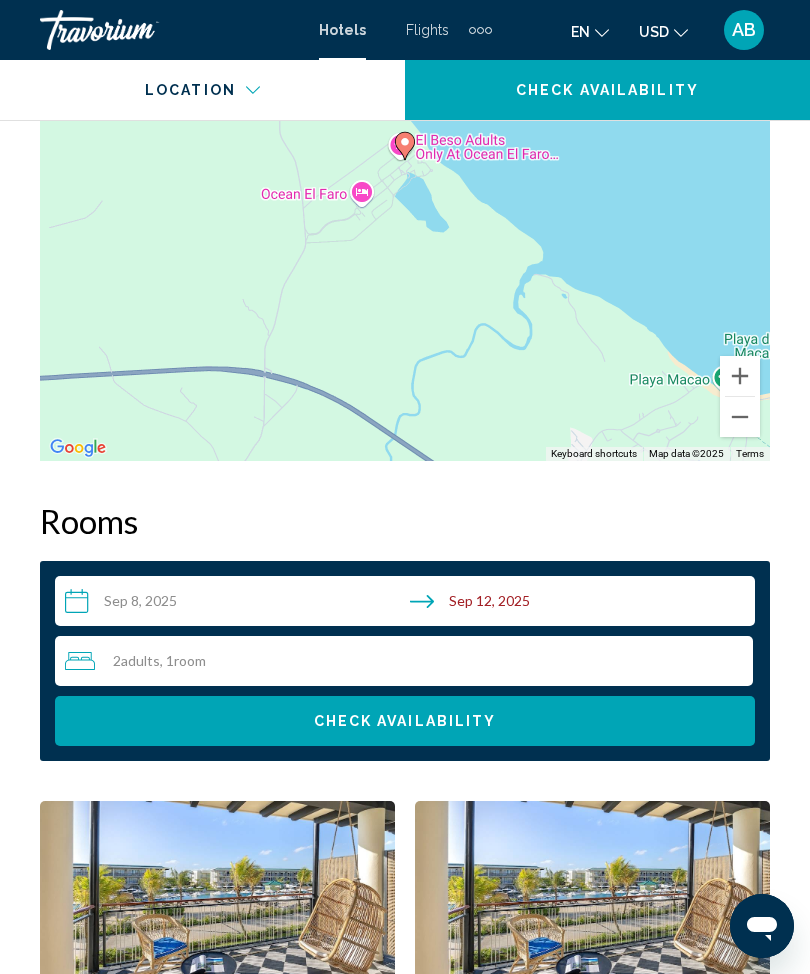 scroll, scrollTop: 2764, scrollLeft: 0, axis: vertical 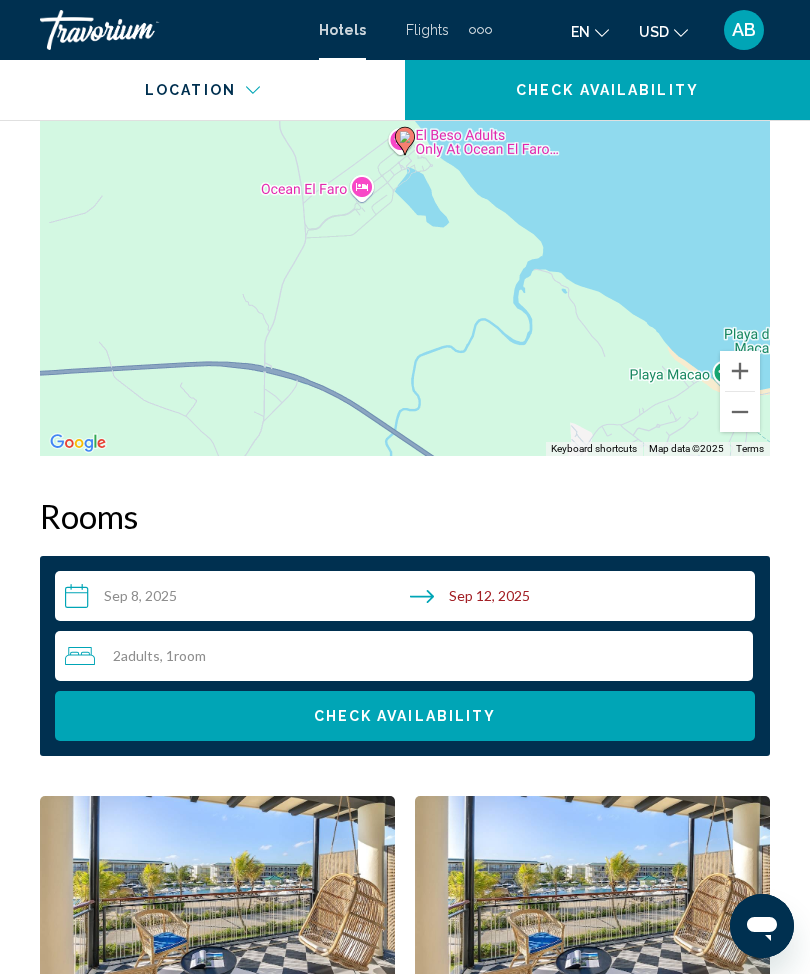 click on "**********" at bounding box center [409, 599] 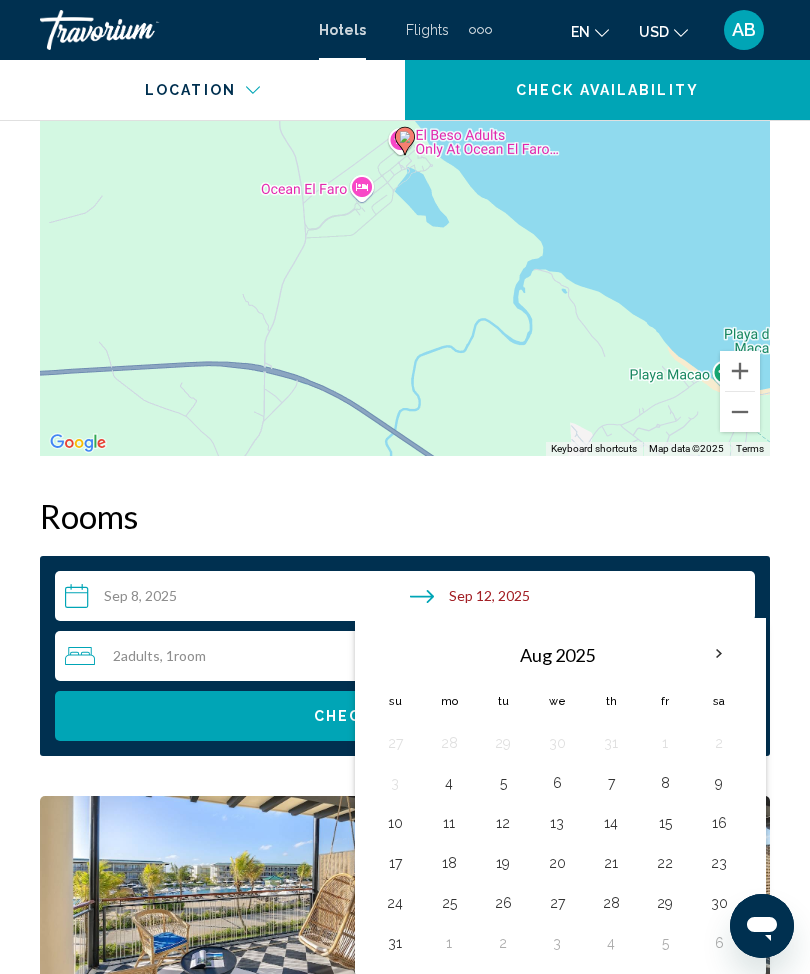 click at bounding box center (719, 654) 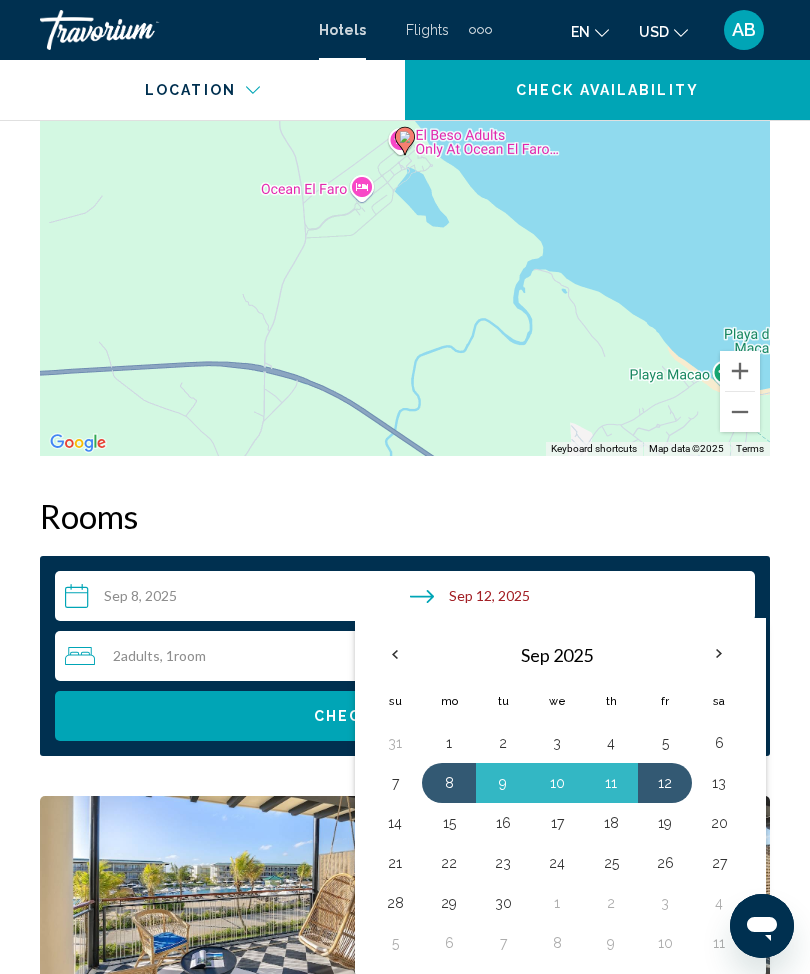 click on "7" at bounding box center [395, 783] 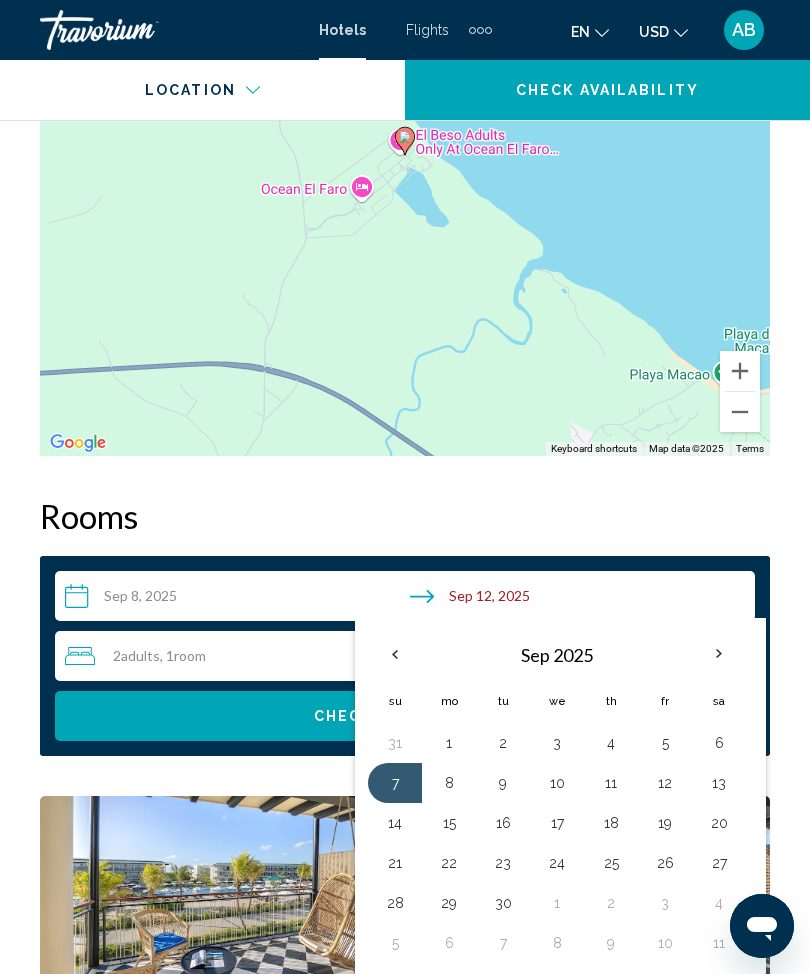 click on "10" at bounding box center (557, 783) 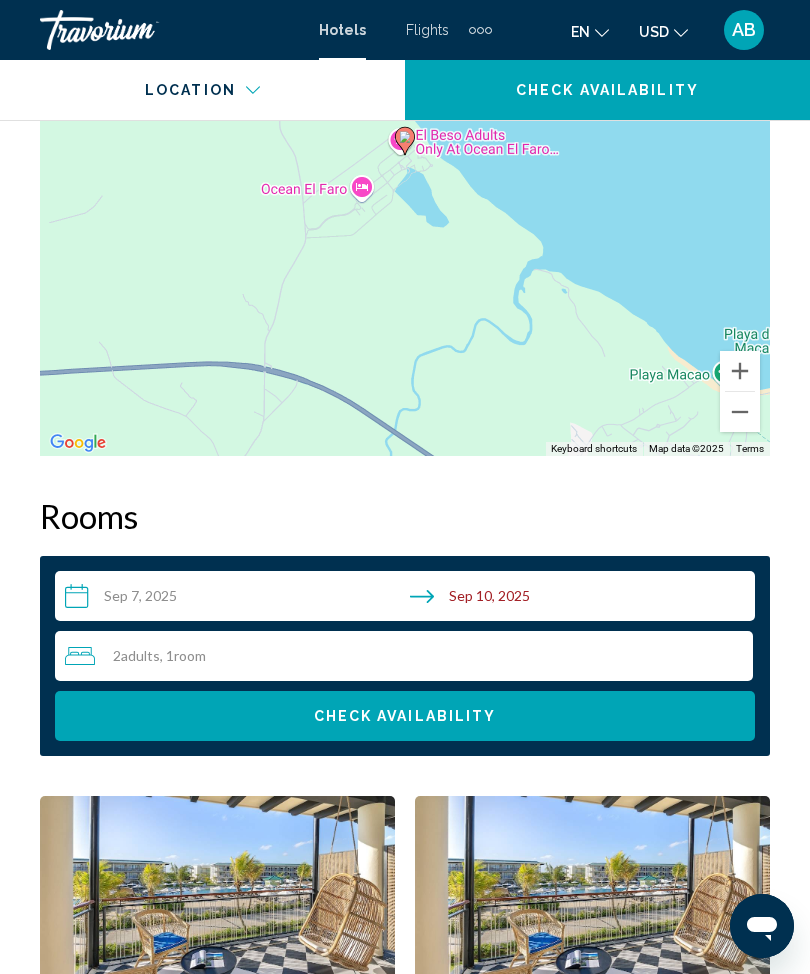 click on "Check Availability" at bounding box center [405, 716] 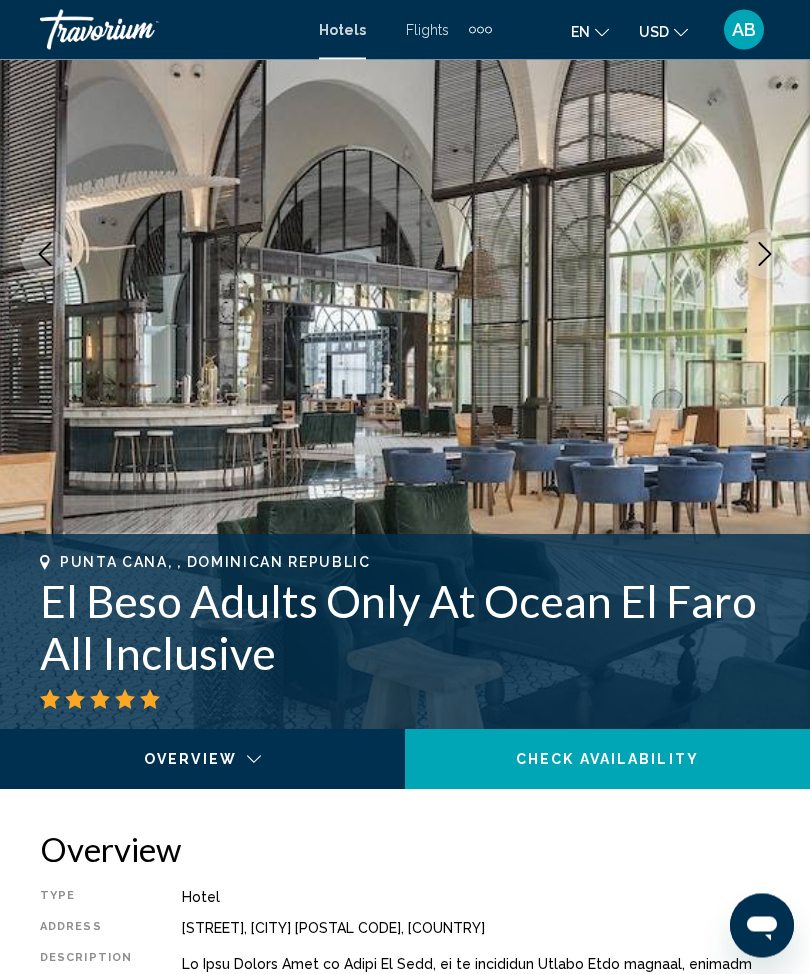 scroll, scrollTop: 0, scrollLeft: 0, axis: both 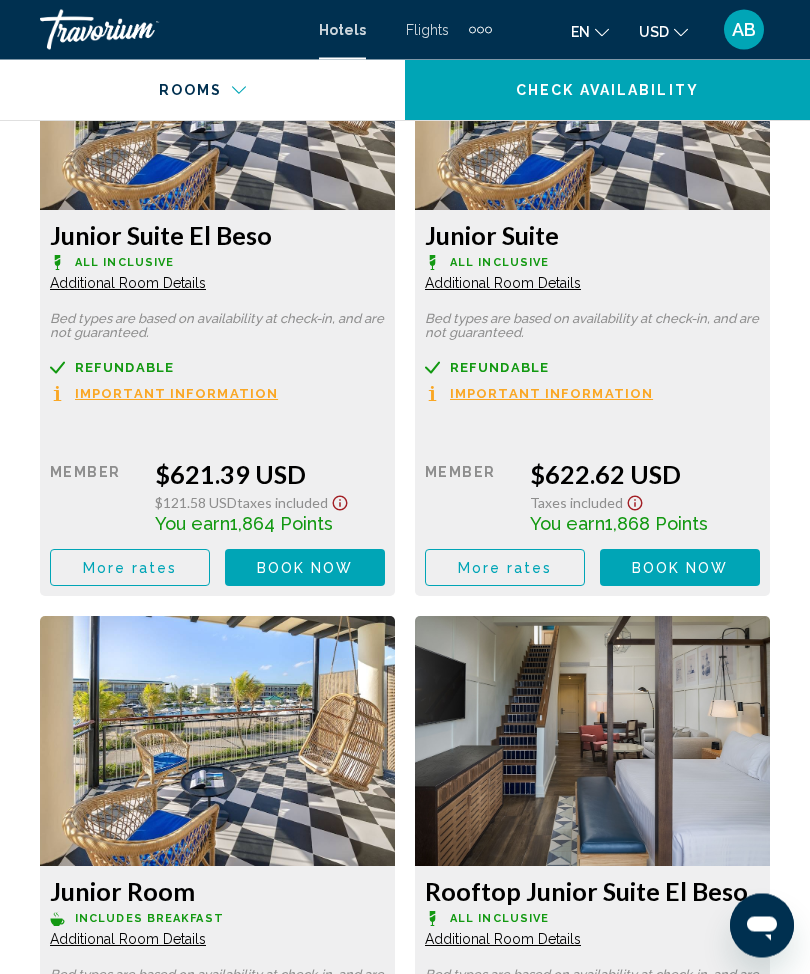 click on "AB" at bounding box center (744, 30) 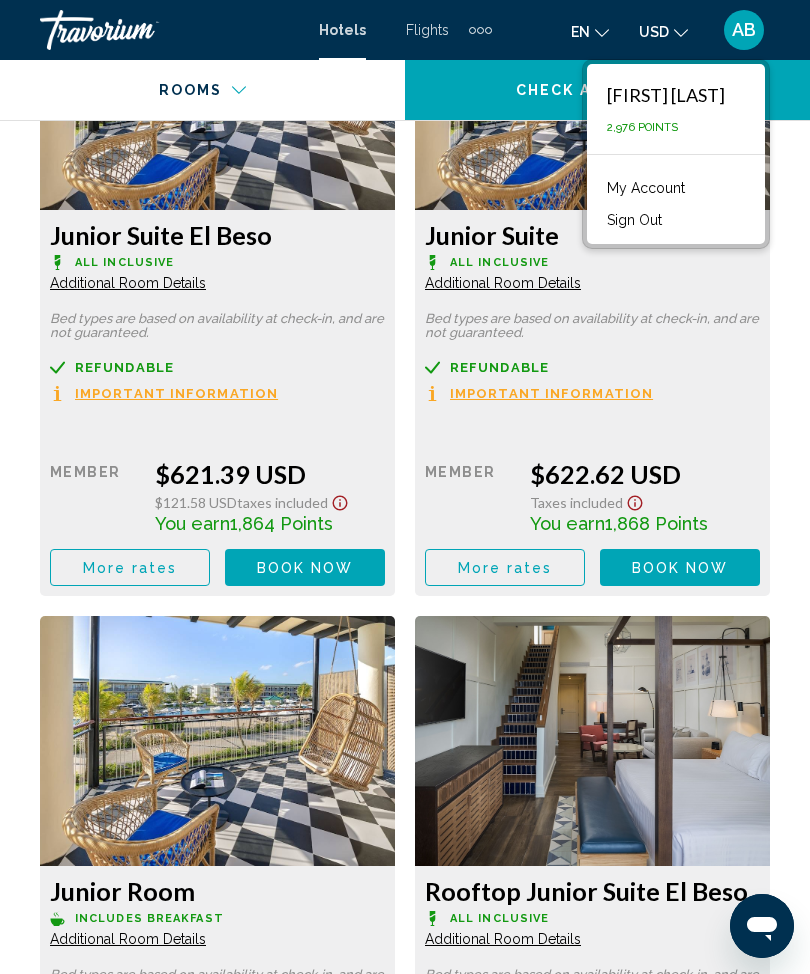 click on "My Account" at bounding box center [646, 188] 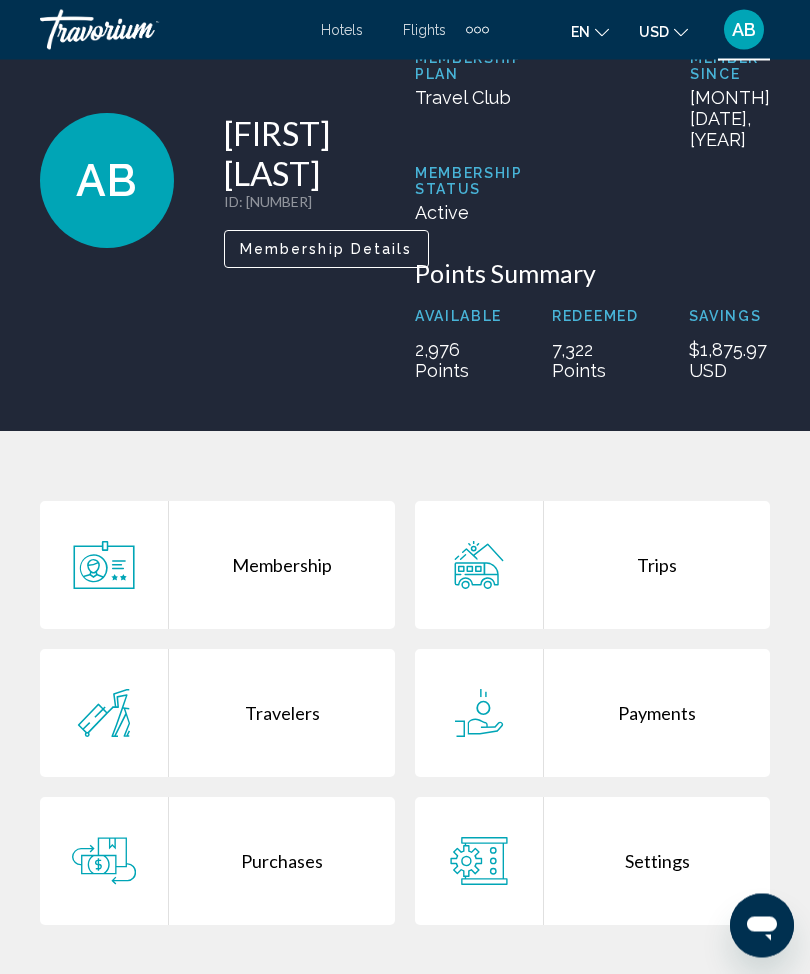 scroll, scrollTop: 114, scrollLeft: 0, axis: vertical 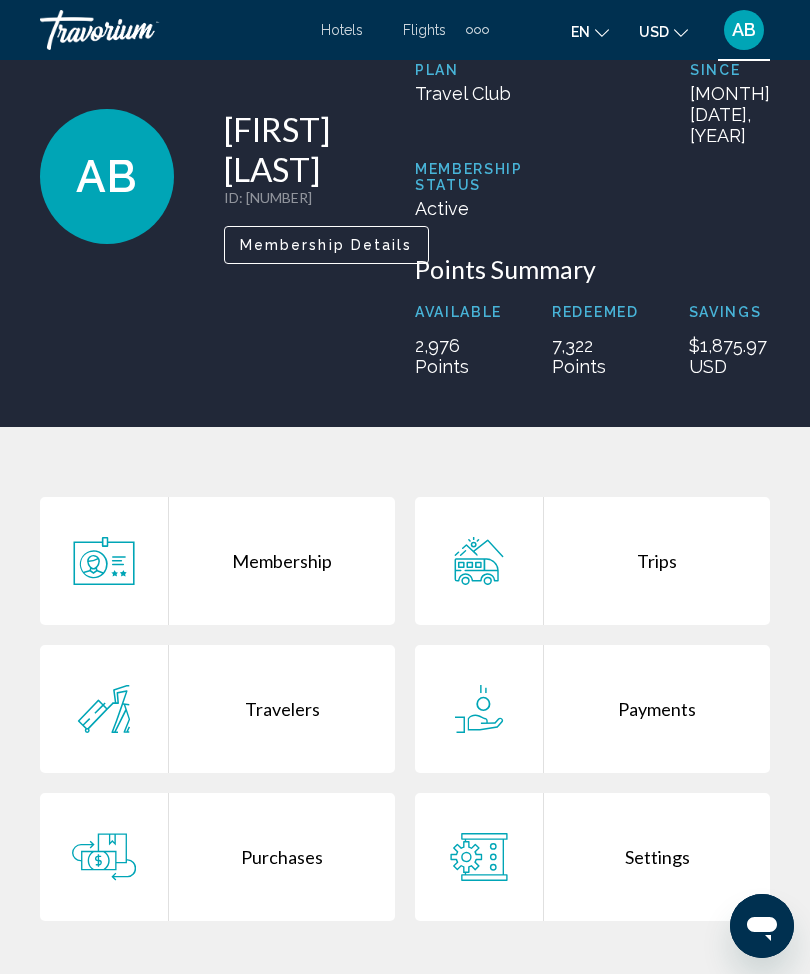 click on "Trips" at bounding box center (657, 561) 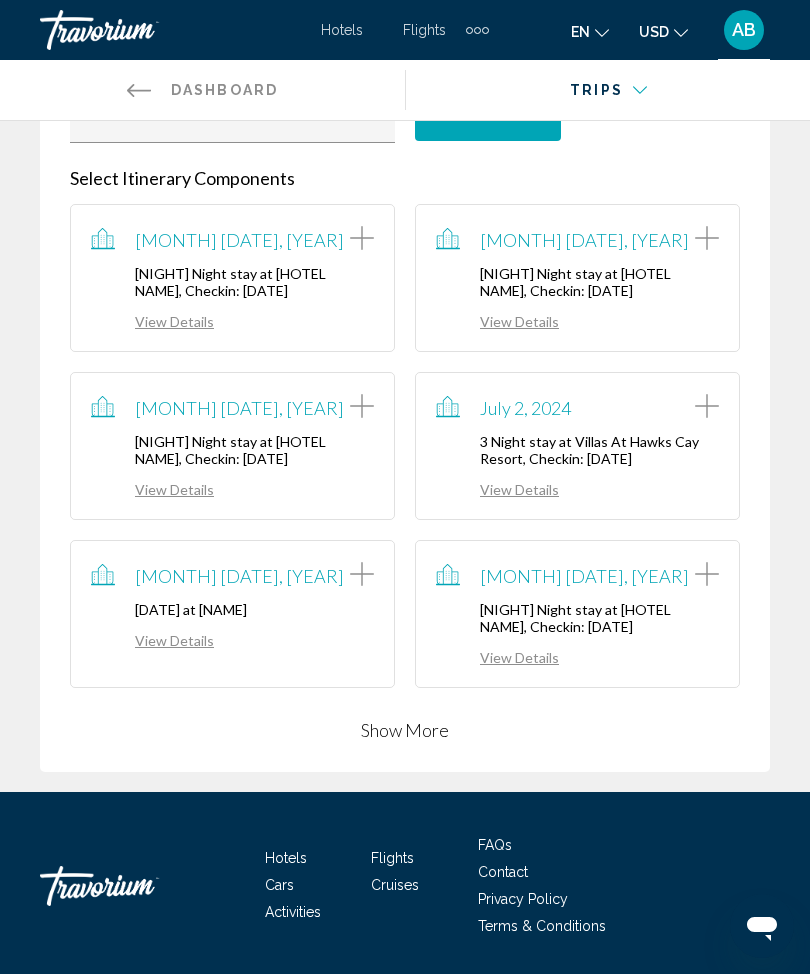 scroll, scrollTop: 347, scrollLeft: 0, axis: vertical 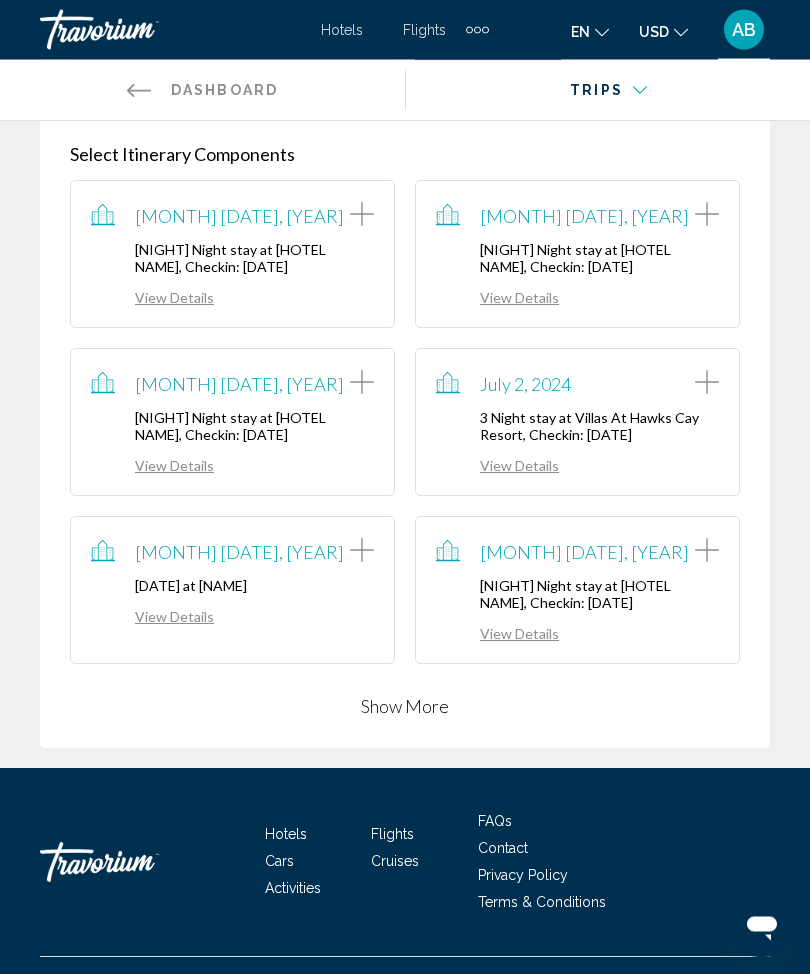 click on "Show More" at bounding box center (405, 707) 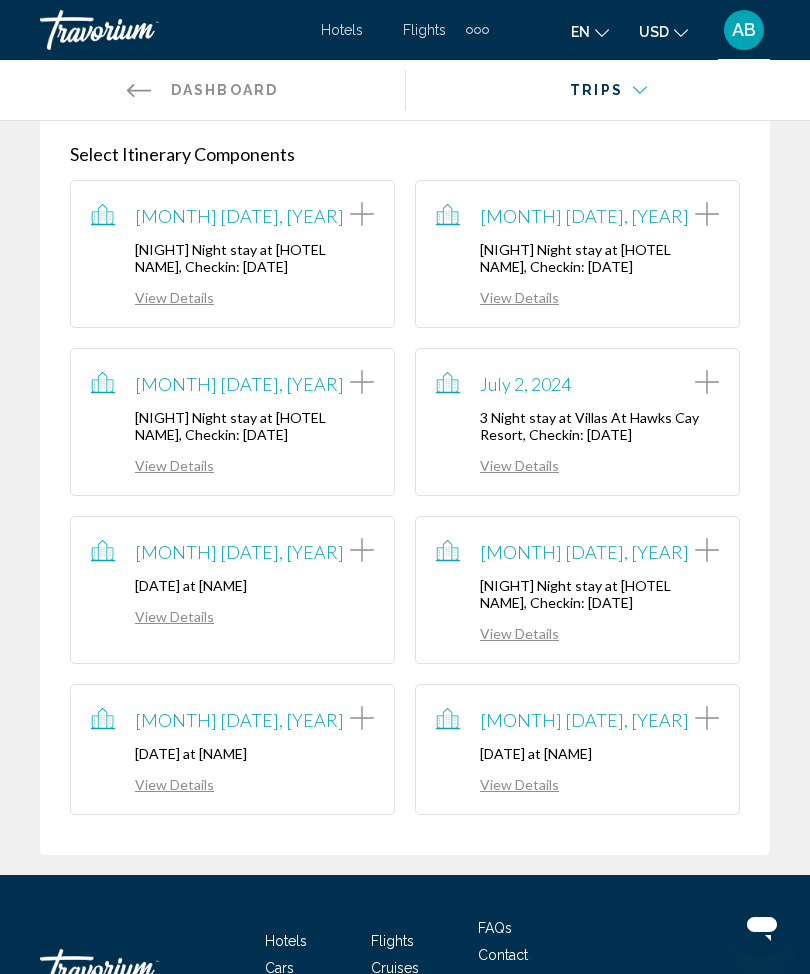 click on "View Details" at bounding box center (497, 784) 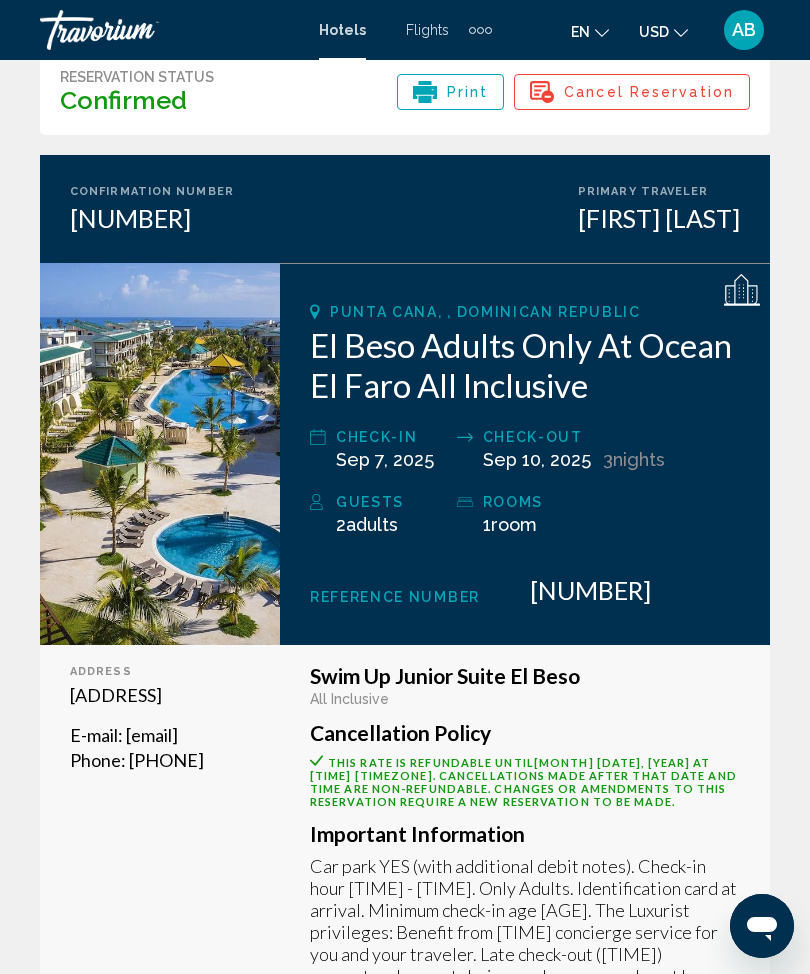 scroll, scrollTop: 0, scrollLeft: 0, axis: both 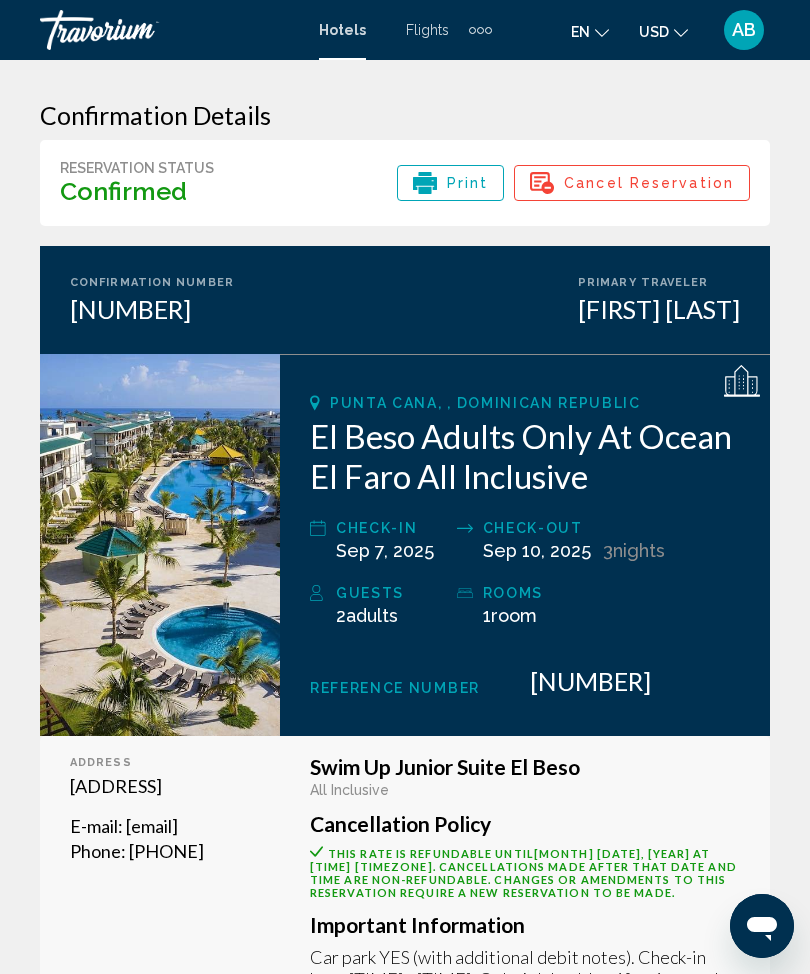 click on "AB" at bounding box center (744, 30) 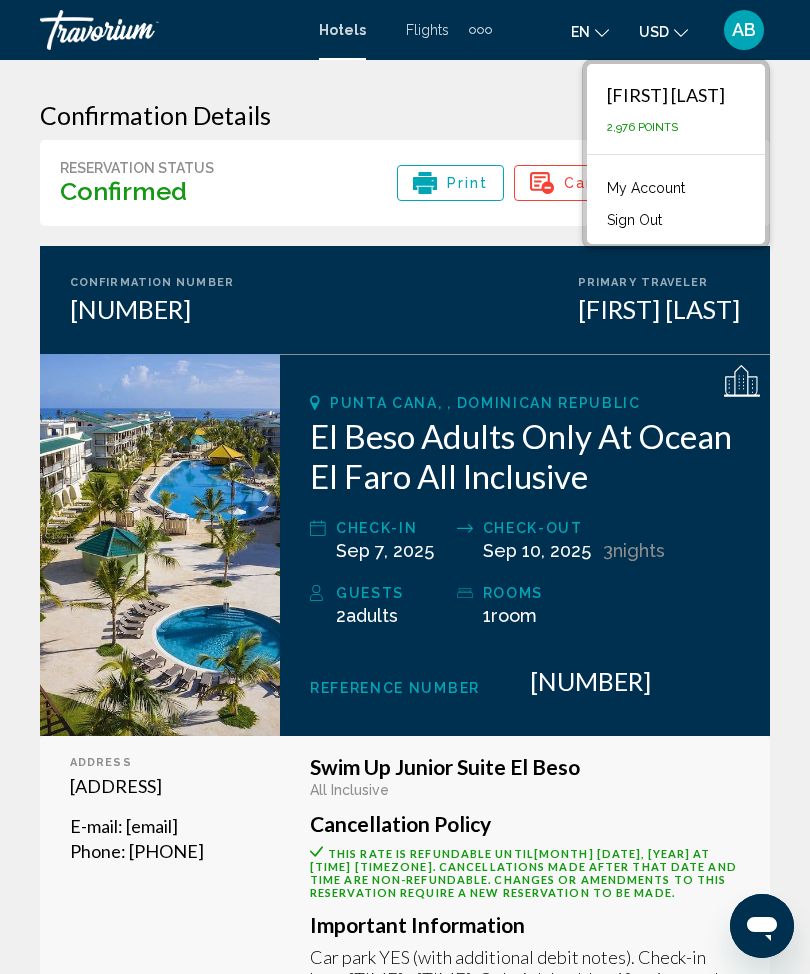 click on "My Account" at bounding box center (646, 188) 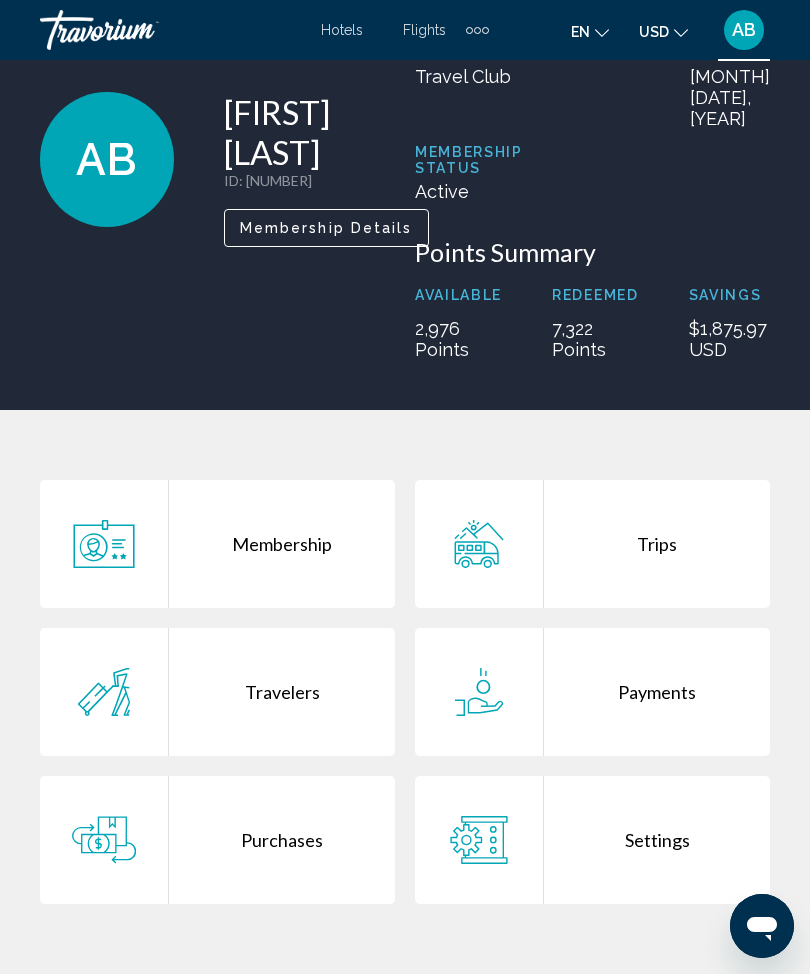 scroll, scrollTop: 175, scrollLeft: 0, axis: vertical 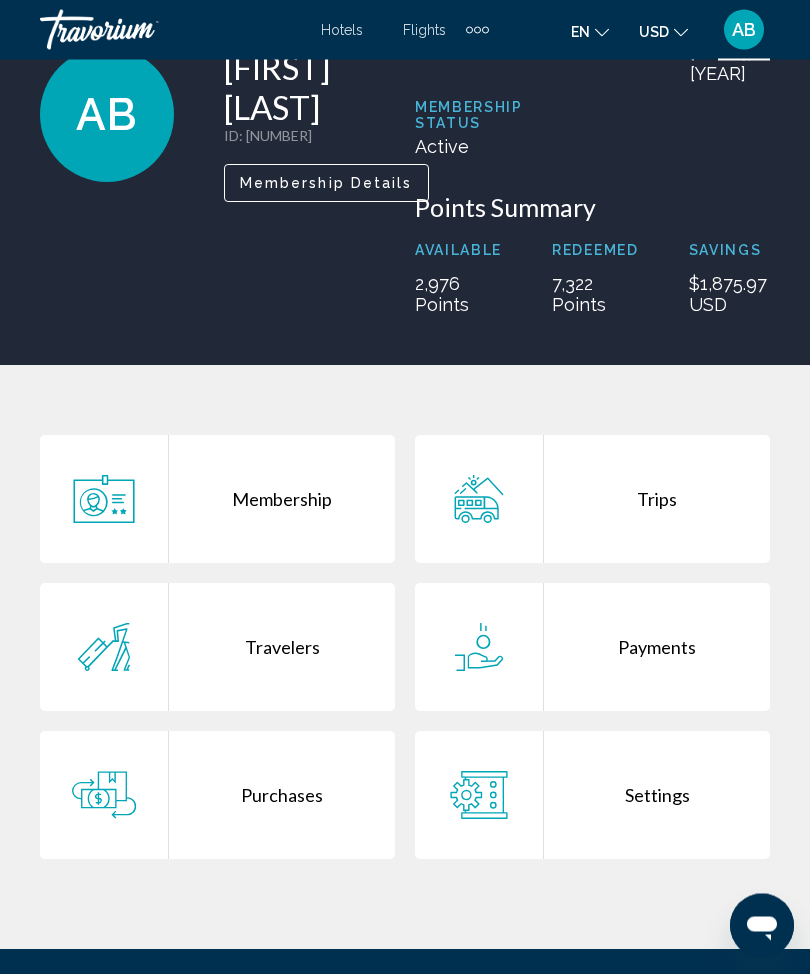 click on "Purchases" at bounding box center [282, 796] 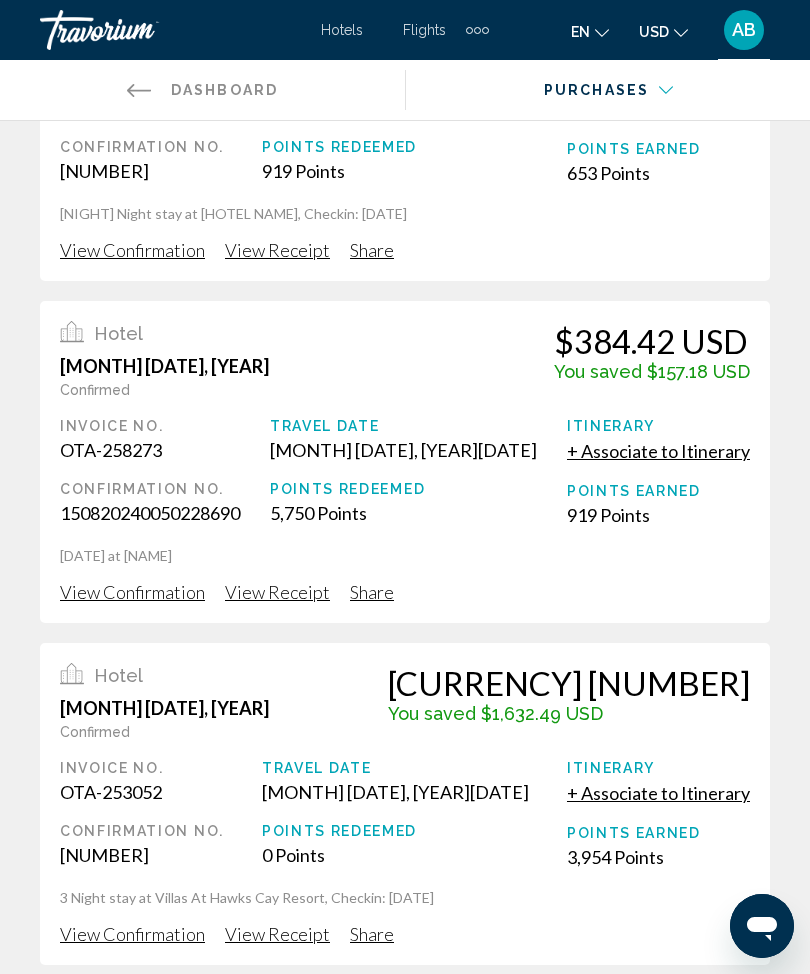 scroll, scrollTop: 1088, scrollLeft: 0, axis: vertical 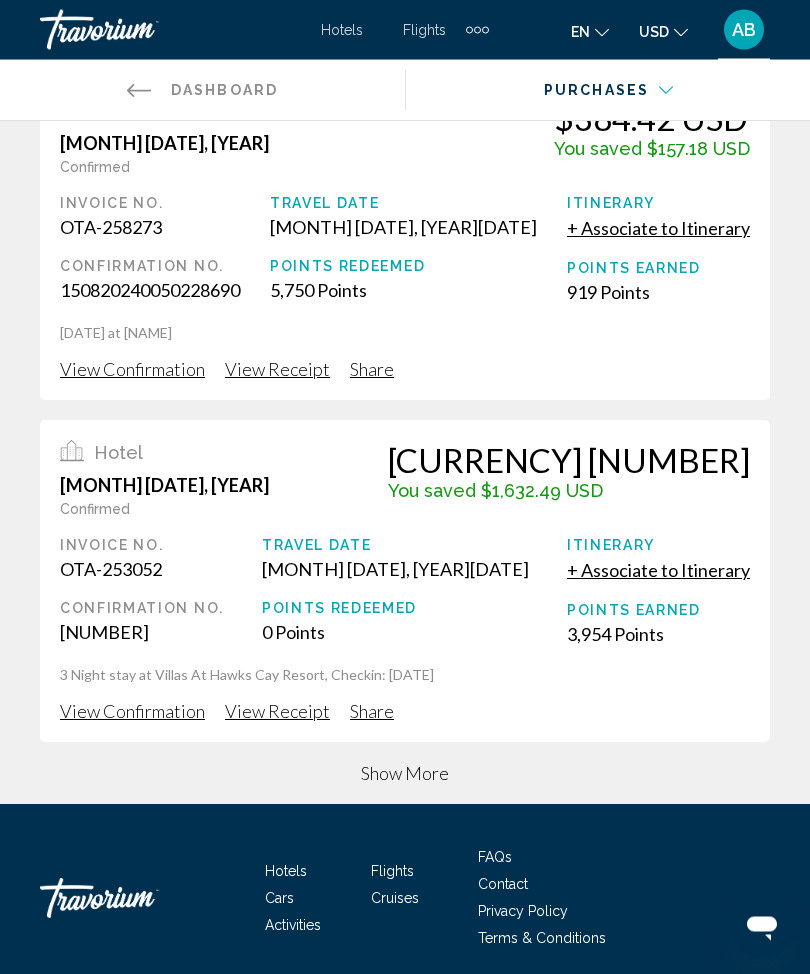 click on "Show More" at bounding box center (405, 774) 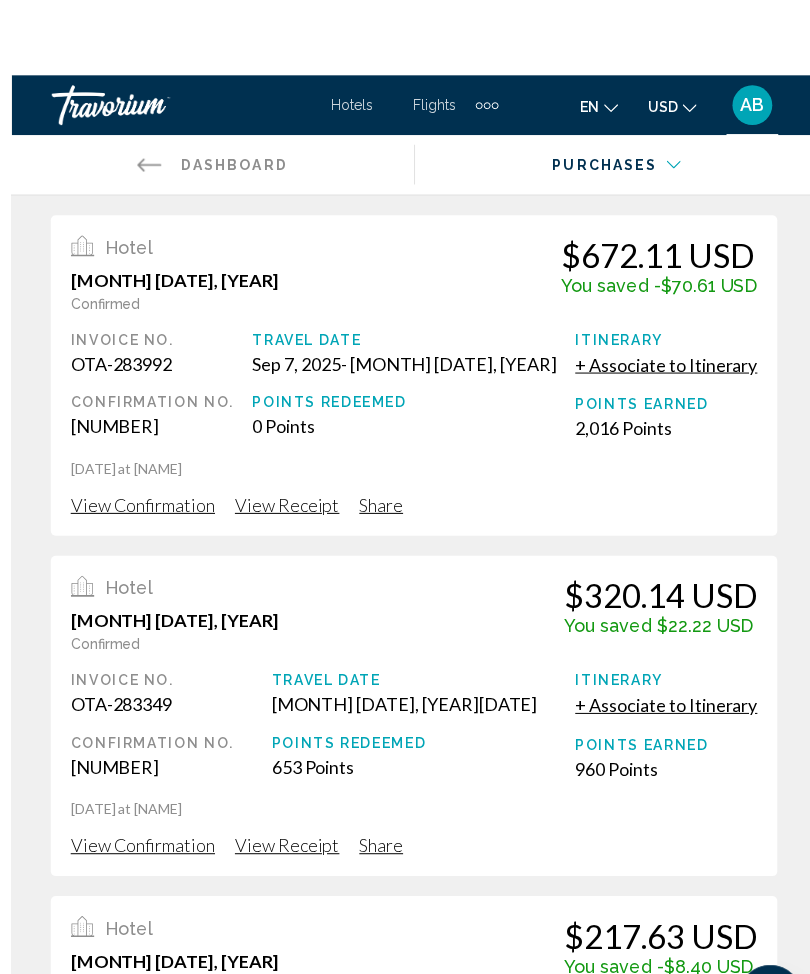 scroll, scrollTop: 0, scrollLeft: 0, axis: both 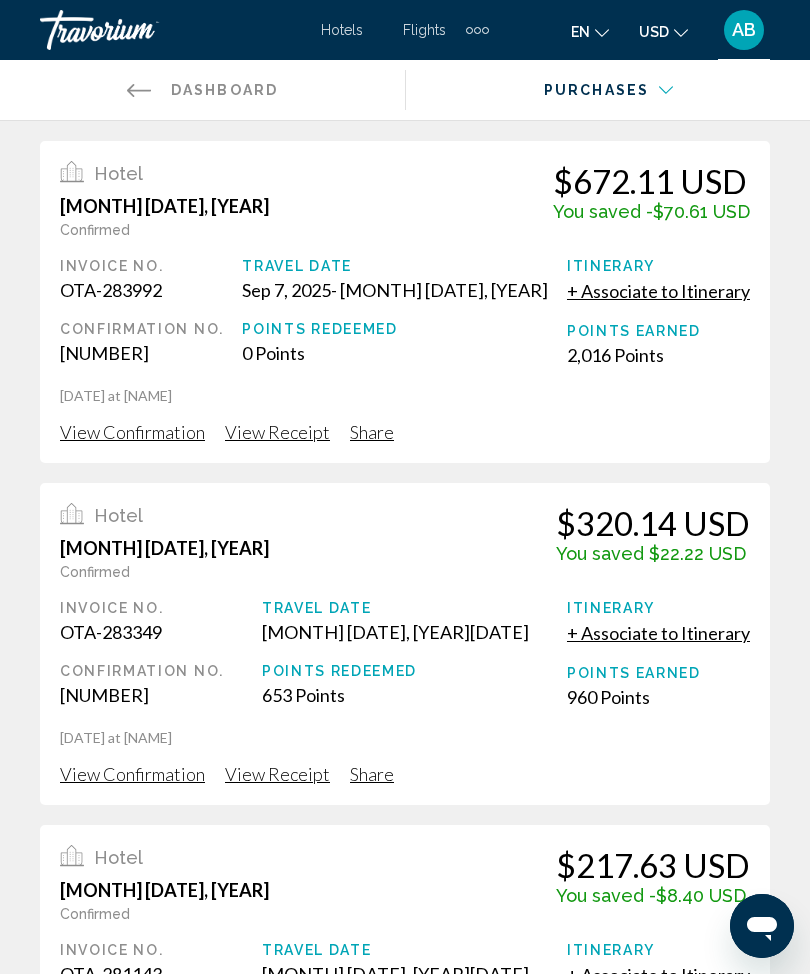 click on "View Receipt" at bounding box center [277, 432] 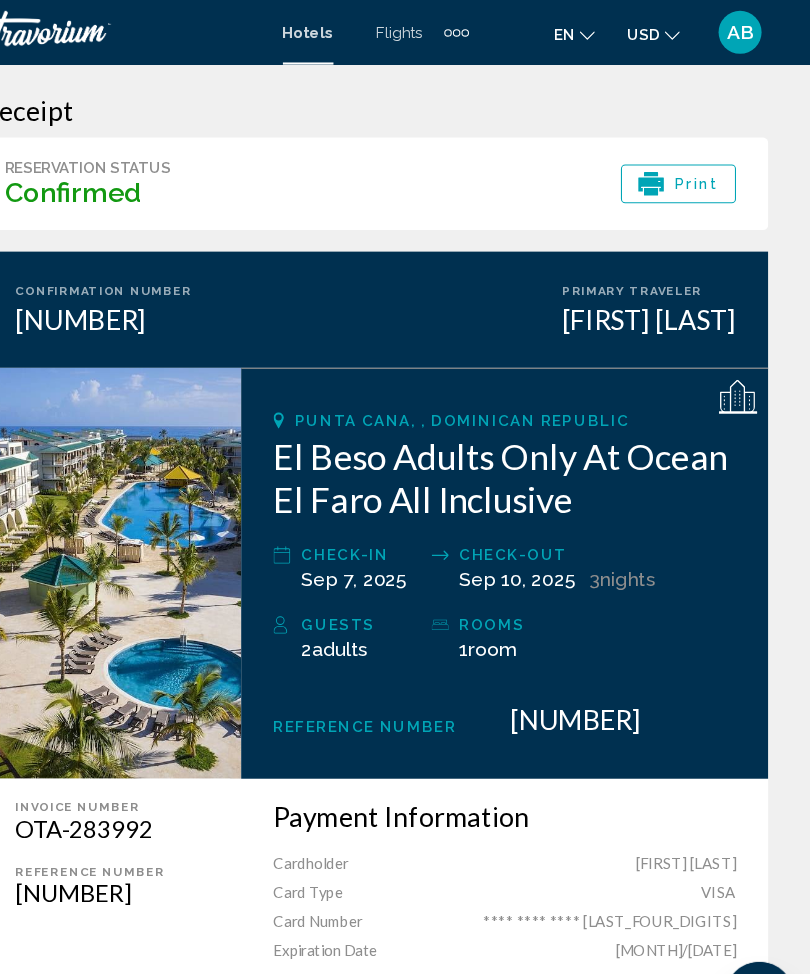 scroll, scrollTop: 0, scrollLeft: 0, axis: both 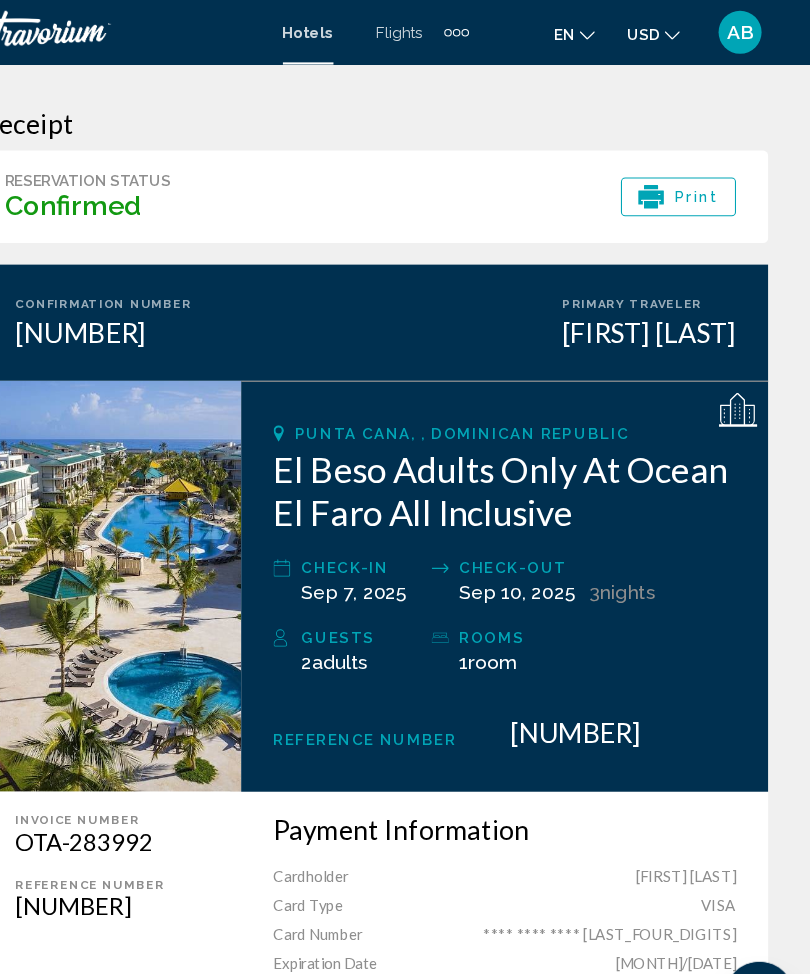 click at bounding box center (480, 30) 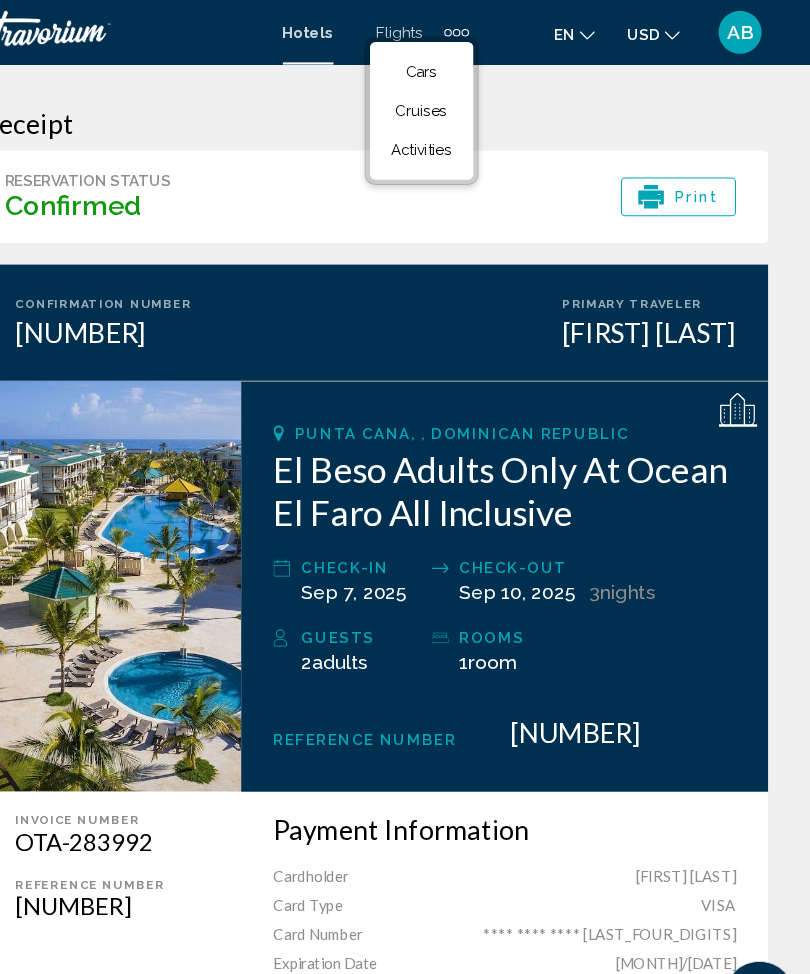 click on "Activities" at bounding box center (448, 139) 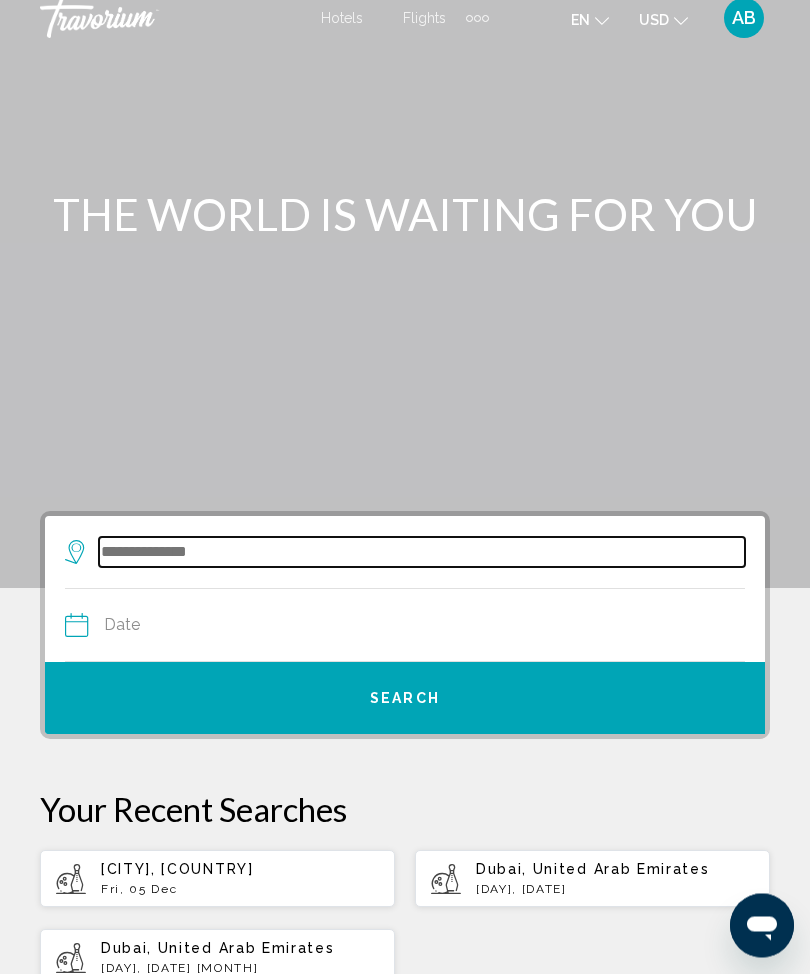 click at bounding box center [422, 553] 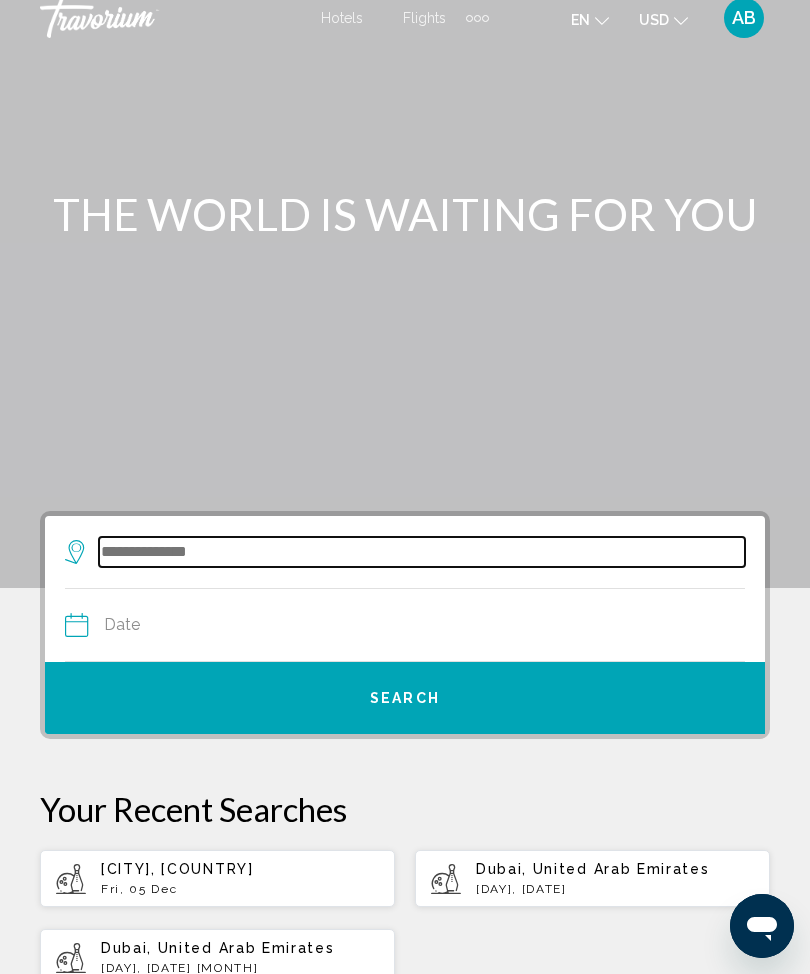 scroll, scrollTop: 11, scrollLeft: 0, axis: vertical 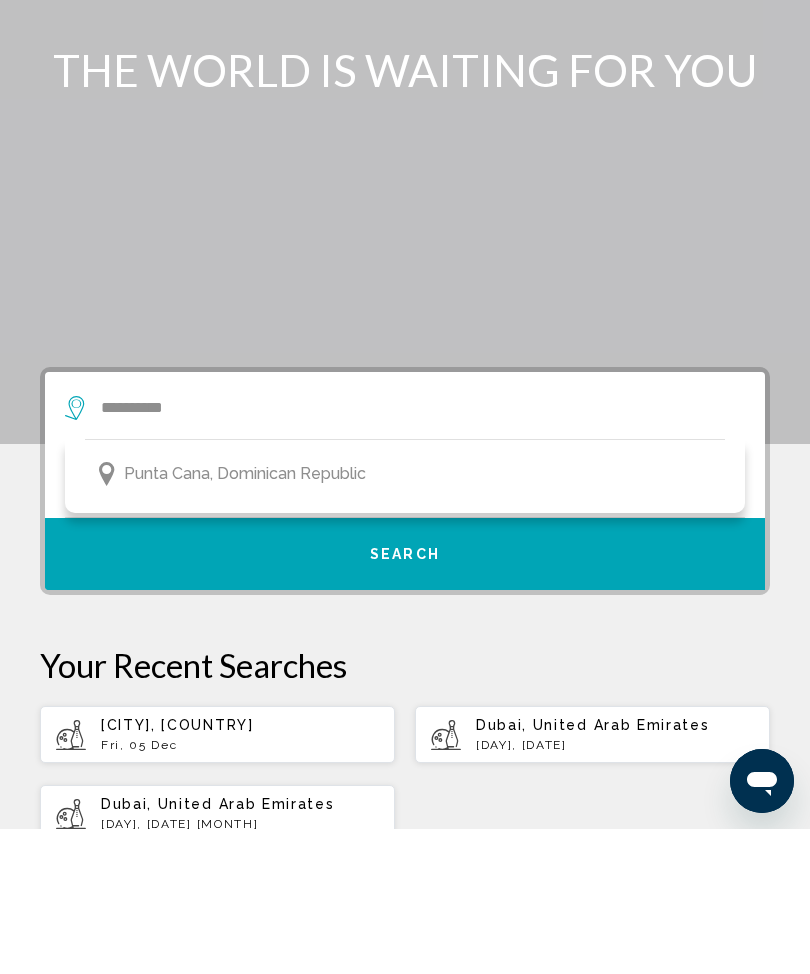 click on "Punta Cana, Dominican Republic" at bounding box center [245, 619] 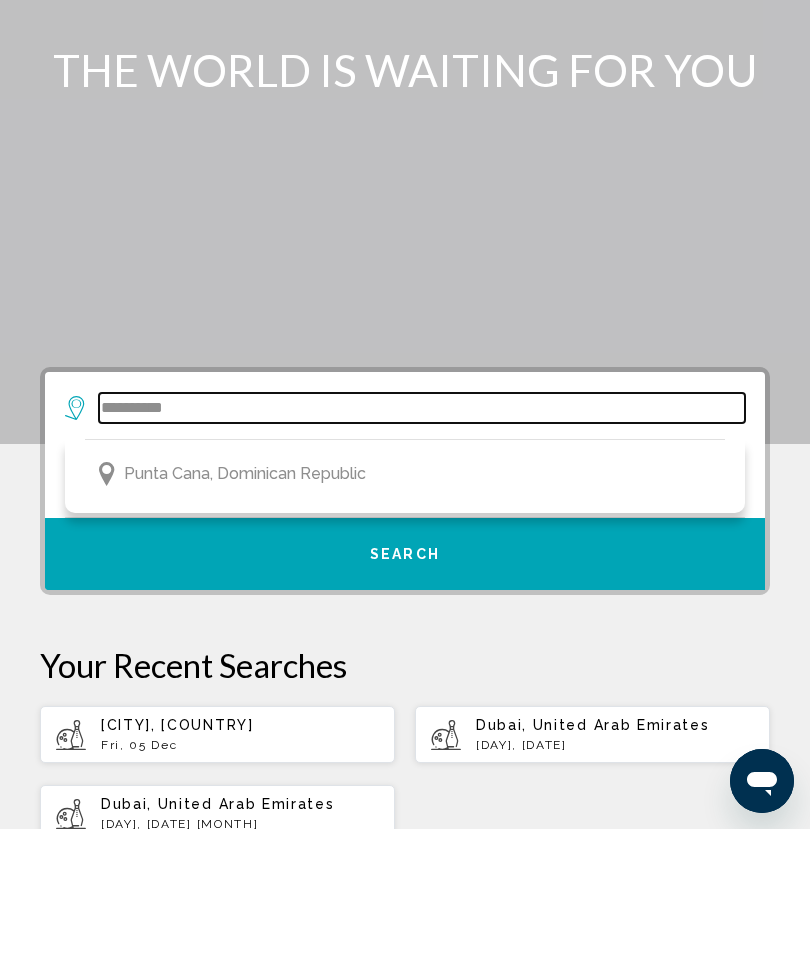 type on "**********" 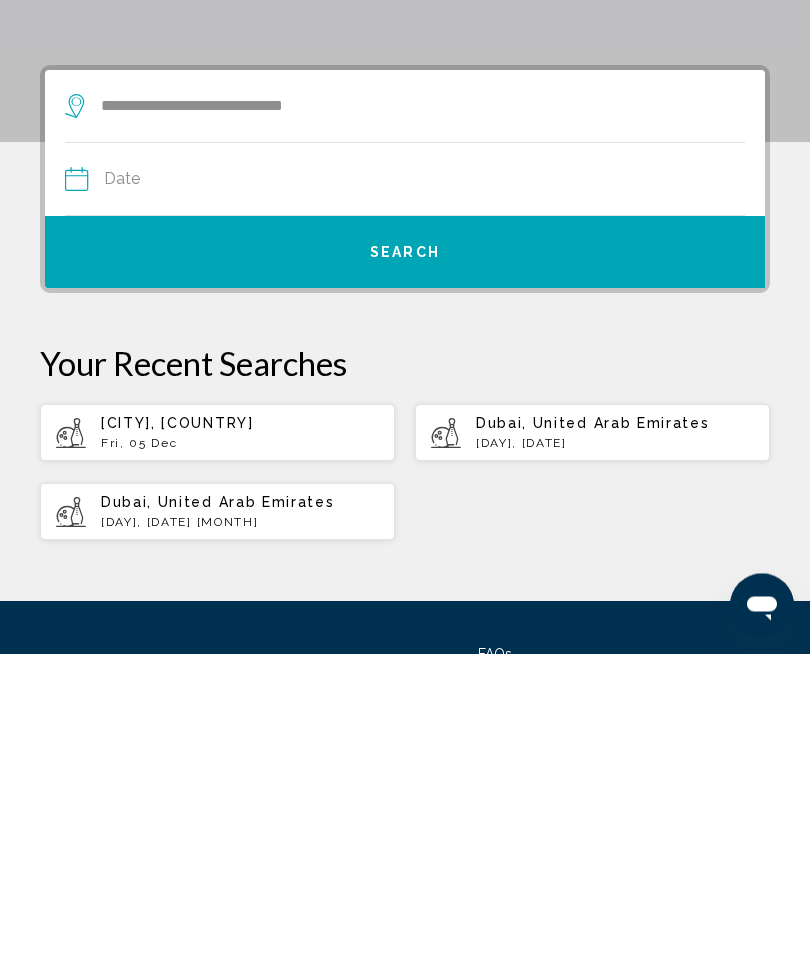 click at bounding box center [234, 503] 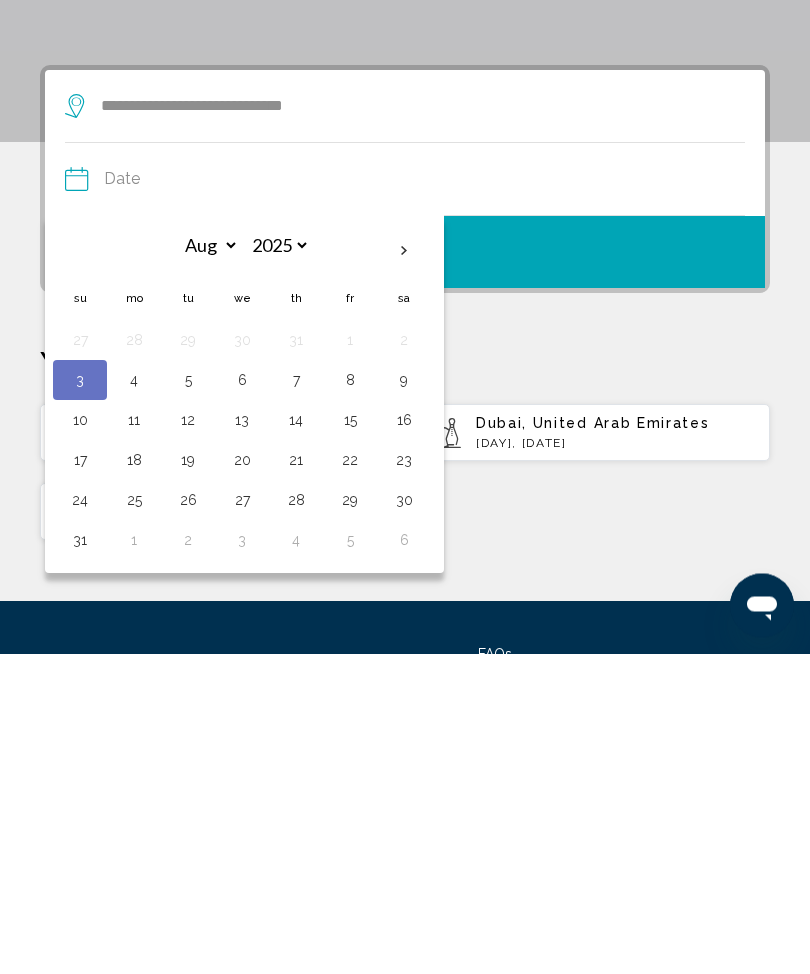 scroll, scrollTop: 326, scrollLeft: 0, axis: vertical 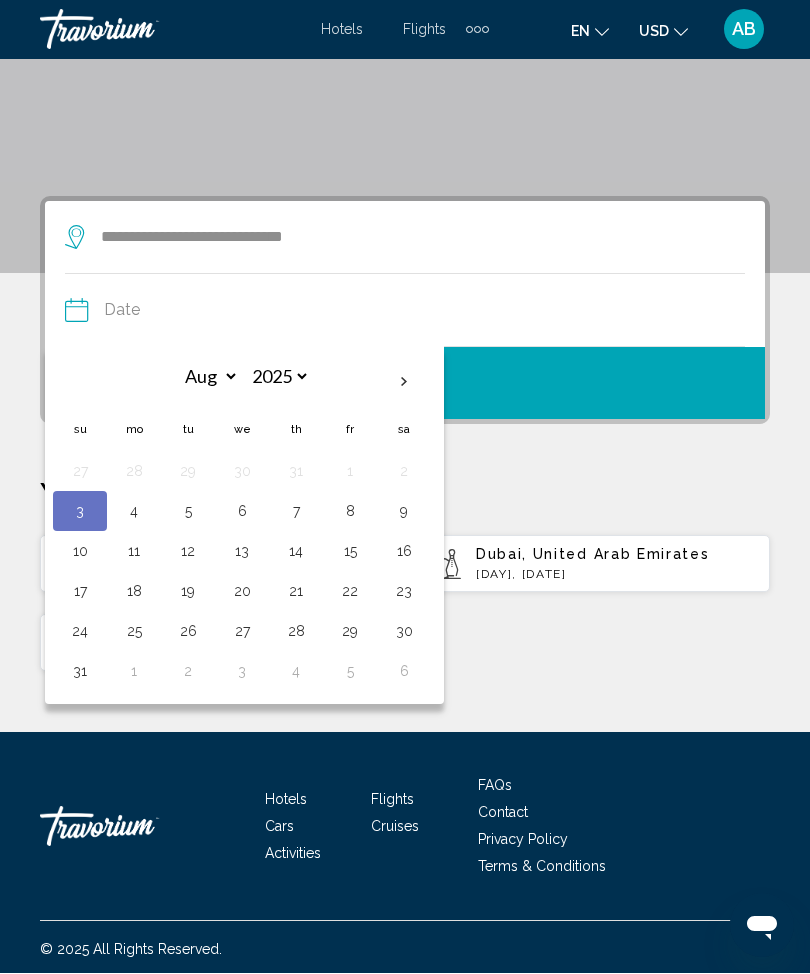 click at bounding box center [404, 383] 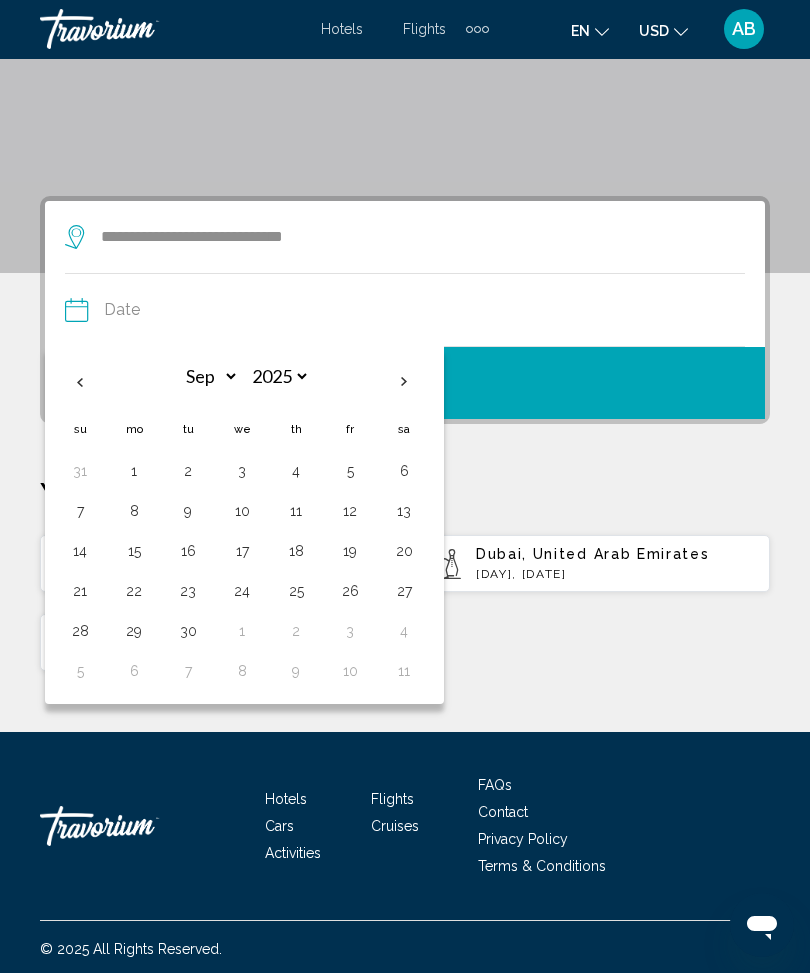 click on "9" at bounding box center (188, 512) 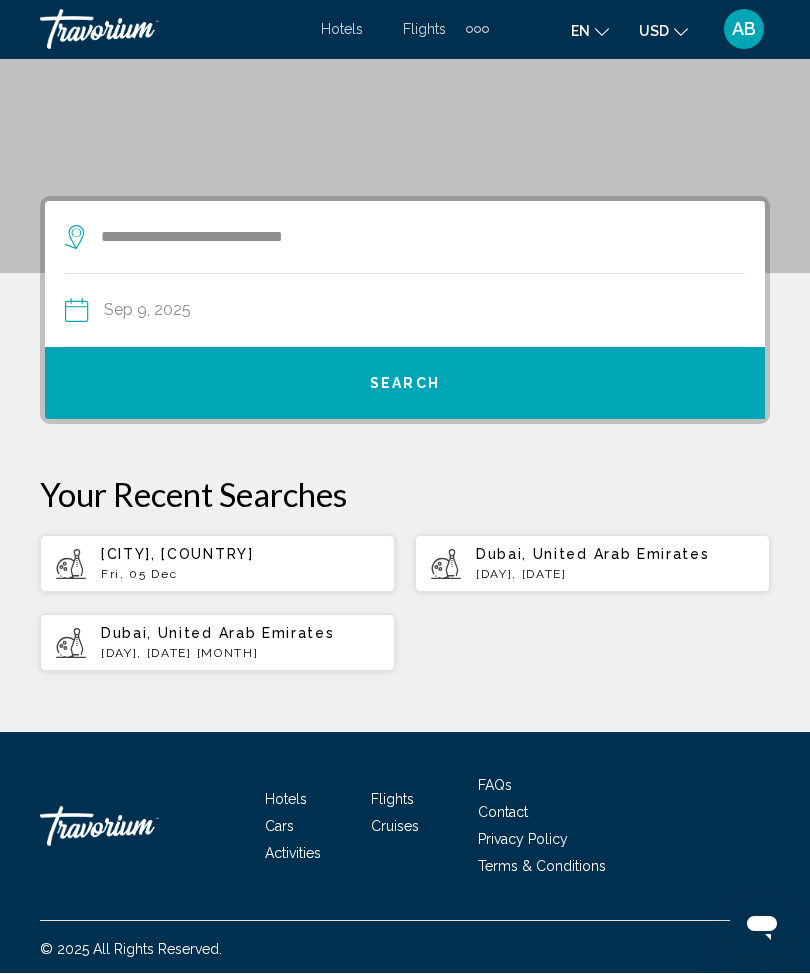 click on "Search" at bounding box center [405, 385] 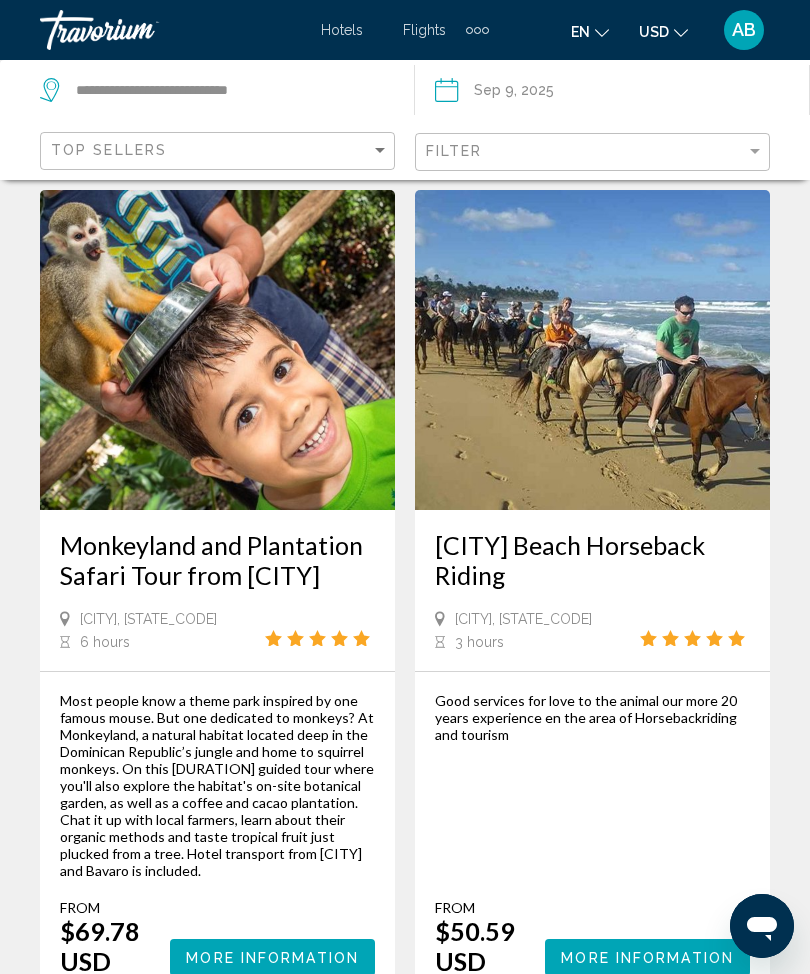 scroll, scrollTop: 5378, scrollLeft: 0, axis: vertical 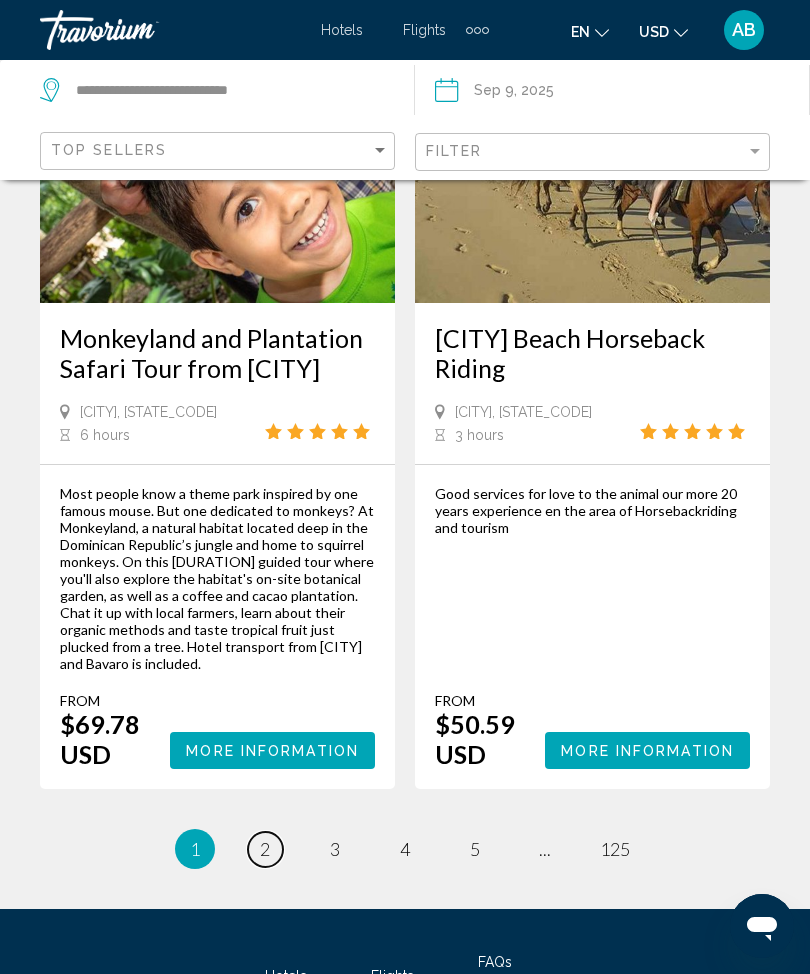 click on "2" at bounding box center (265, 849) 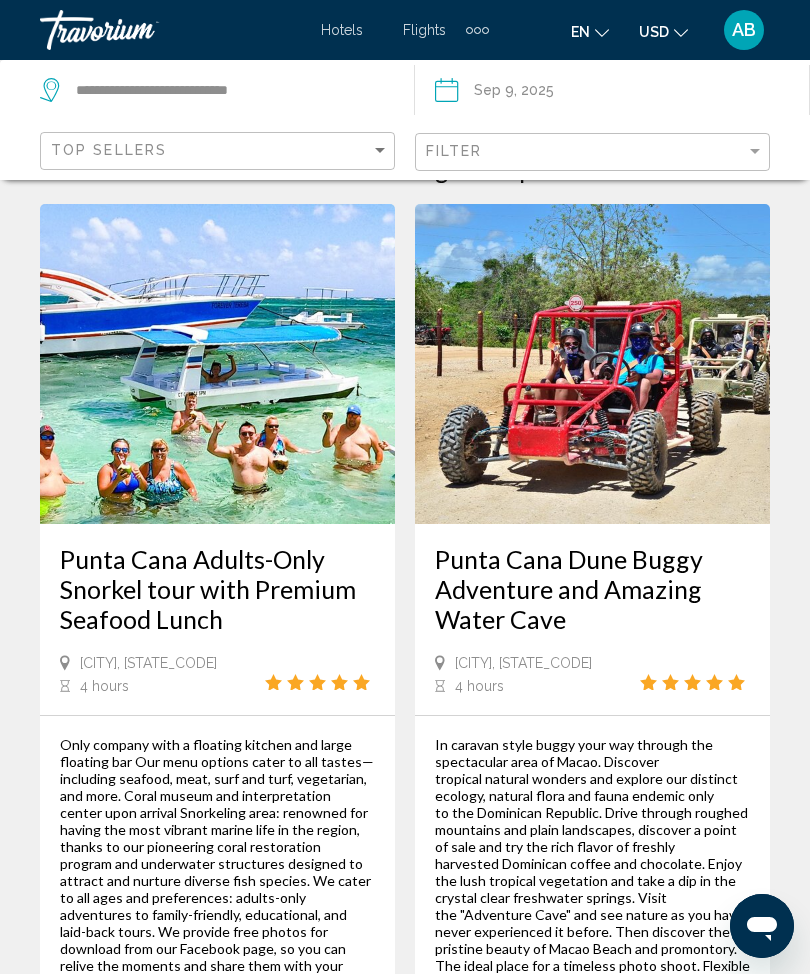 scroll, scrollTop: 0, scrollLeft: 0, axis: both 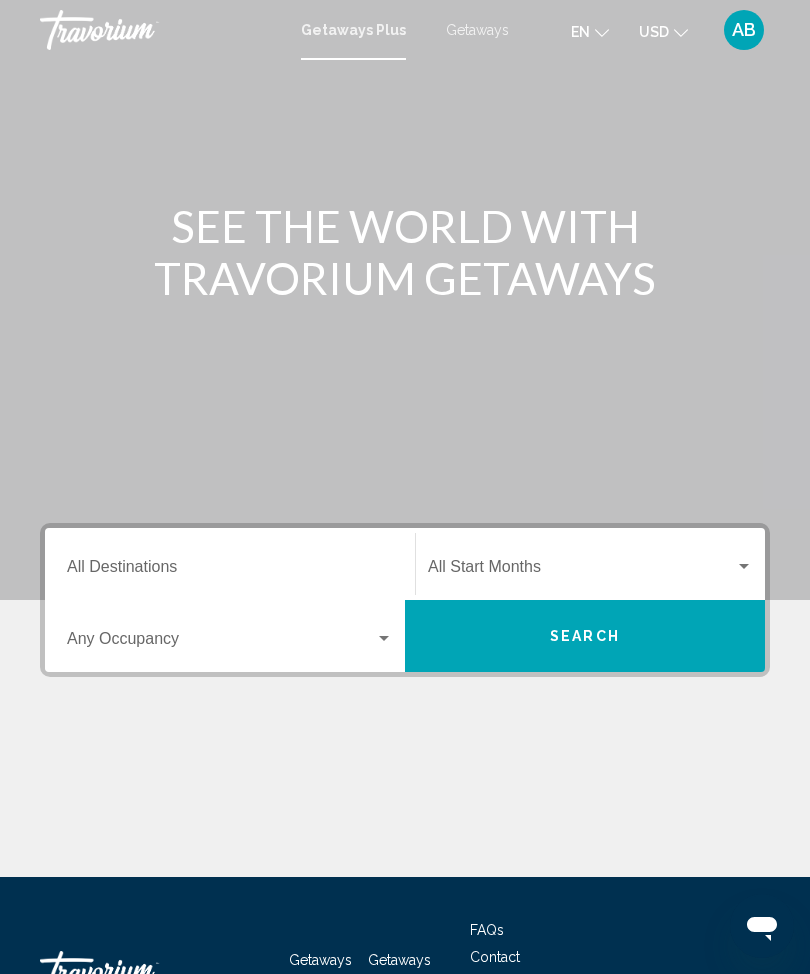 click on "Getaways" at bounding box center (477, 30) 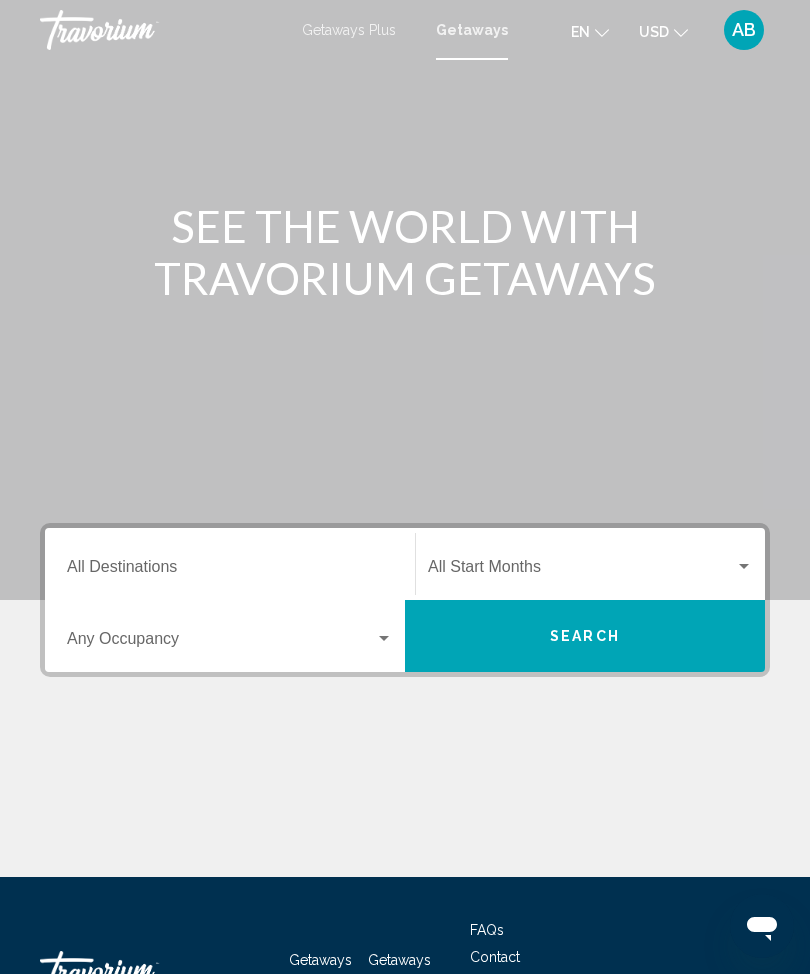 click on "Destination All Destinations" at bounding box center [230, 571] 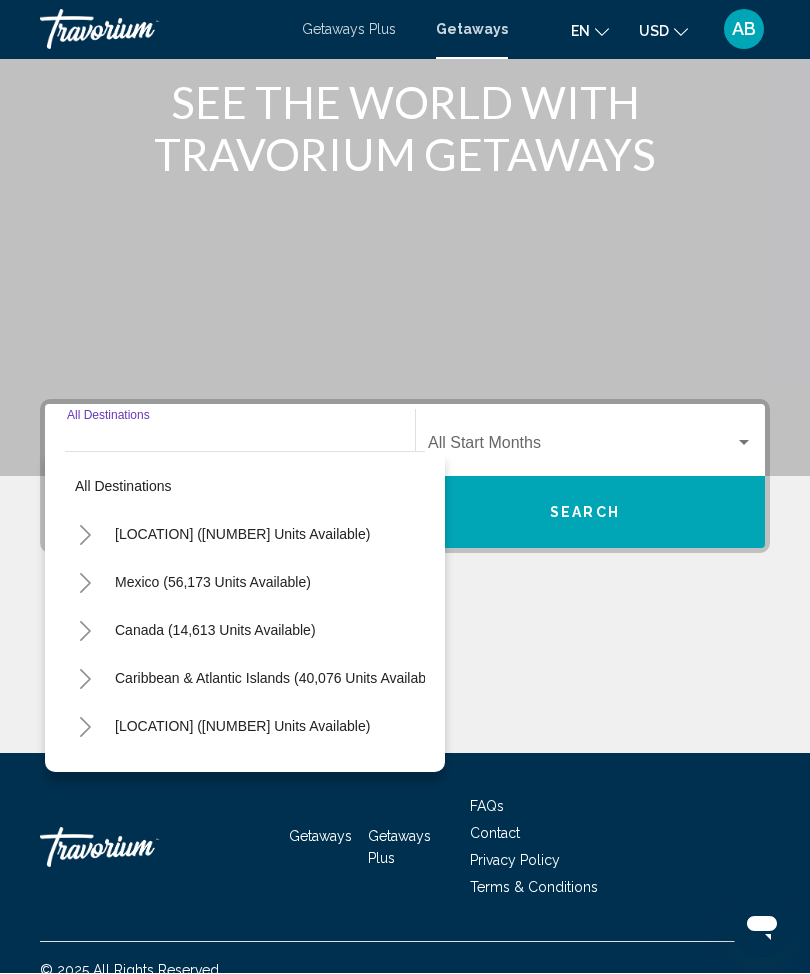 scroll, scrollTop: 148, scrollLeft: 0, axis: vertical 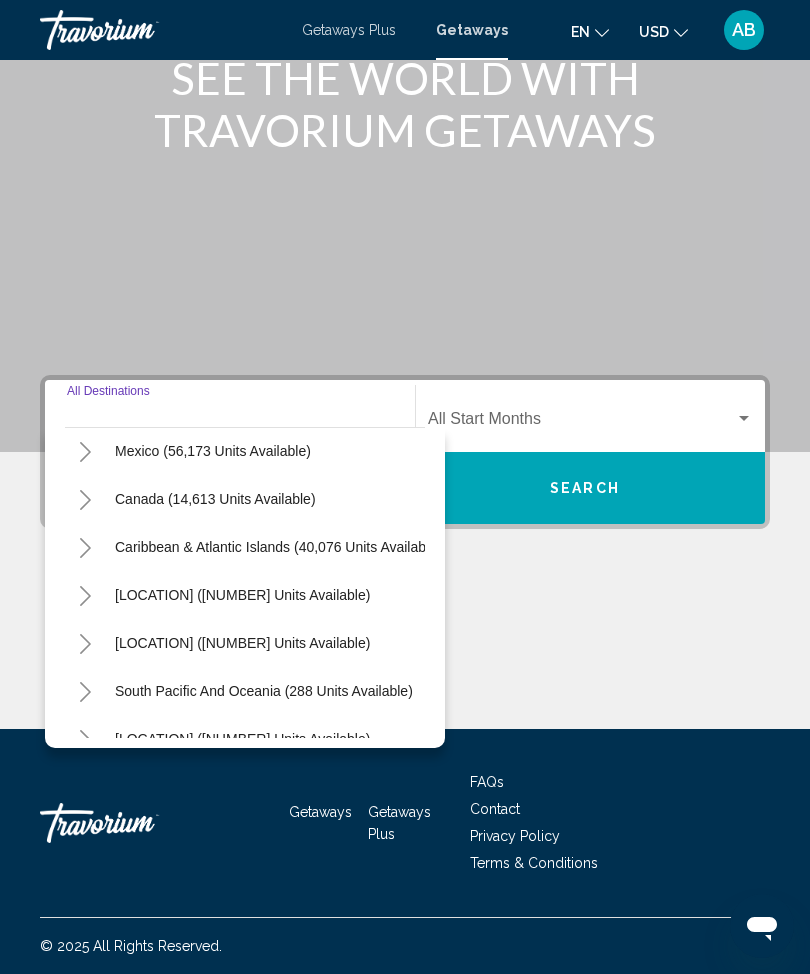 click 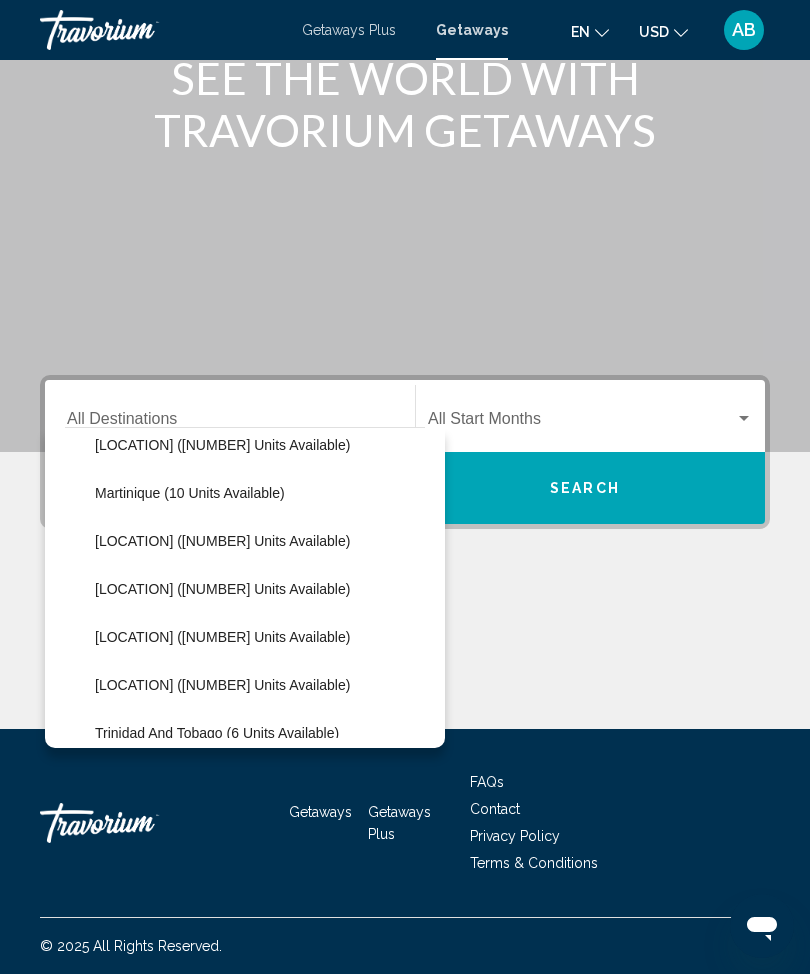 scroll, scrollTop: 449, scrollLeft: 0, axis: vertical 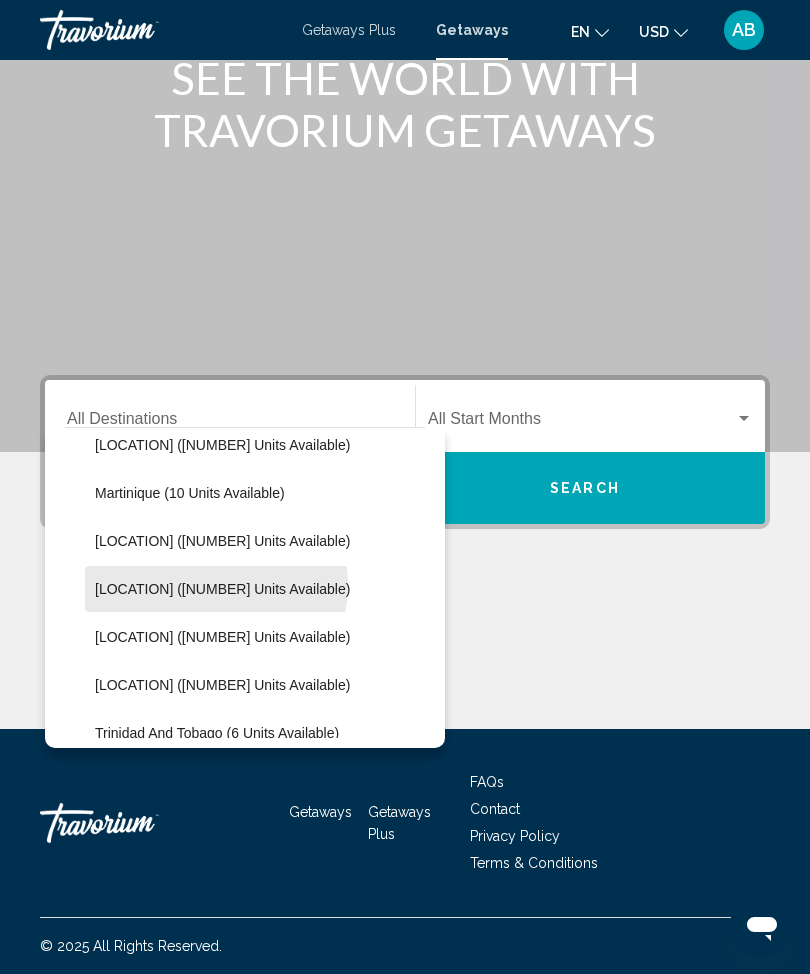 click on "Puerto Rico (15,207 units available)" 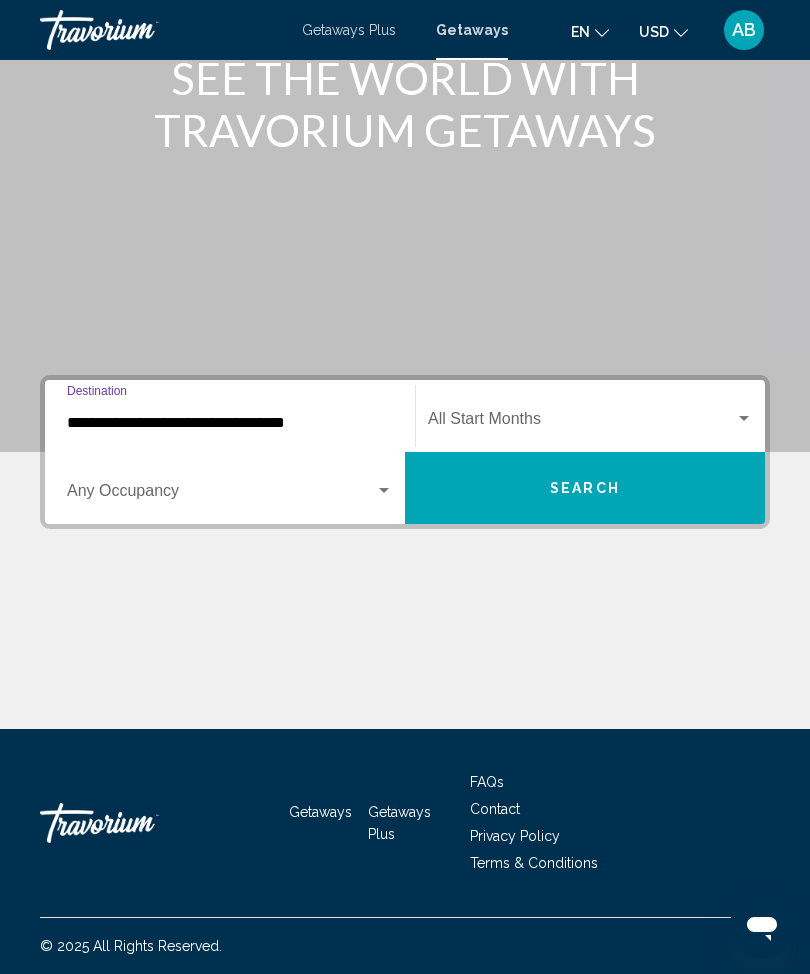 click on "Search" at bounding box center (585, 488) 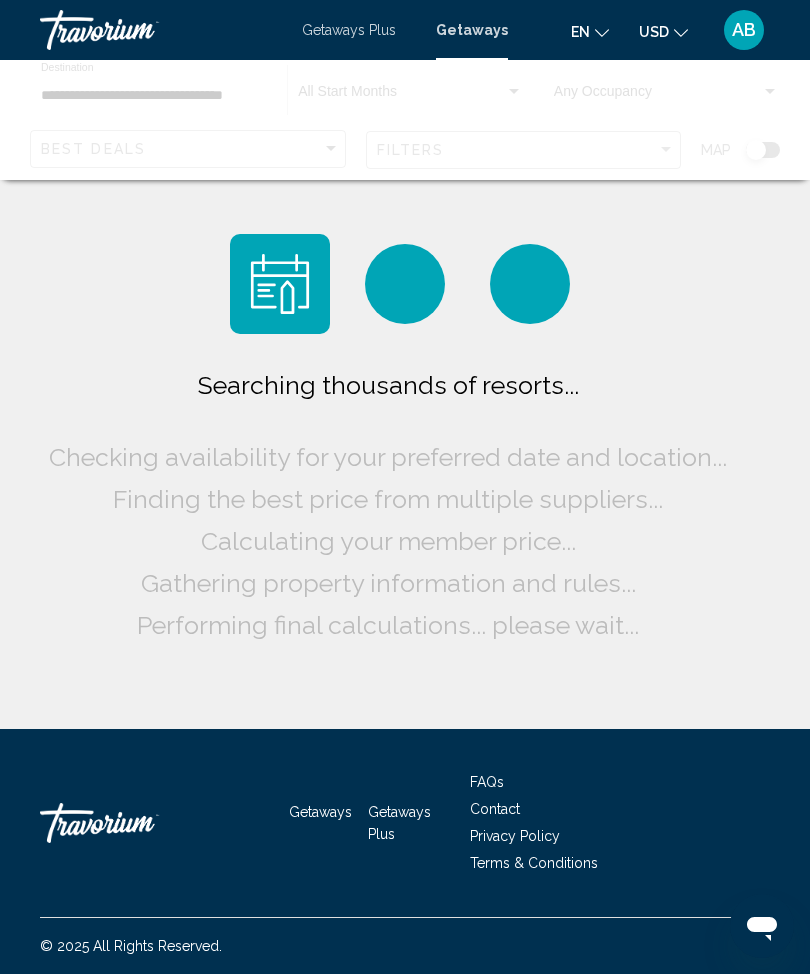 scroll, scrollTop: 66, scrollLeft: 0, axis: vertical 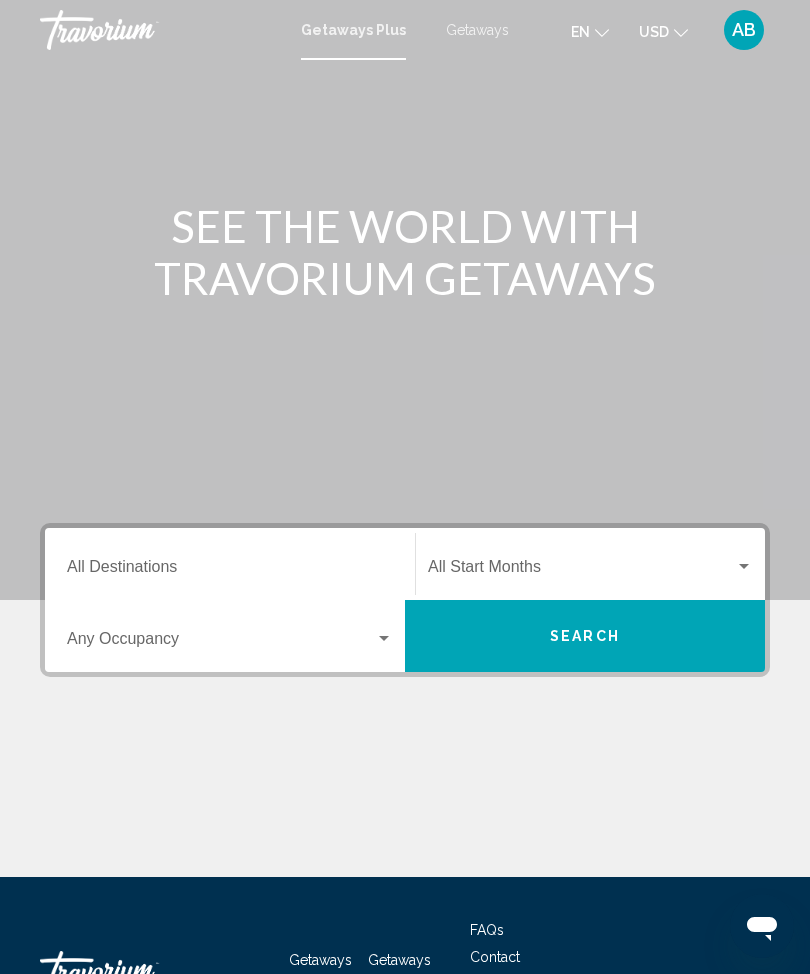 click on "Getaways" at bounding box center (477, 30) 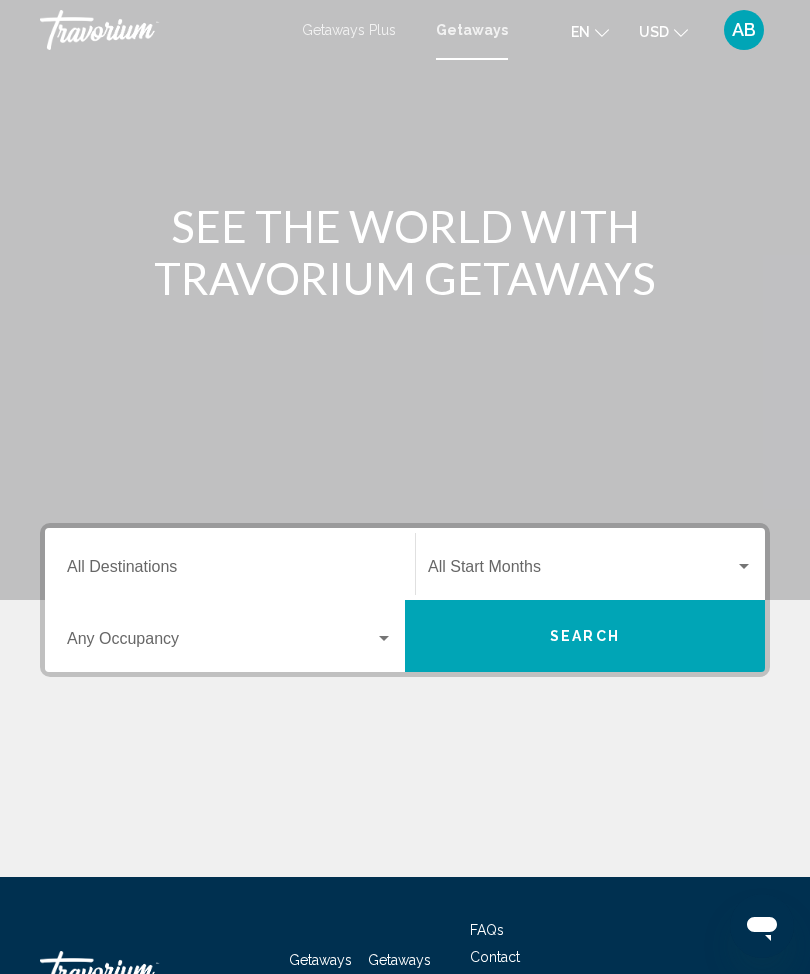 click on "Destination All Destinations" at bounding box center [230, 571] 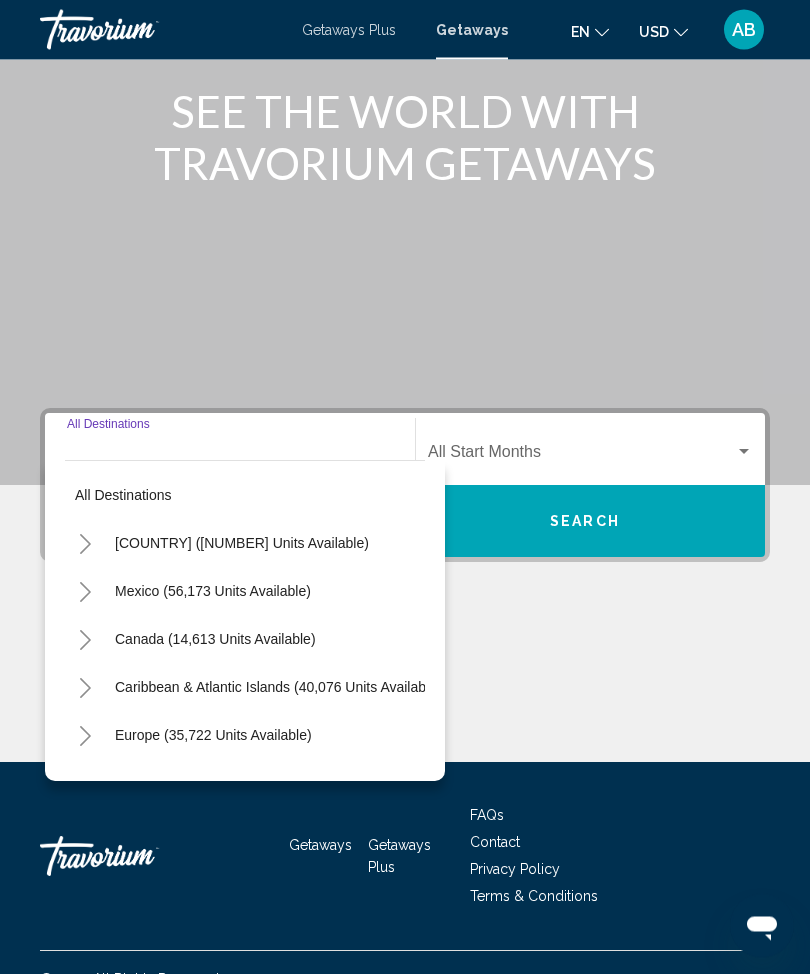 scroll, scrollTop: 148, scrollLeft: 0, axis: vertical 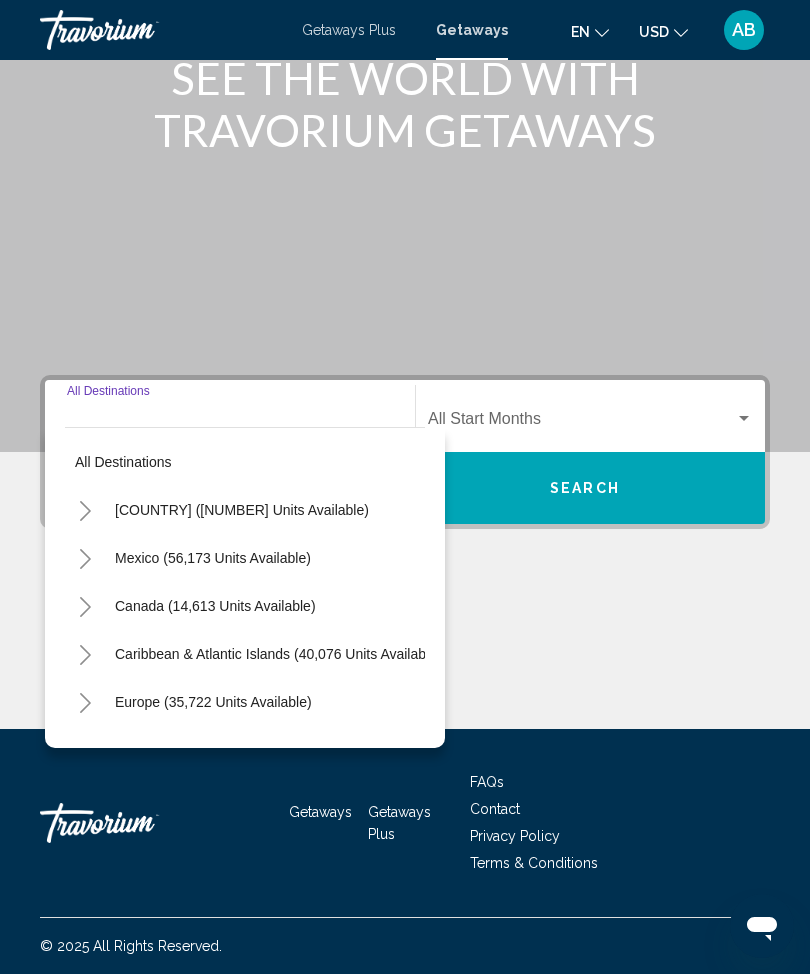 click 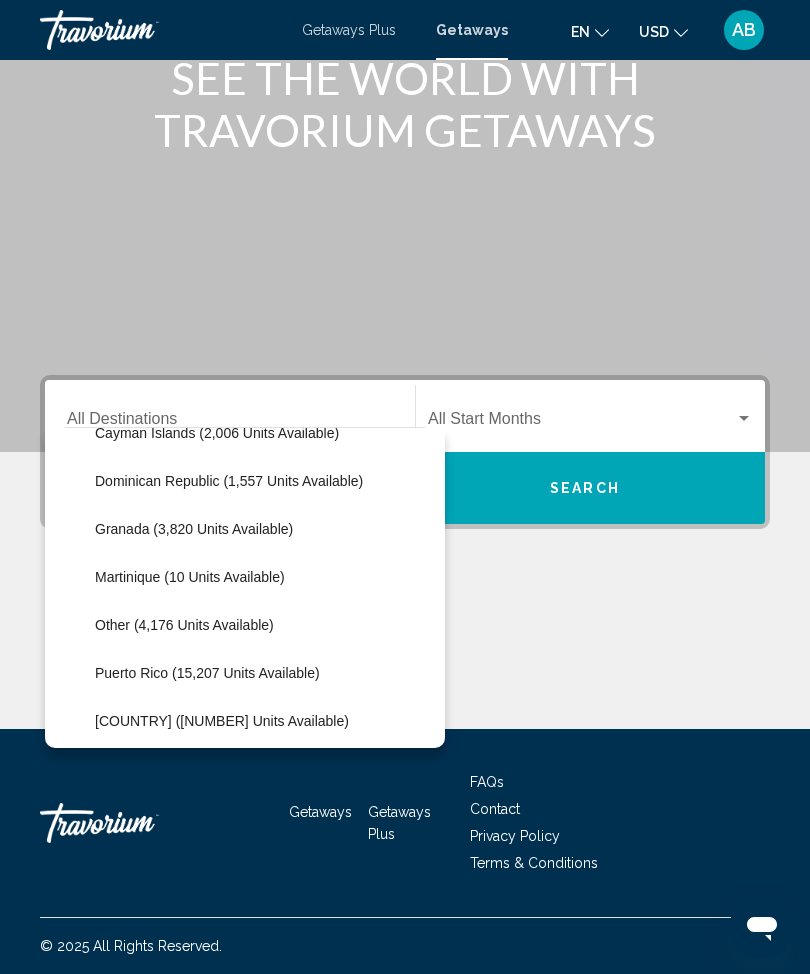 scroll, scrollTop: 364, scrollLeft: 0, axis: vertical 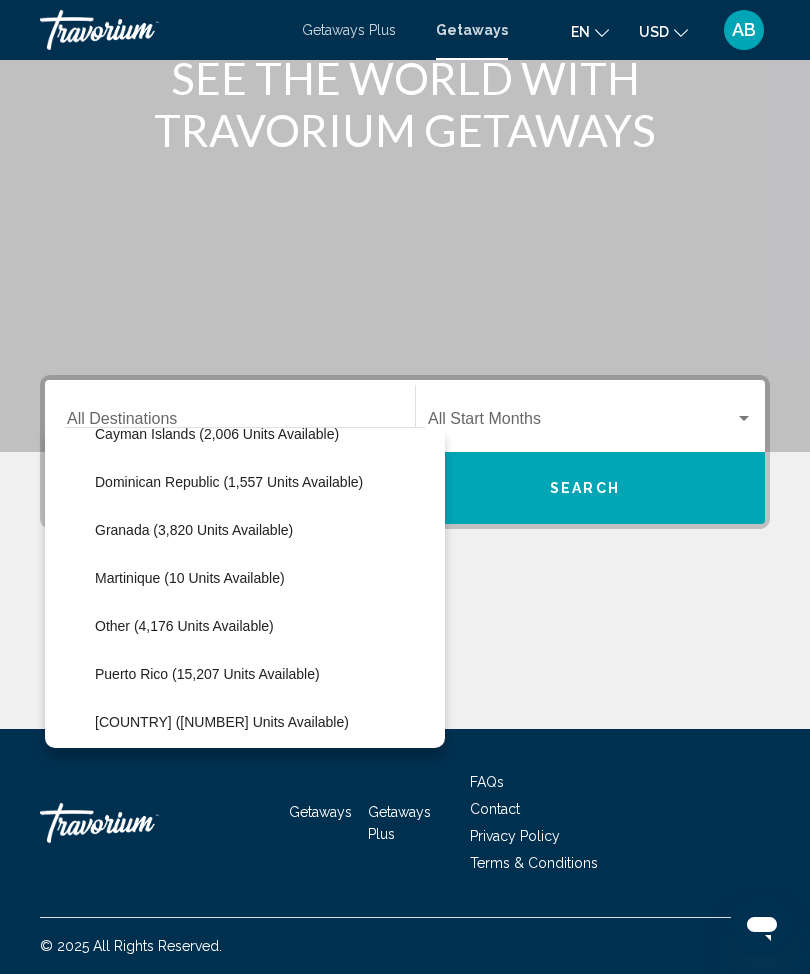 click on "Puerto Rico (15,207 units available)" 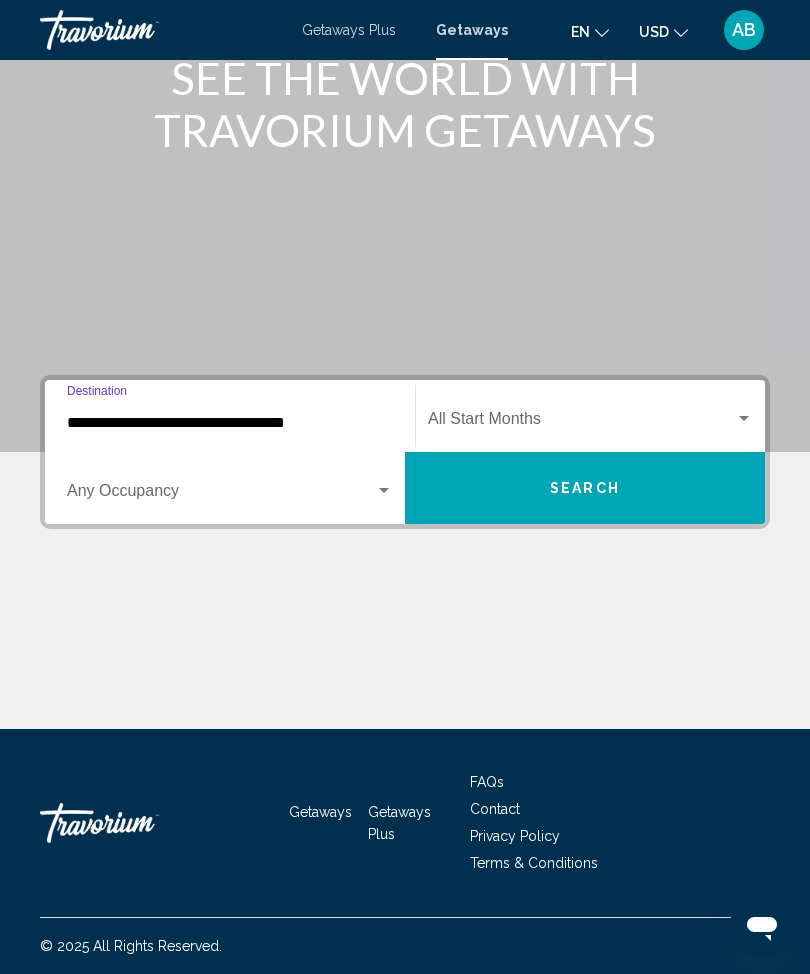 click on "Search" at bounding box center (585, 489) 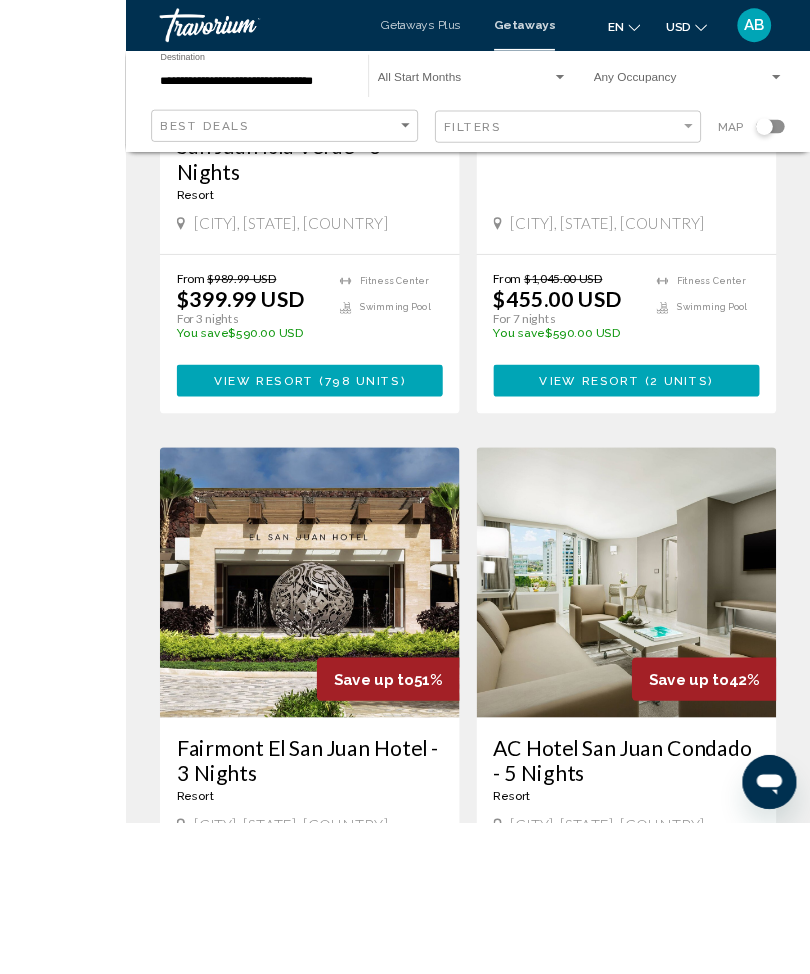 scroll, scrollTop: 1485, scrollLeft: 0, axis: vertical 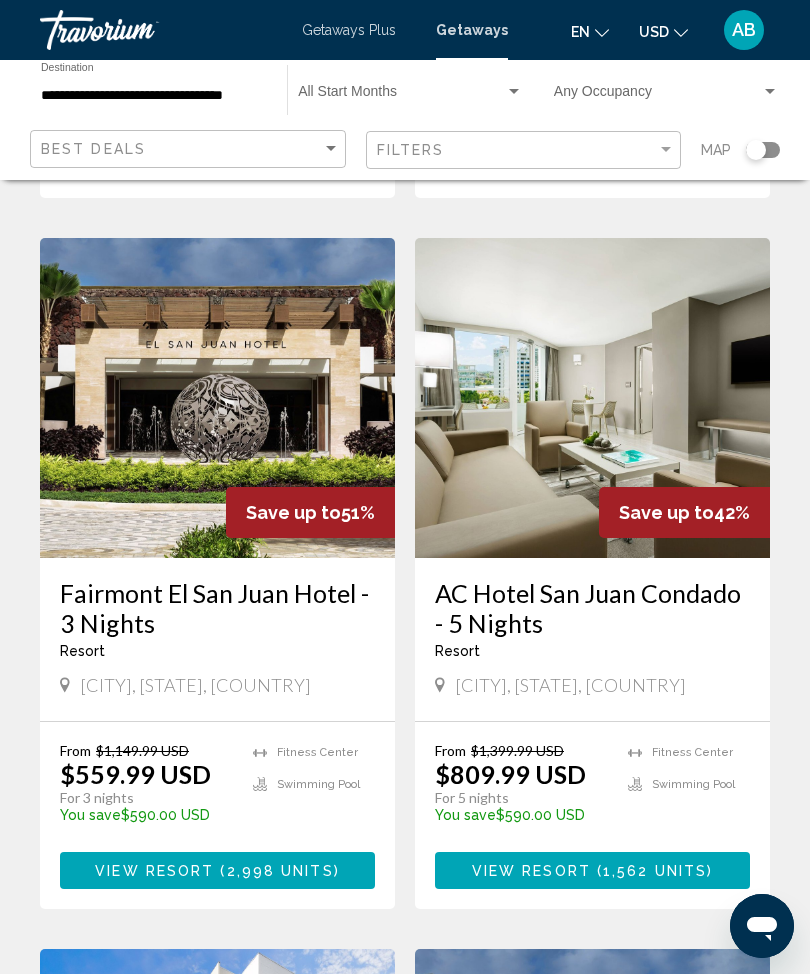 click on "View Resort    ( 2,998 units )" at bounding box center (217, 870) 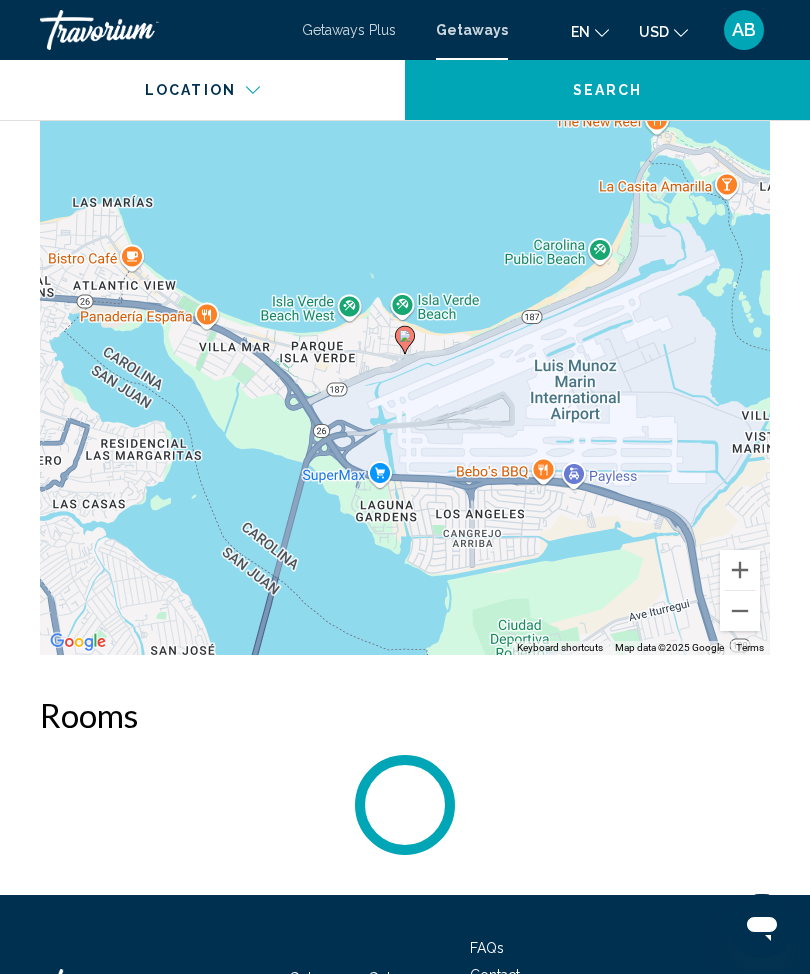 scroll, scrollTop: 3084, scrollLeft: 0, axis: vertical 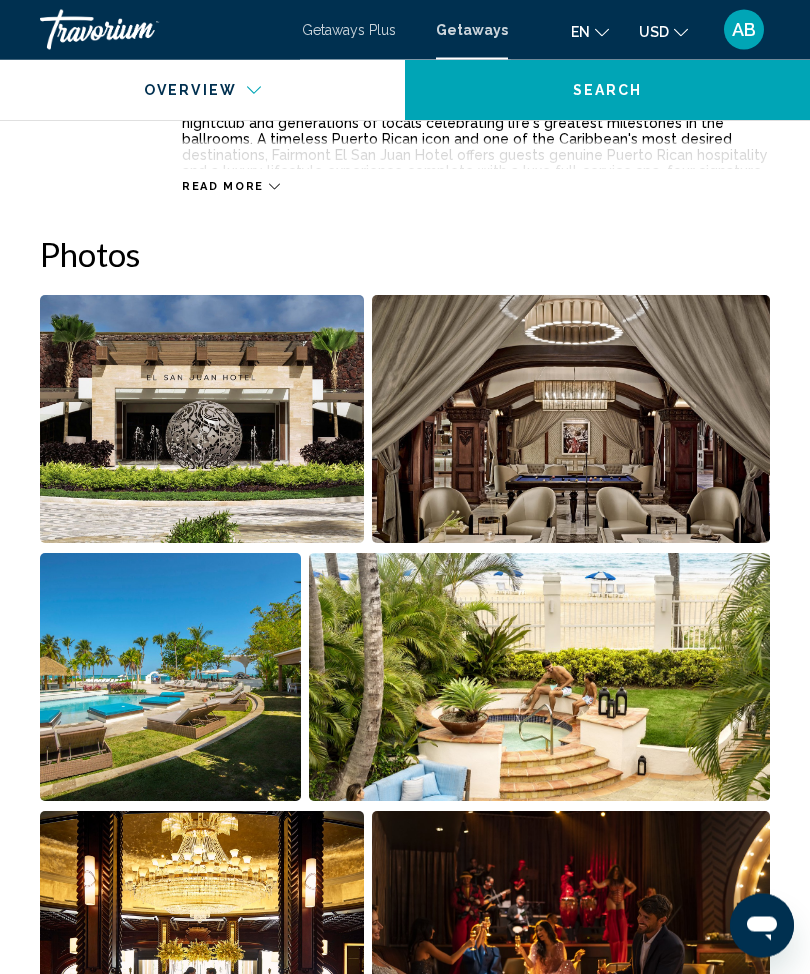 click at bounding box center (202, 420) 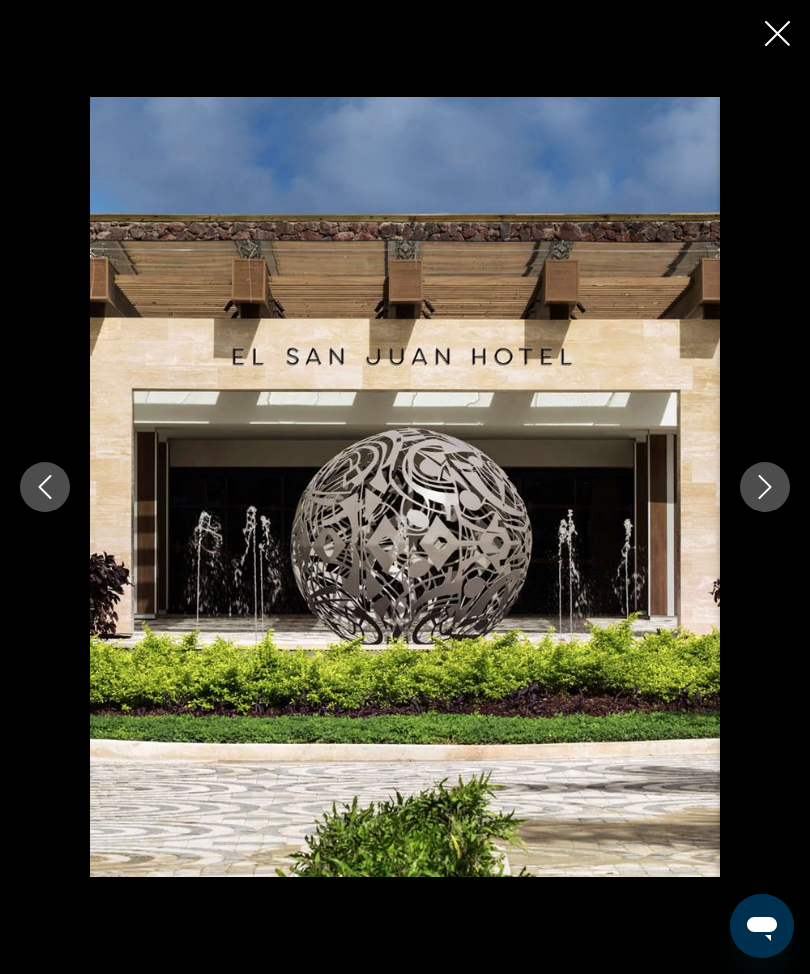 scroll, scrollTop: 1208, scrollLeft: 0, axis: vertical 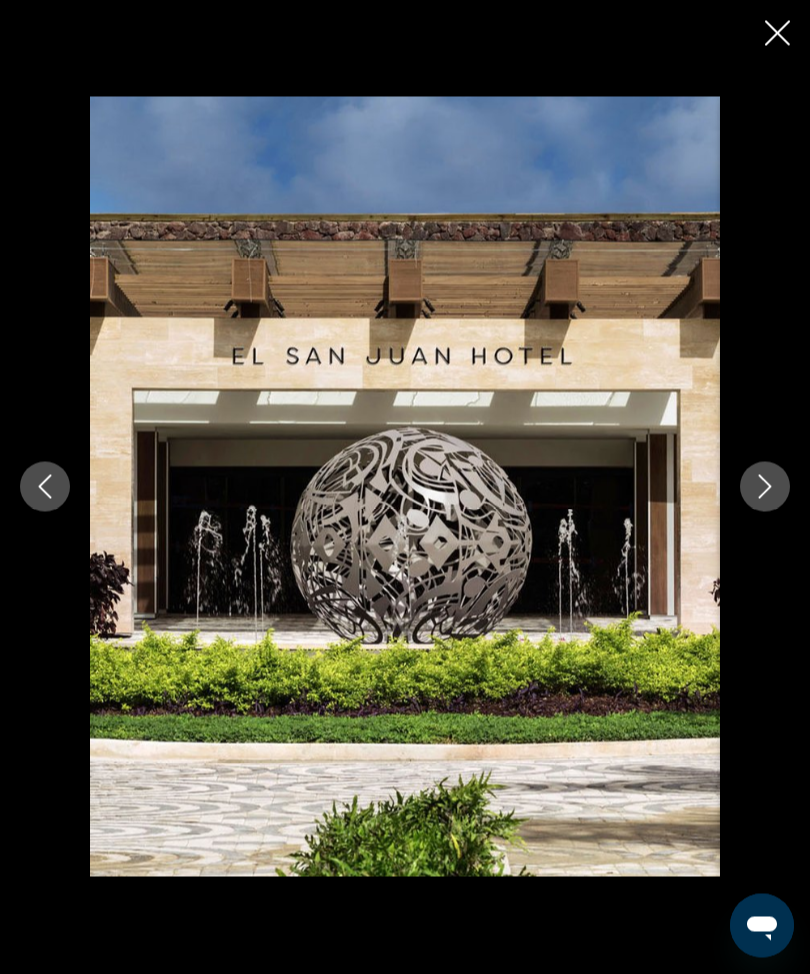 click 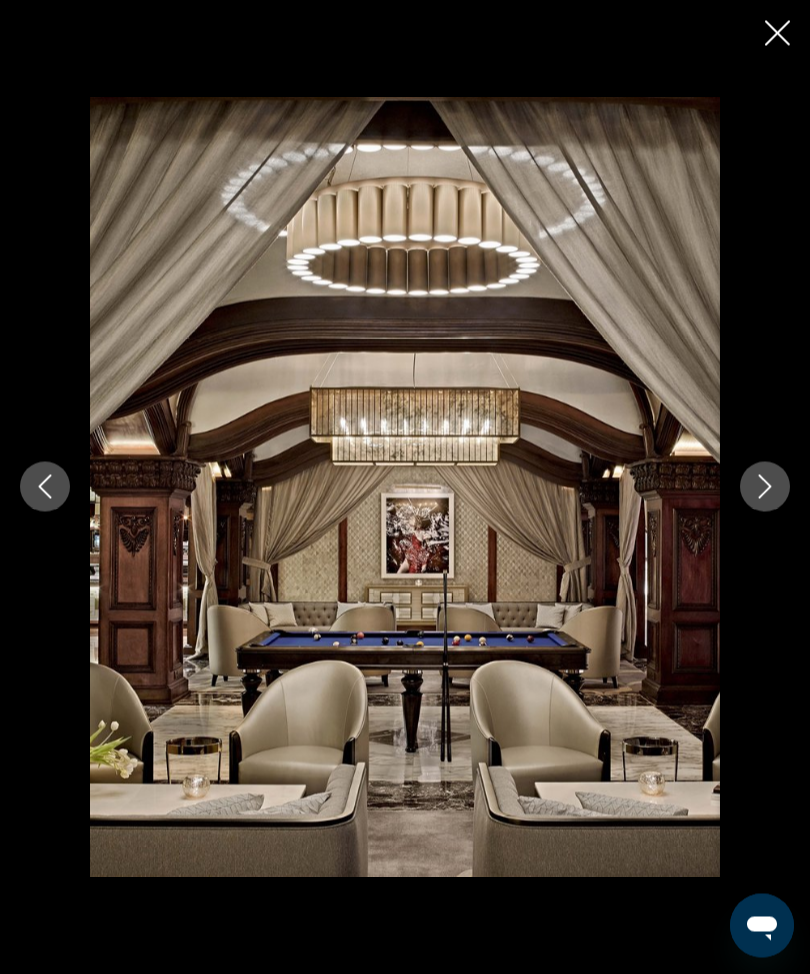 scroll, scrollTop: 1209, scrollLeft: 0, axis: vertical 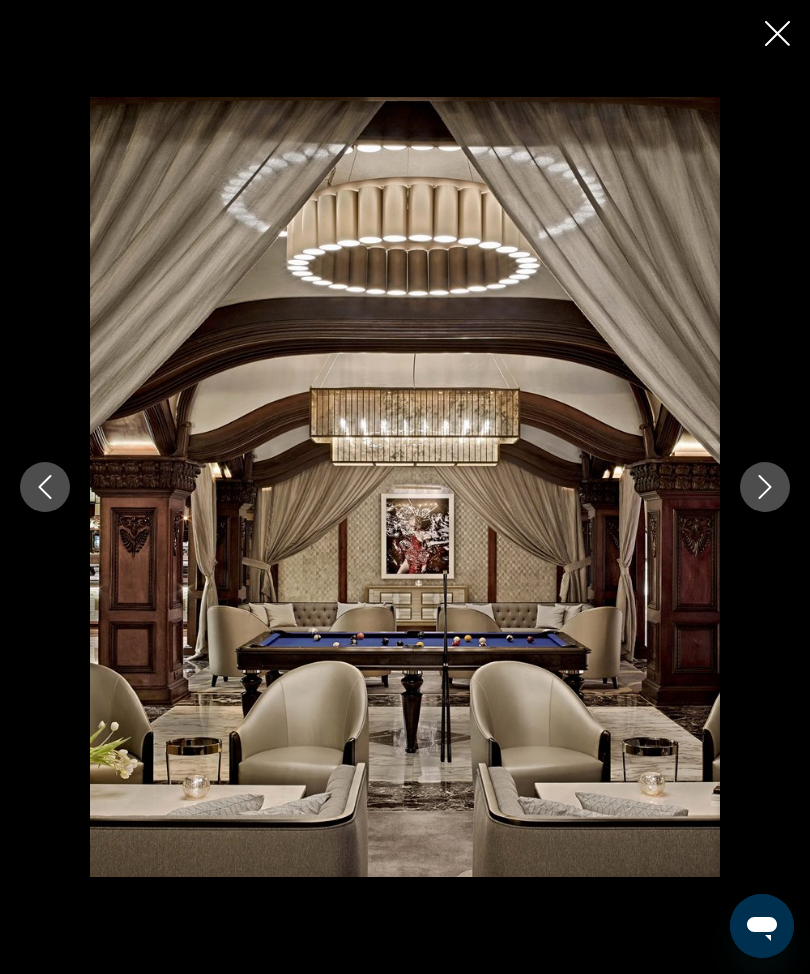 click at bounding box center (765, 487) 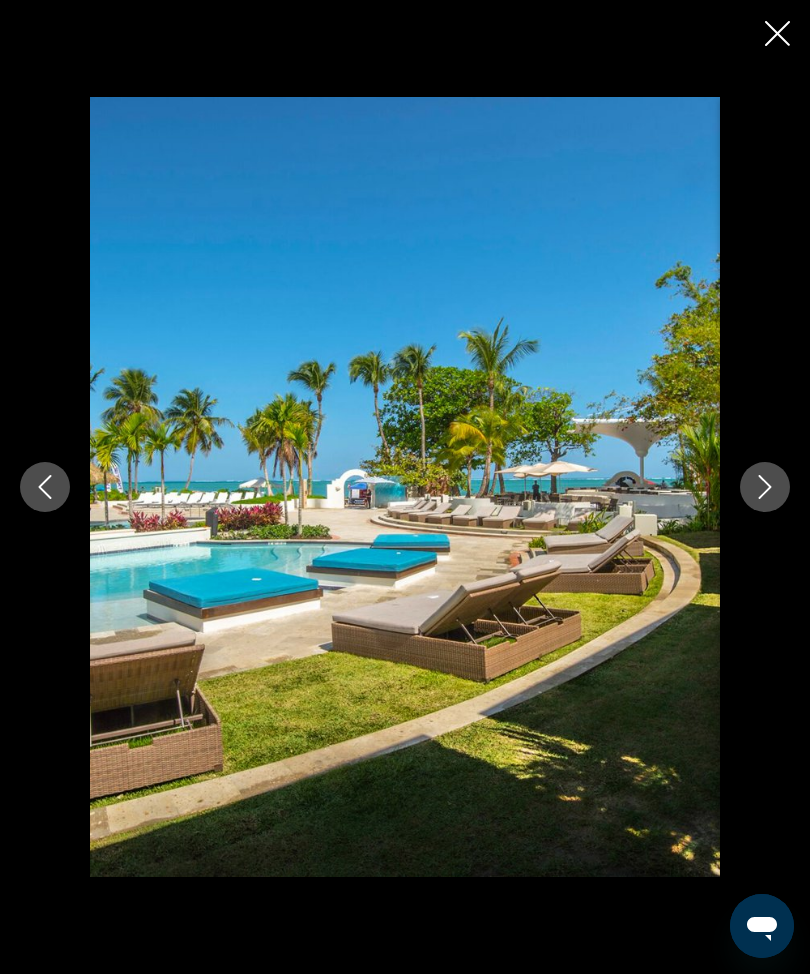 click 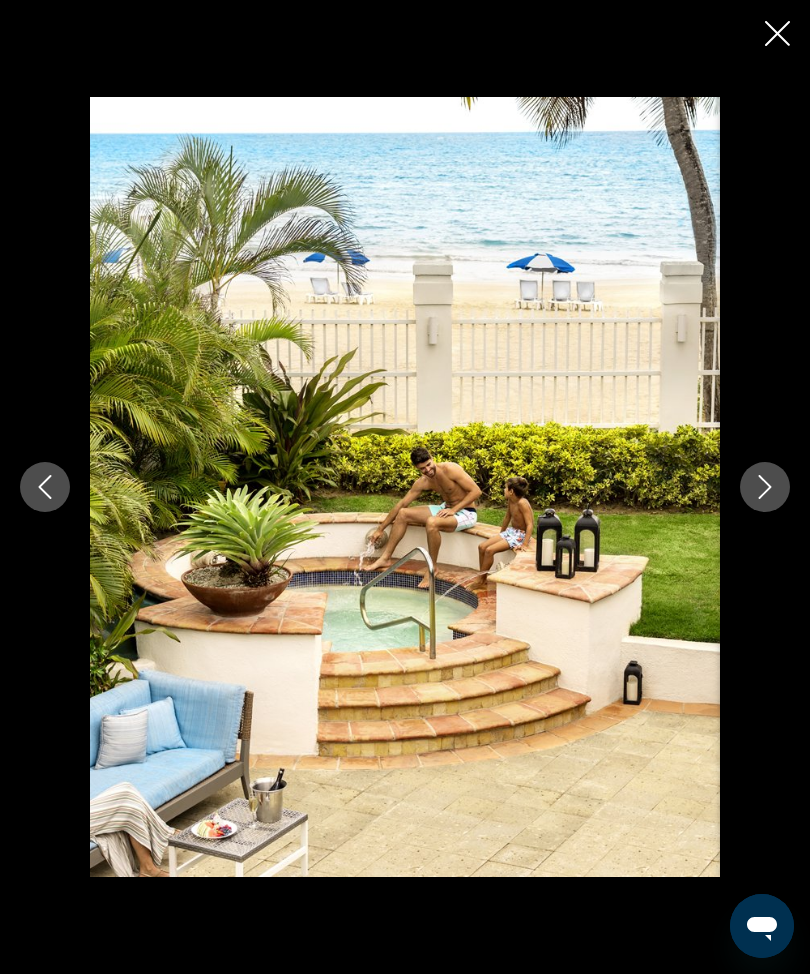 click at bounding box center [765, 487] 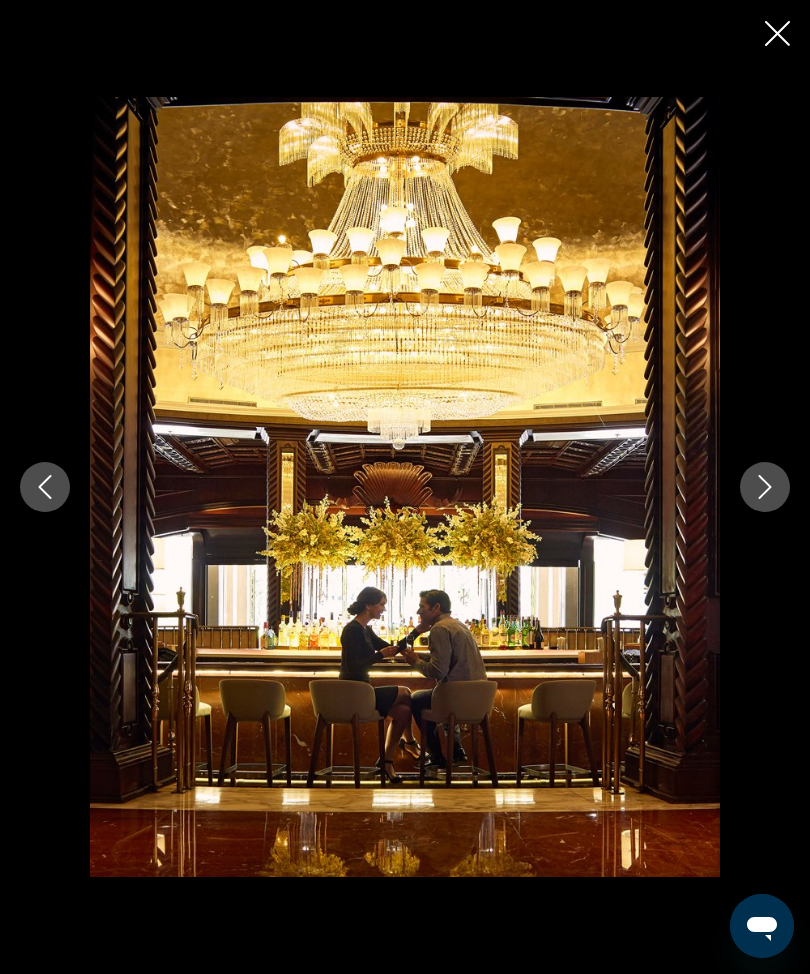 click at bounding box center (765, 487) 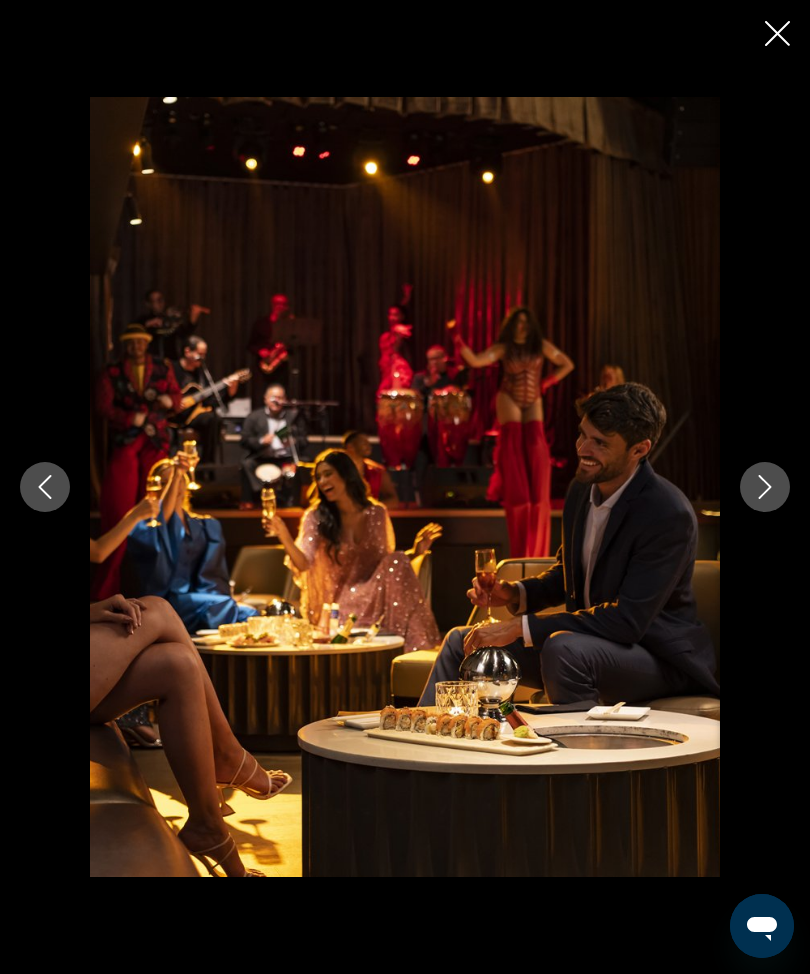 click at bounding box center (765, 487) 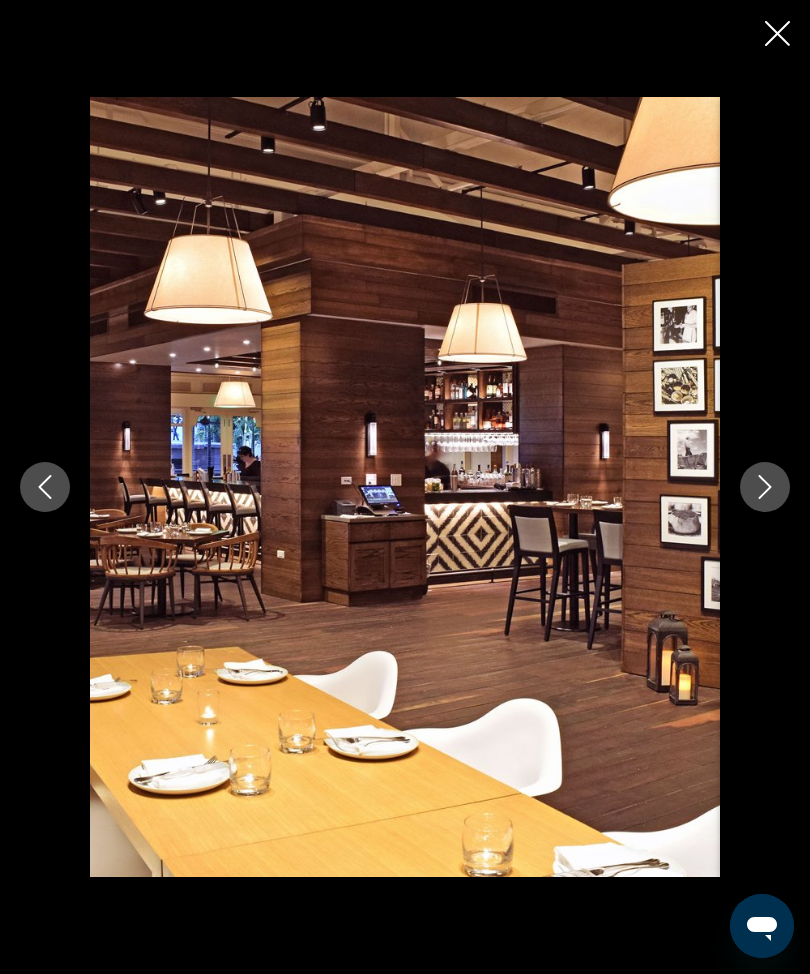 click at bounding box center (765, 487) 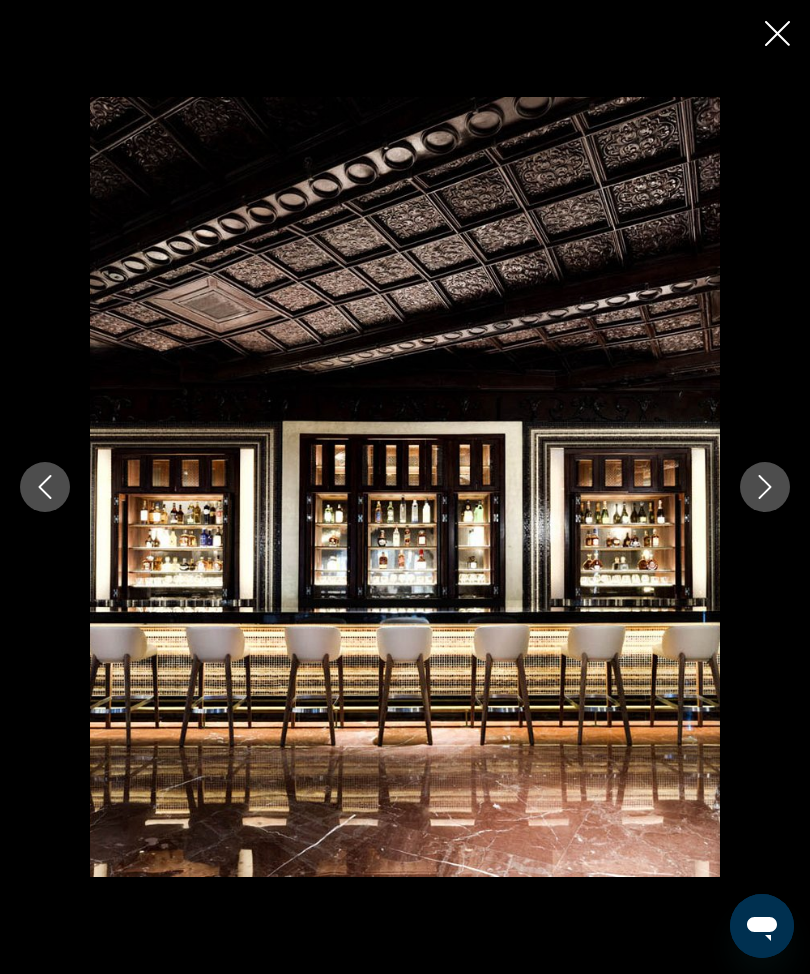 click 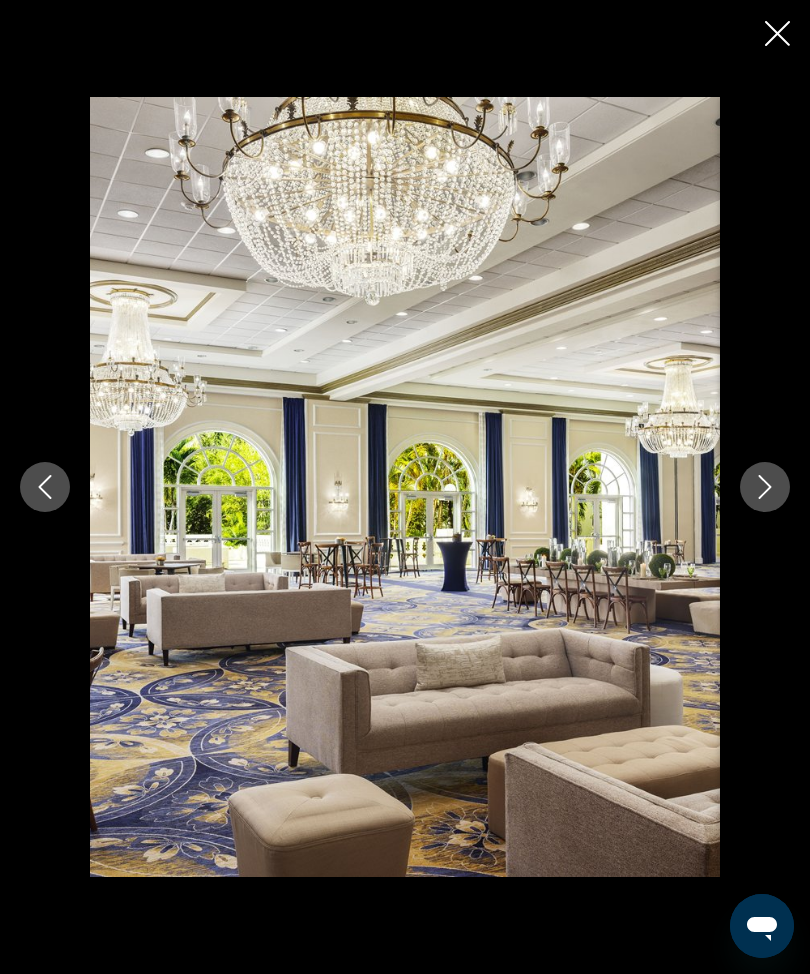 click 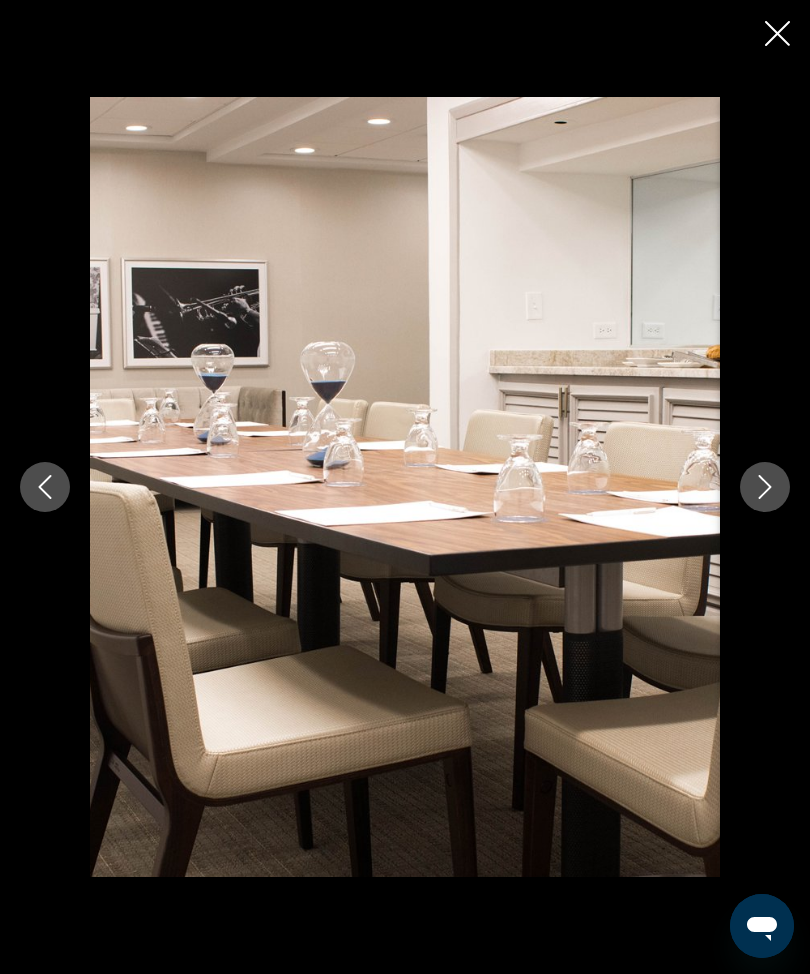click at bounding box center [765, 487] 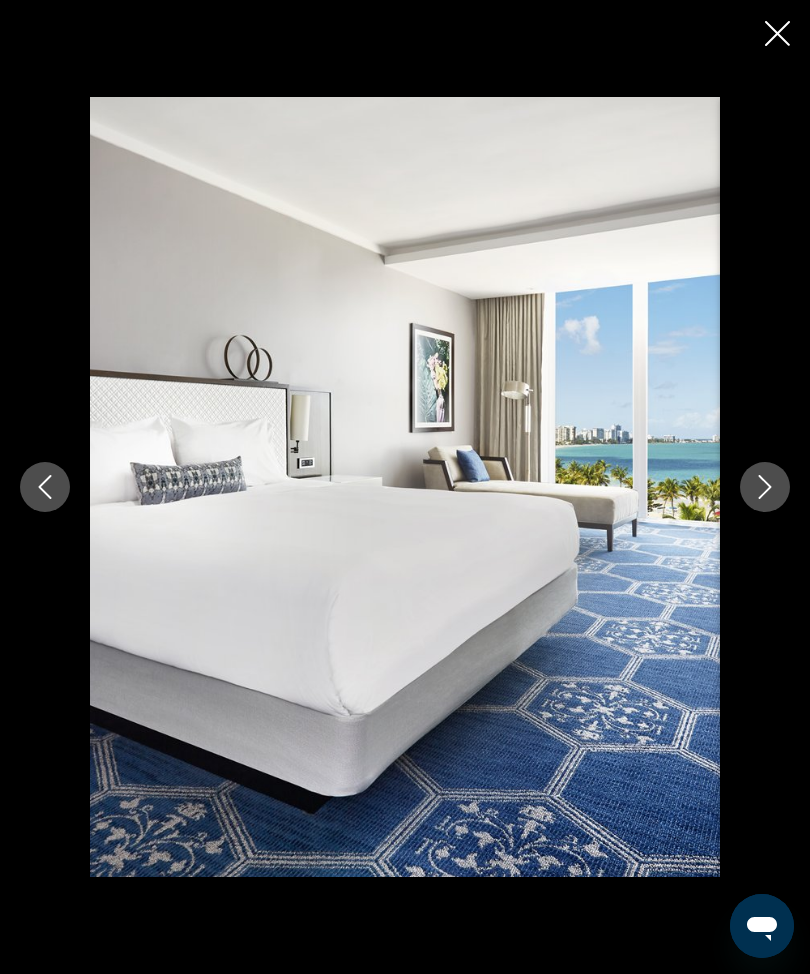 click 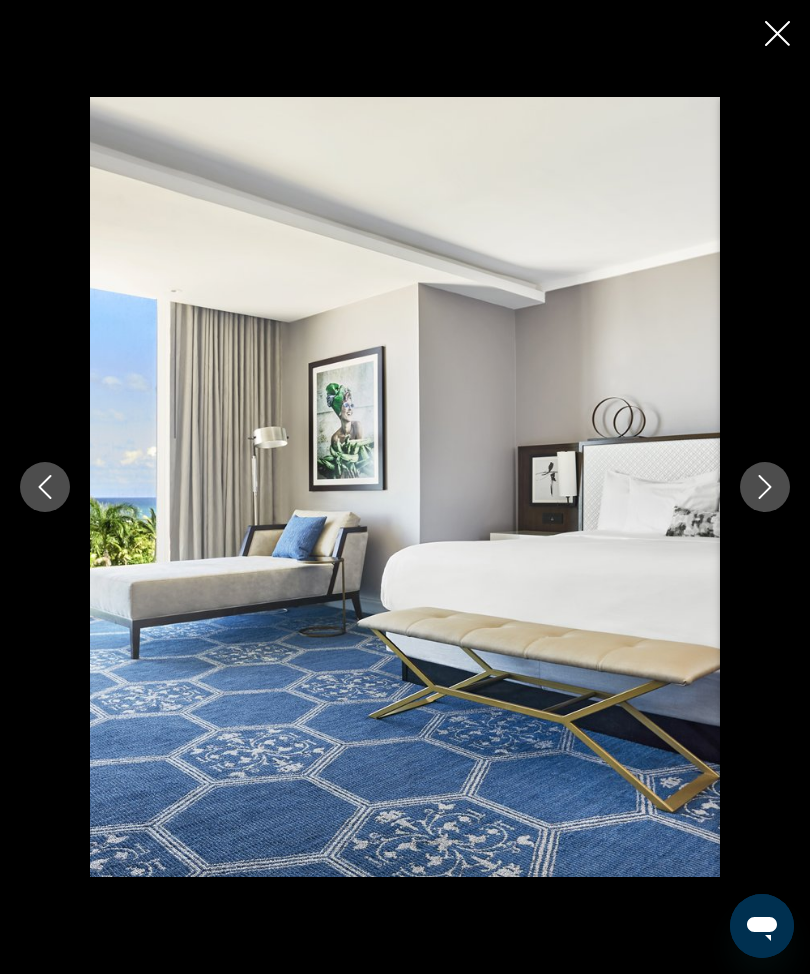 click 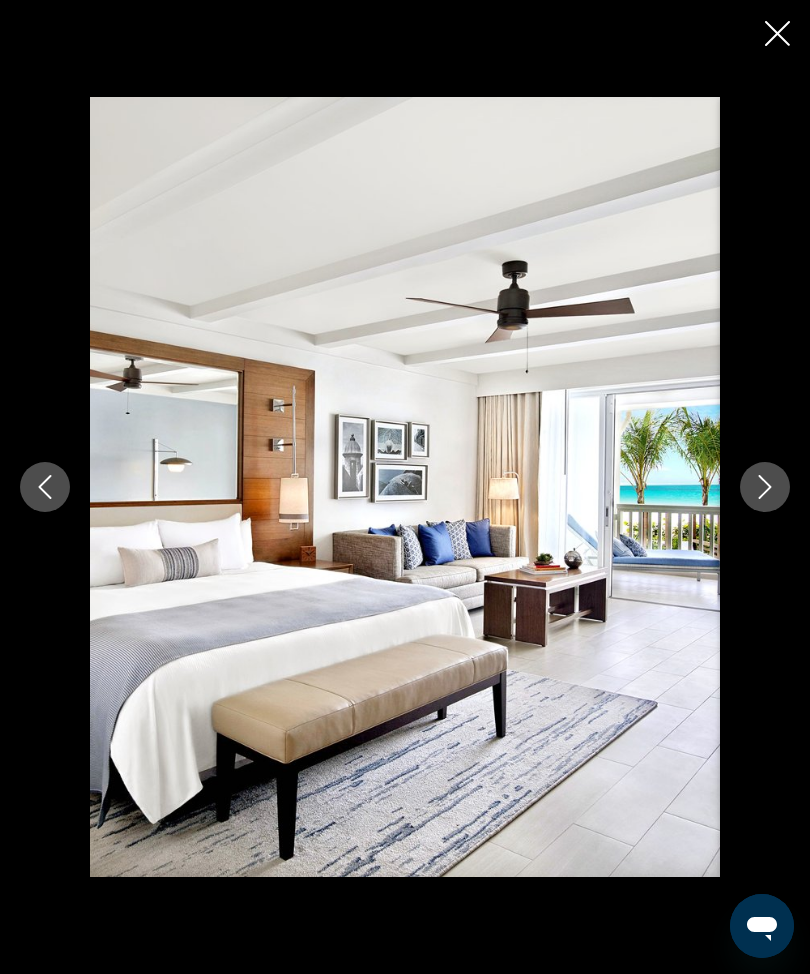 click 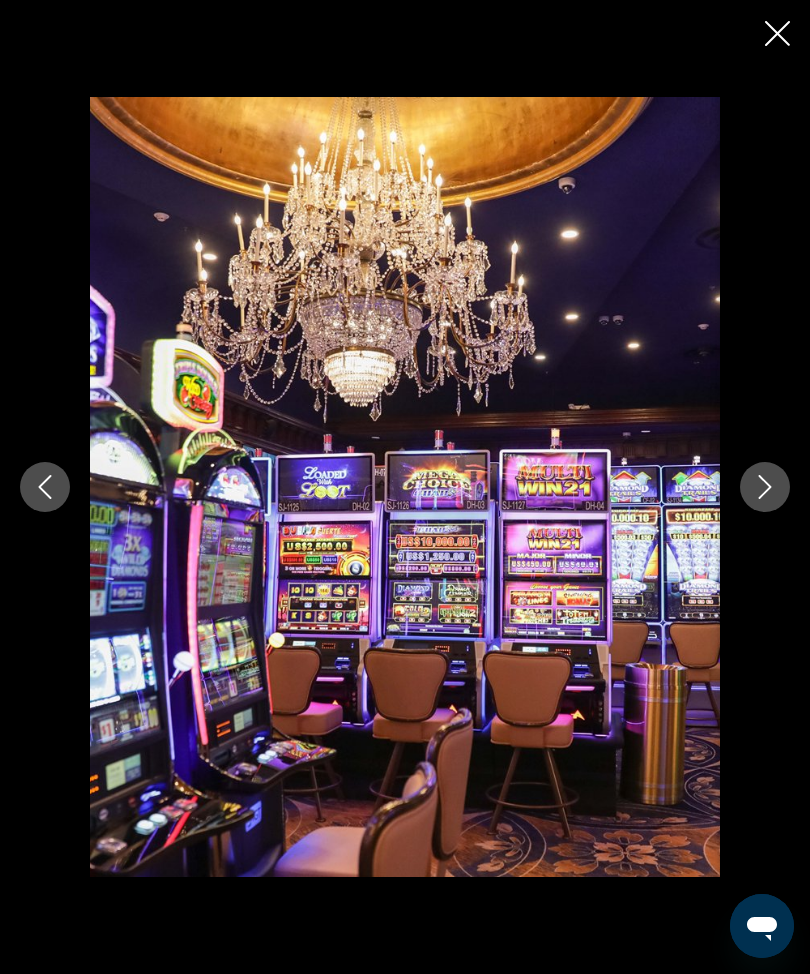 click 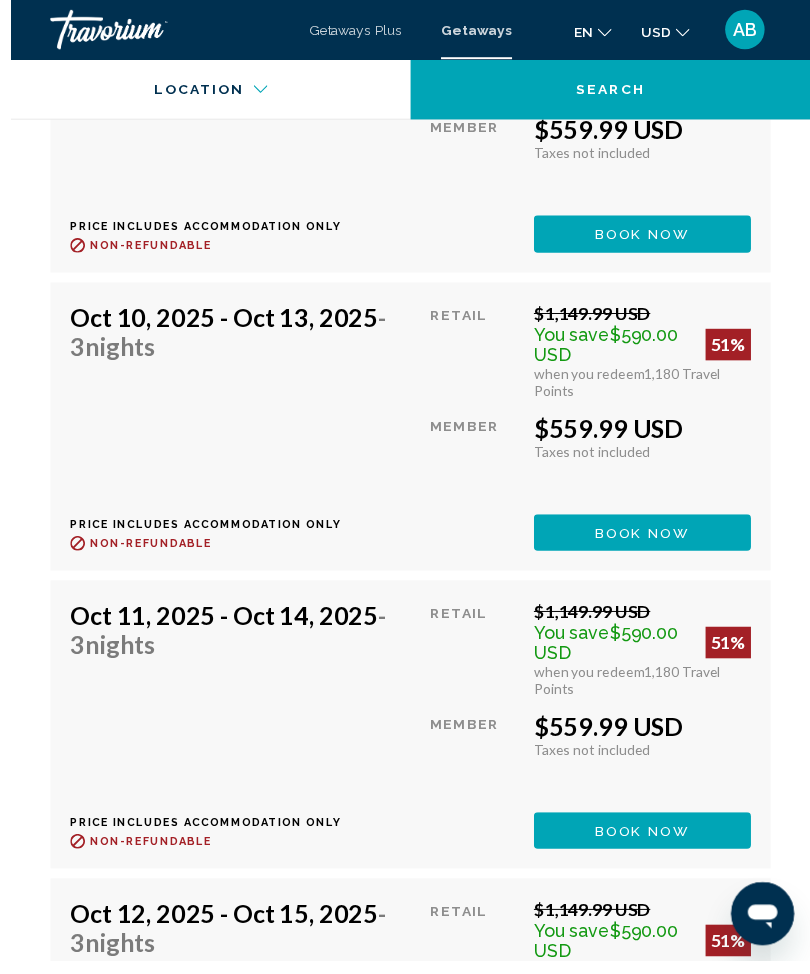 scroll, scrollTop: 11688, scrollLeft: 0, axis: vertical 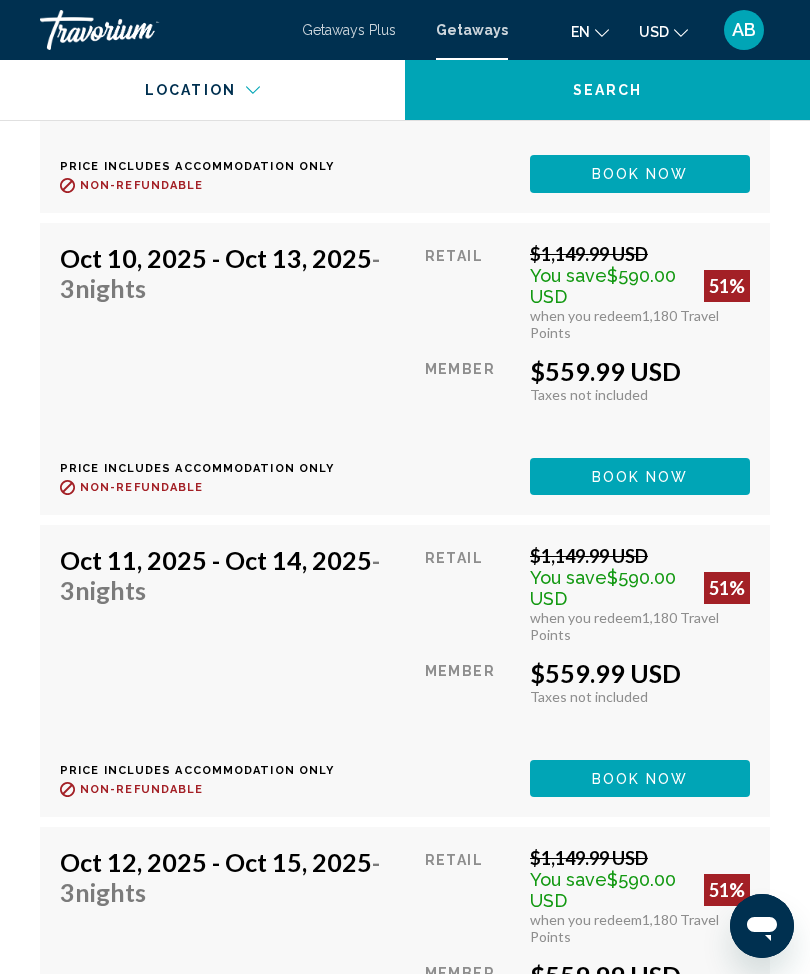 click on "Book now" at bounding box center [640, -7082] 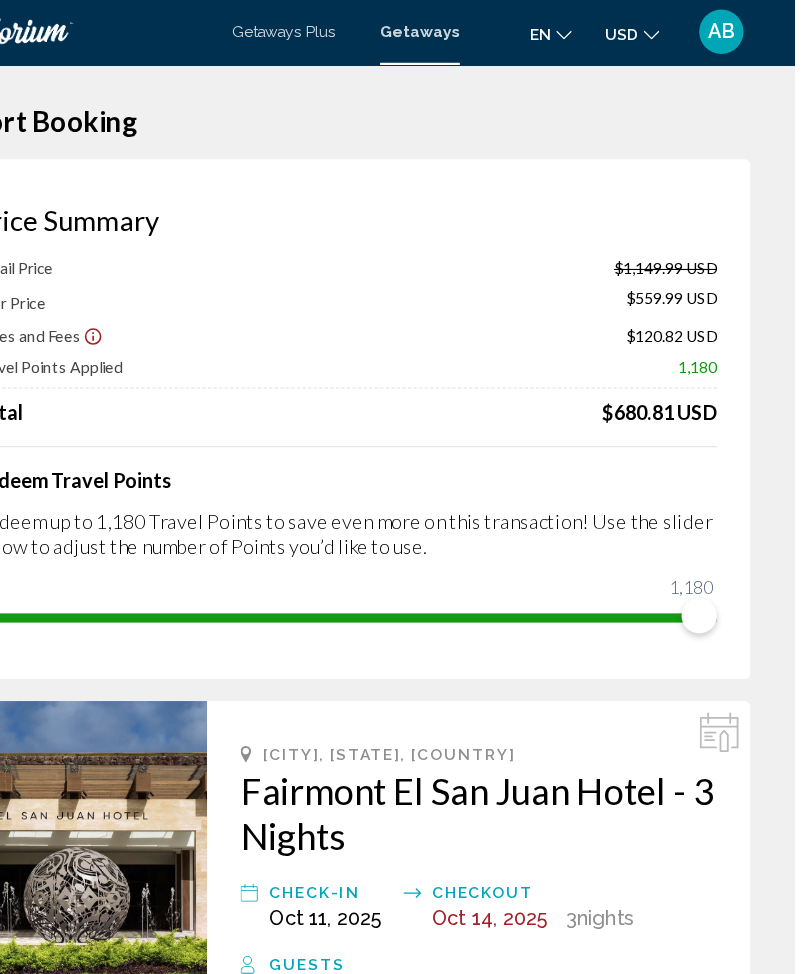 scroll, scrollTop: 0, scrollLeft: 0, axis: both 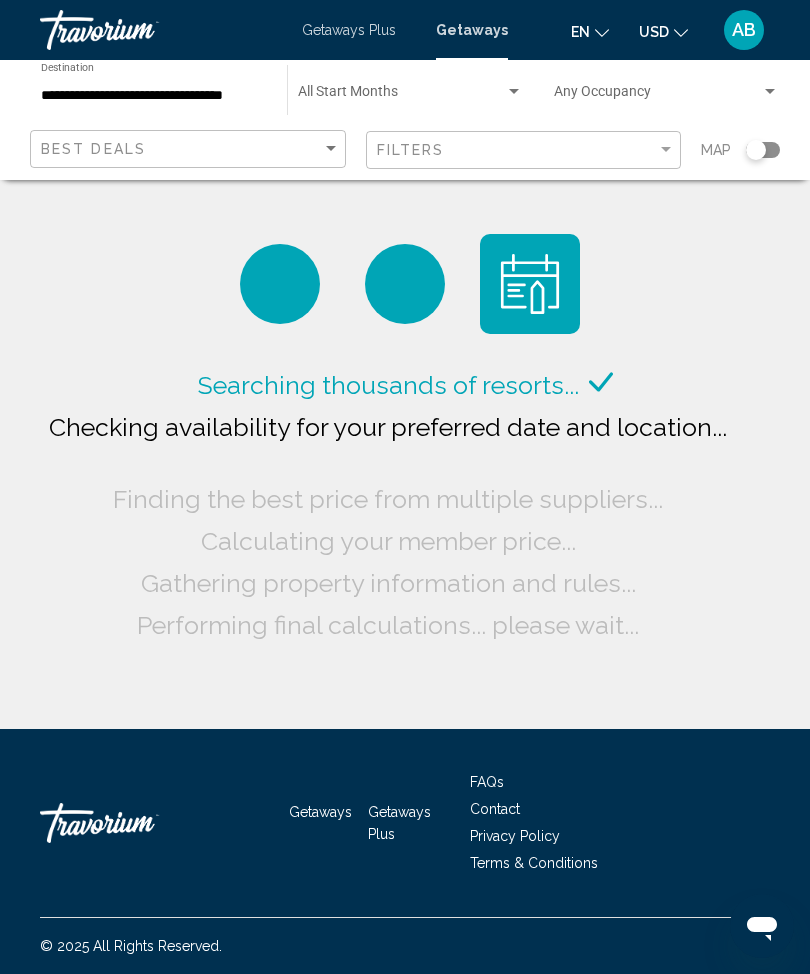 click on "**********" at bounding box center [154, 96] 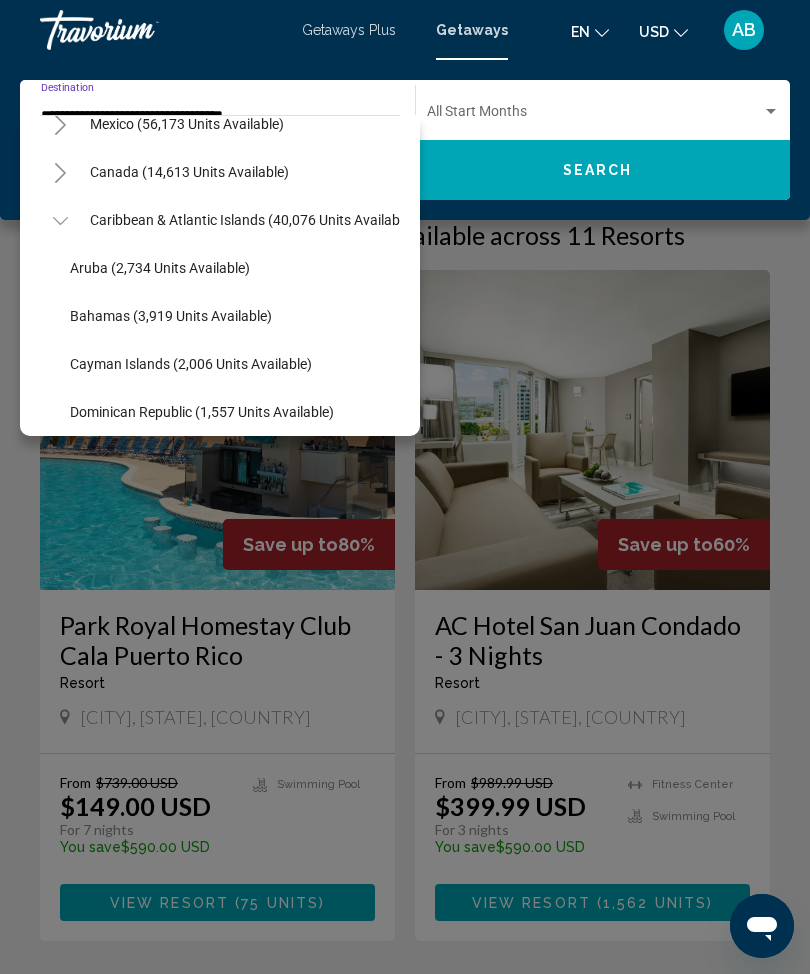 scroll, scrollTop: 124, scrollLeft: 0, axis: vertical 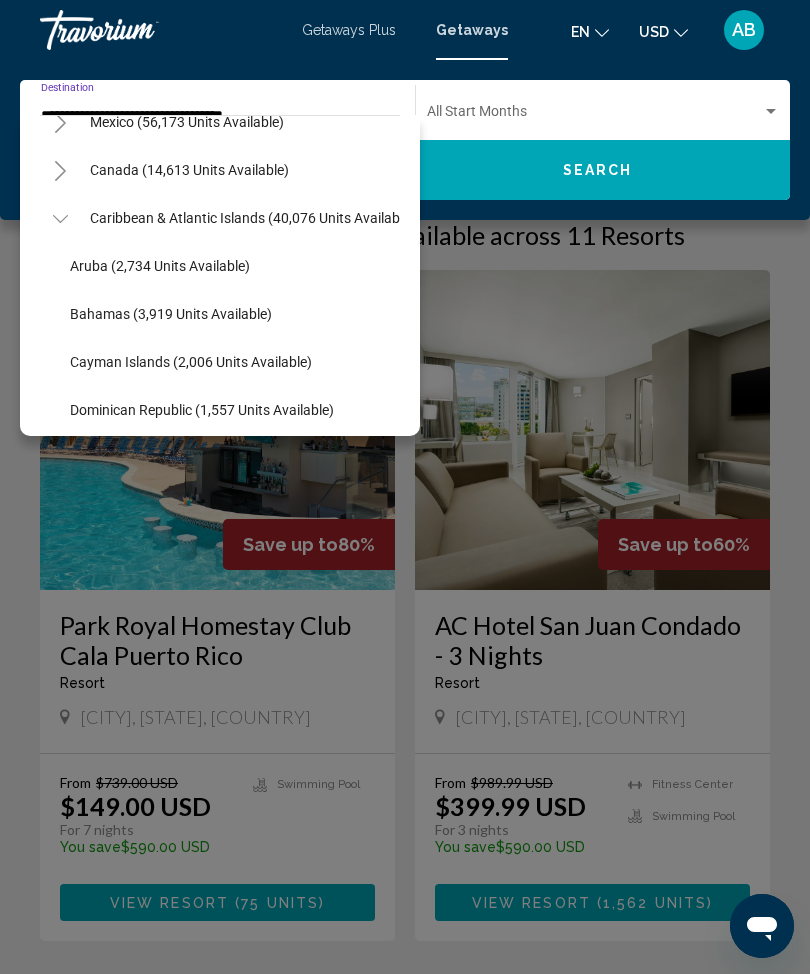 click 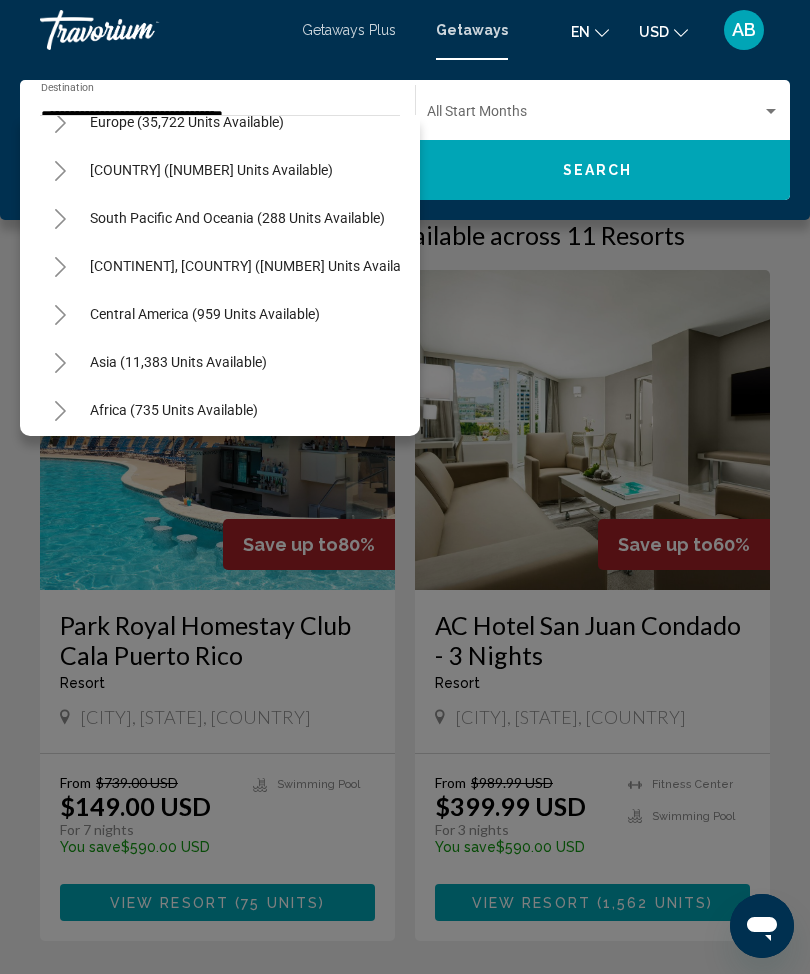scroll, scrollTop: 269, scrollLeft: 0, axis: vertical 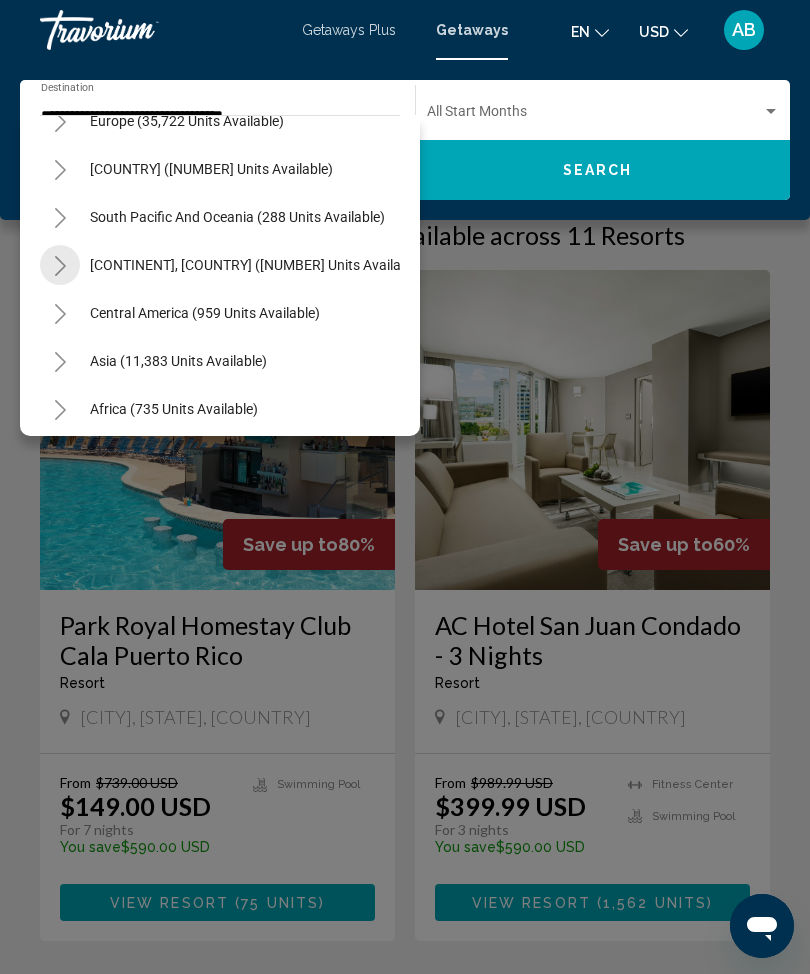 click 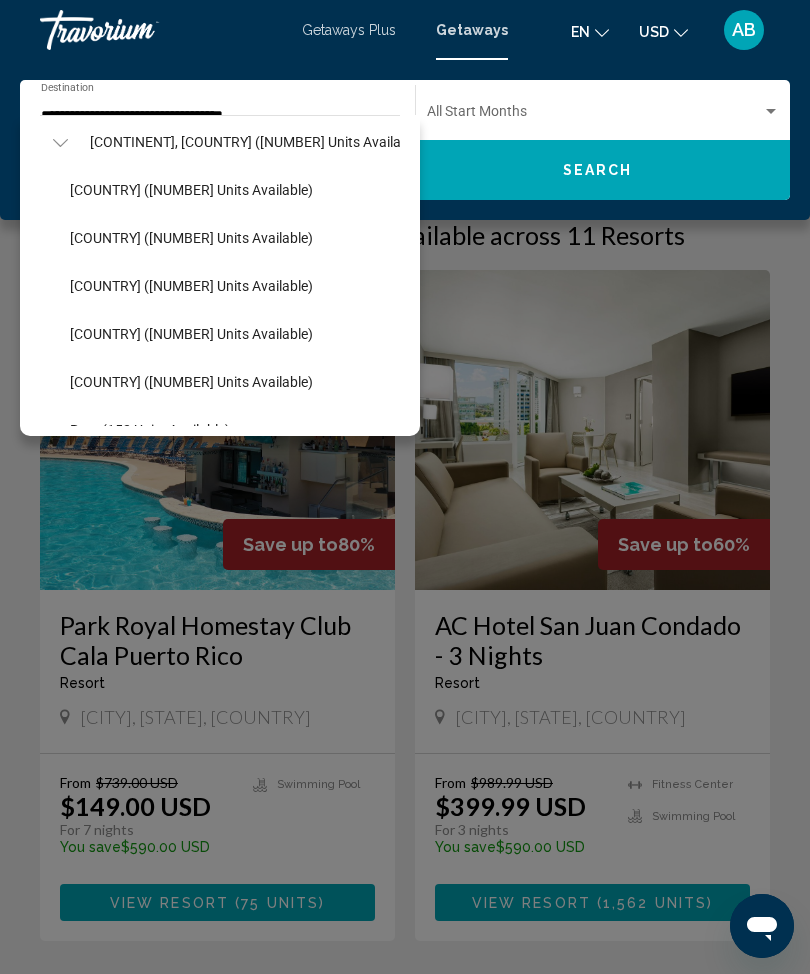 scroll, scrollTop: 393, scrollLeft: 0, axis: vertical 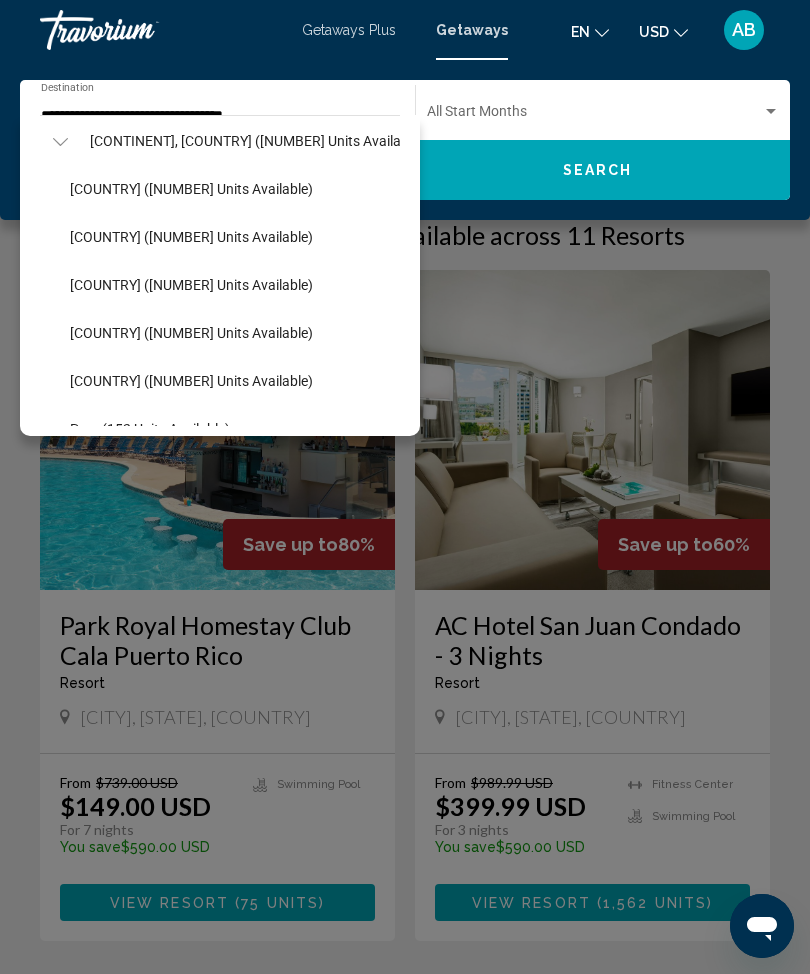 click on "[COUNTRY] ([NUMBER] units available)" 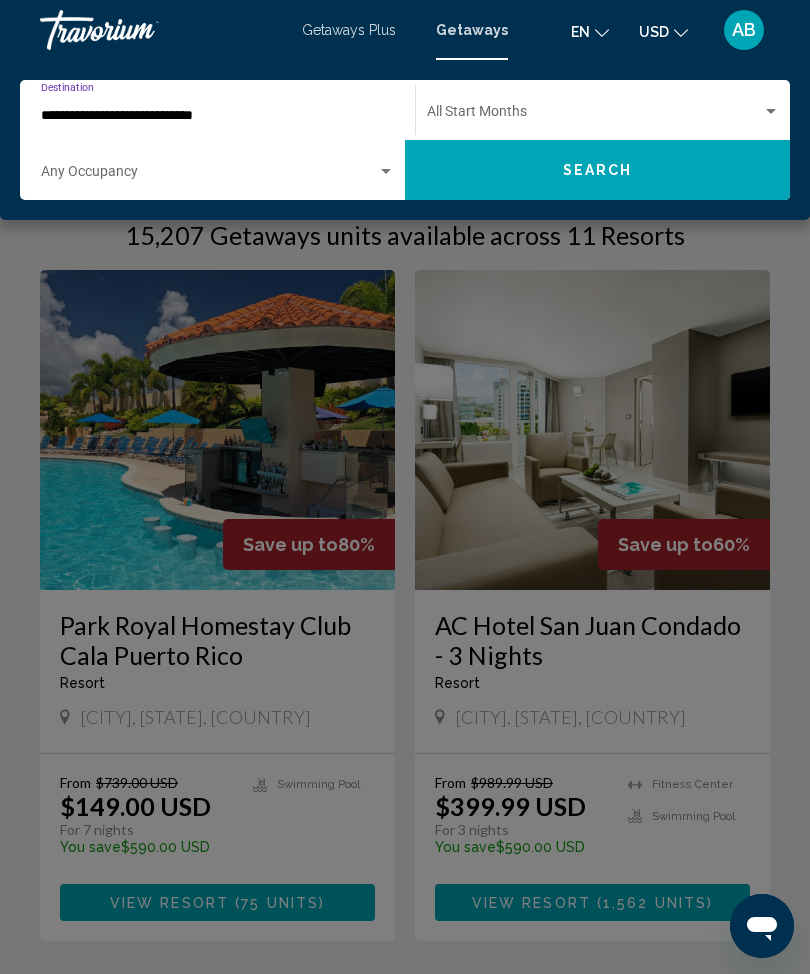 click on "Search" 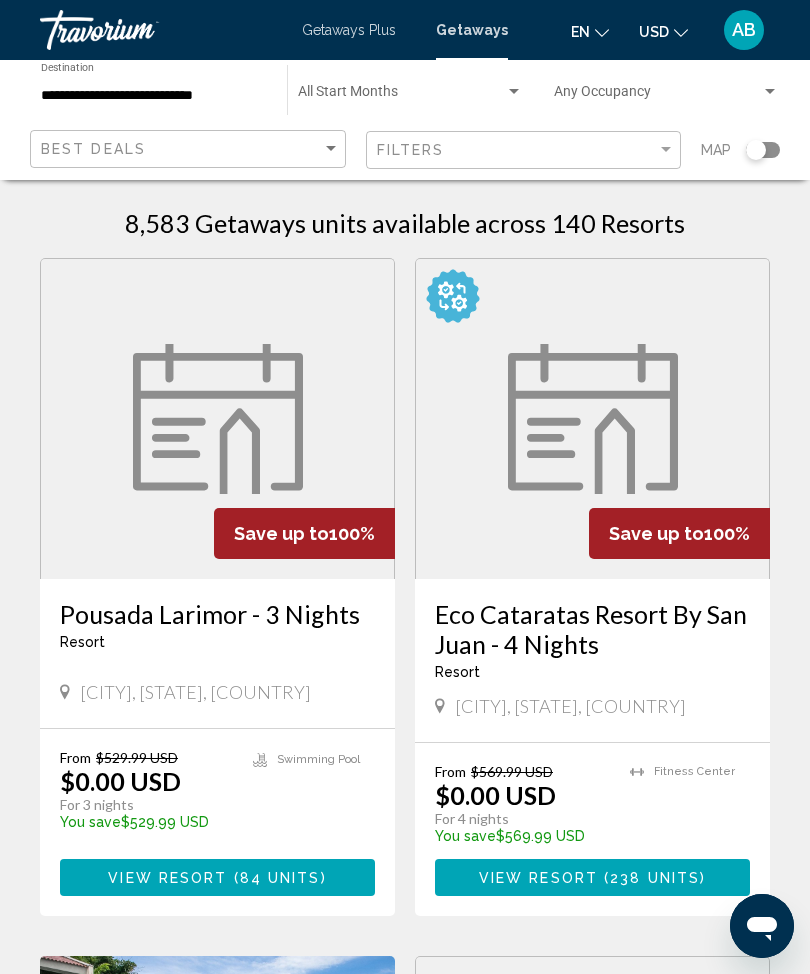 scroll, scrollTop: 56, scrollLeft: 0, axis: vertical 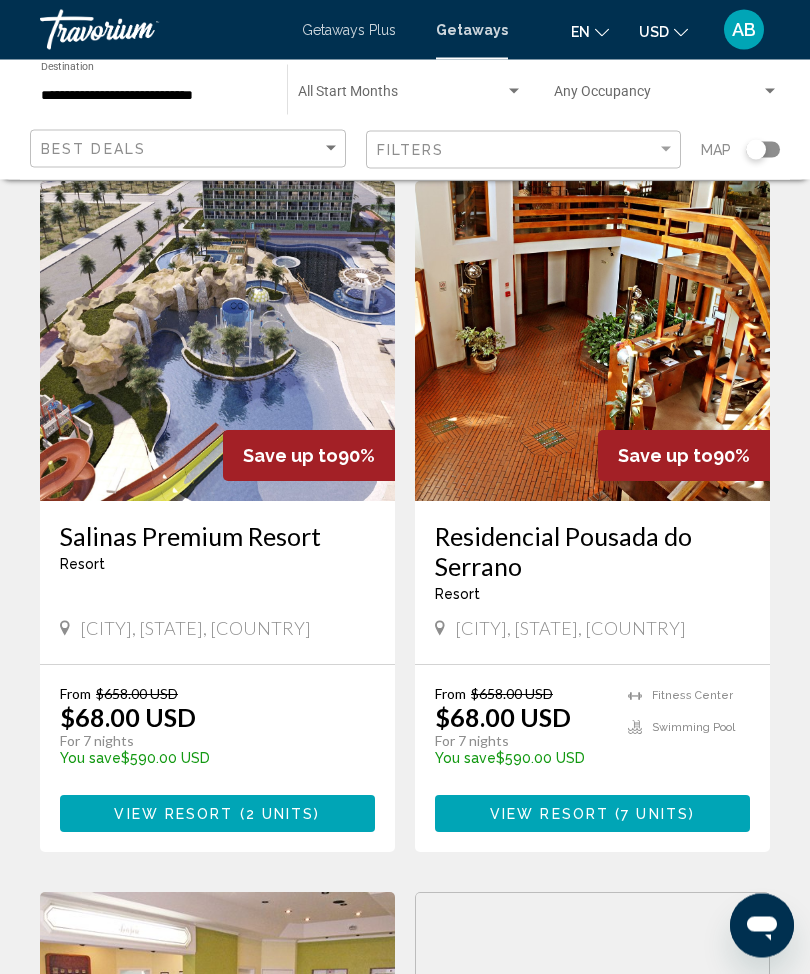 click on "2 units" at bounding box center [280, 815] 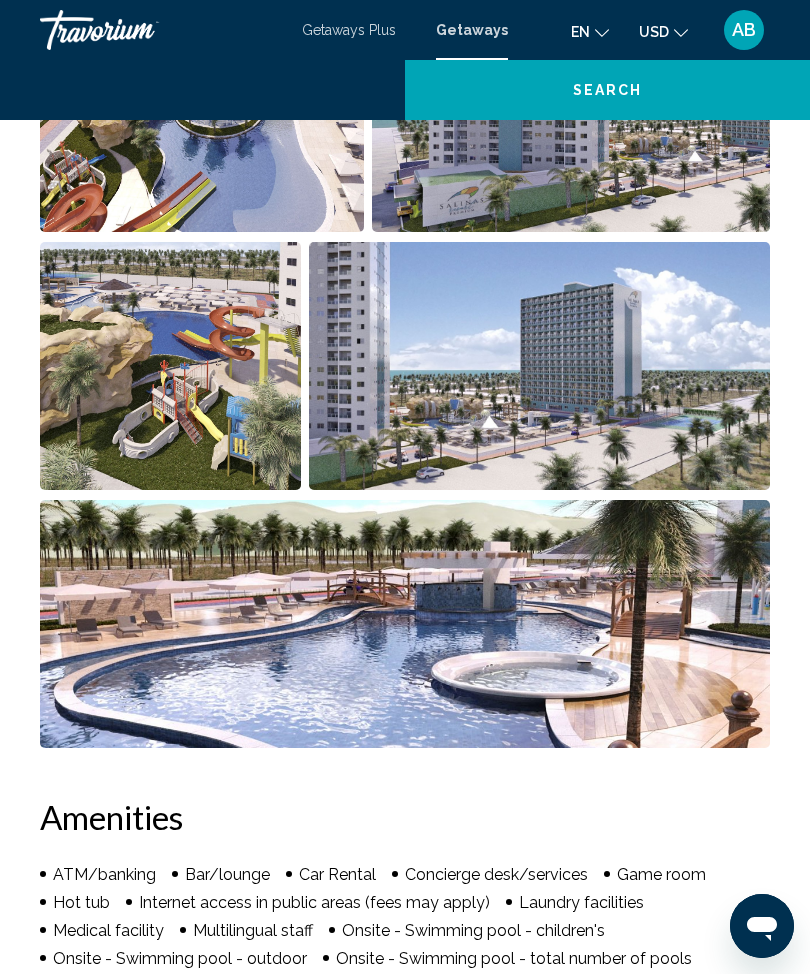 scroll, scrollTop: 0, scrollLeft: 0, axis: both 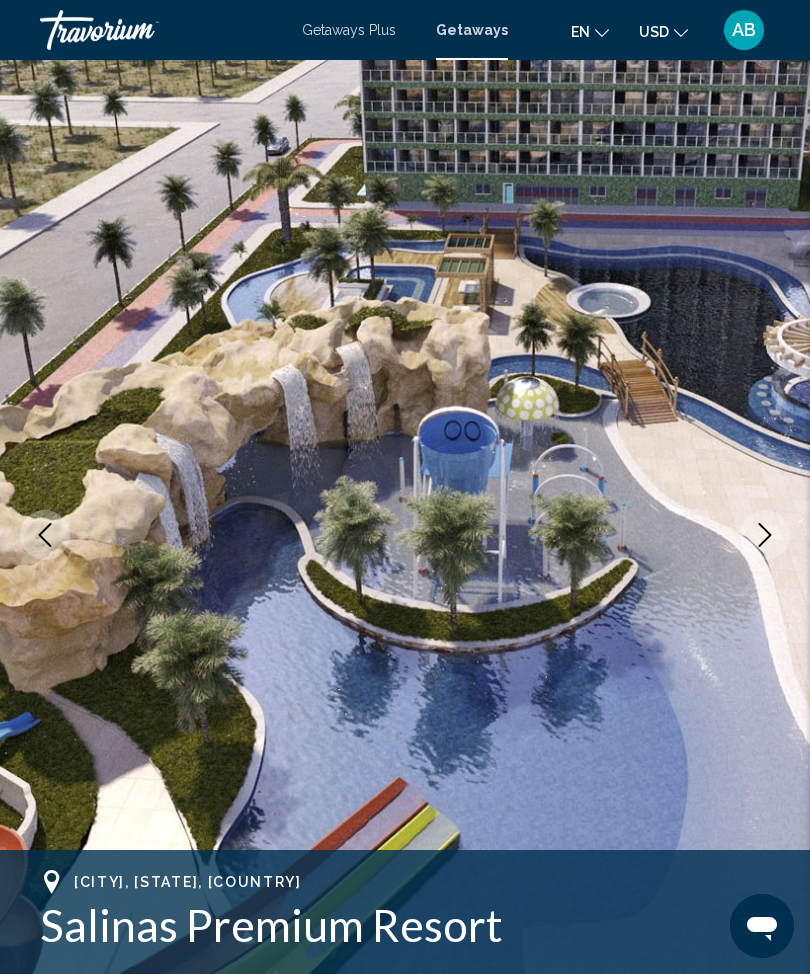 click at bounding box center (405, 535) 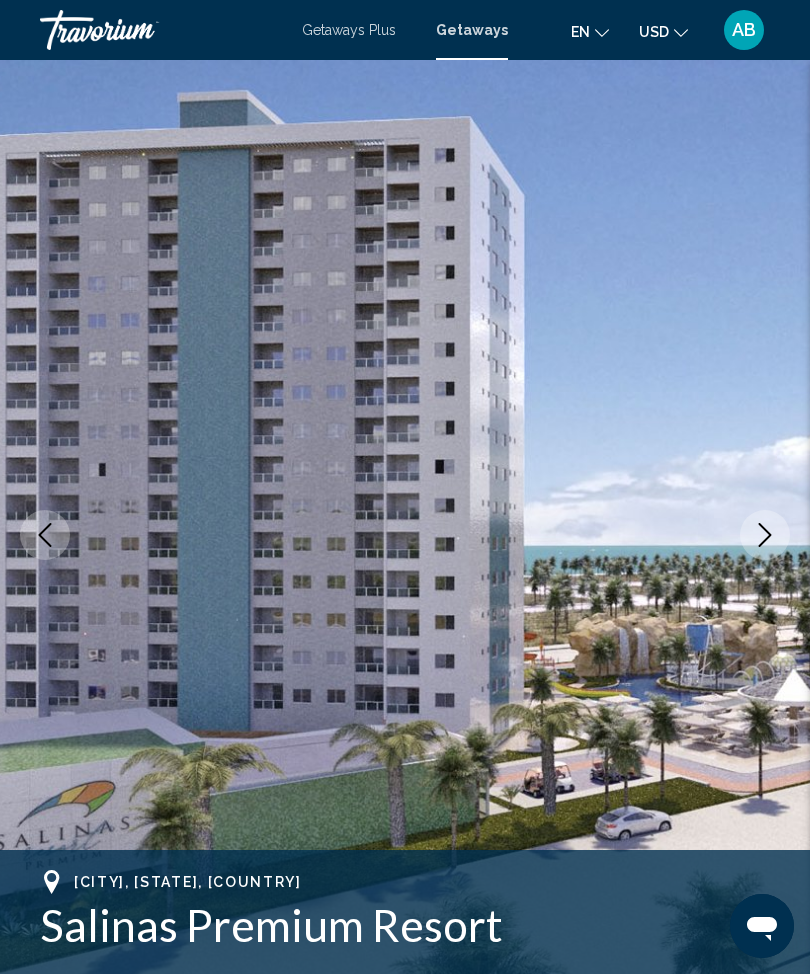 click at bounding box center (765, 535) 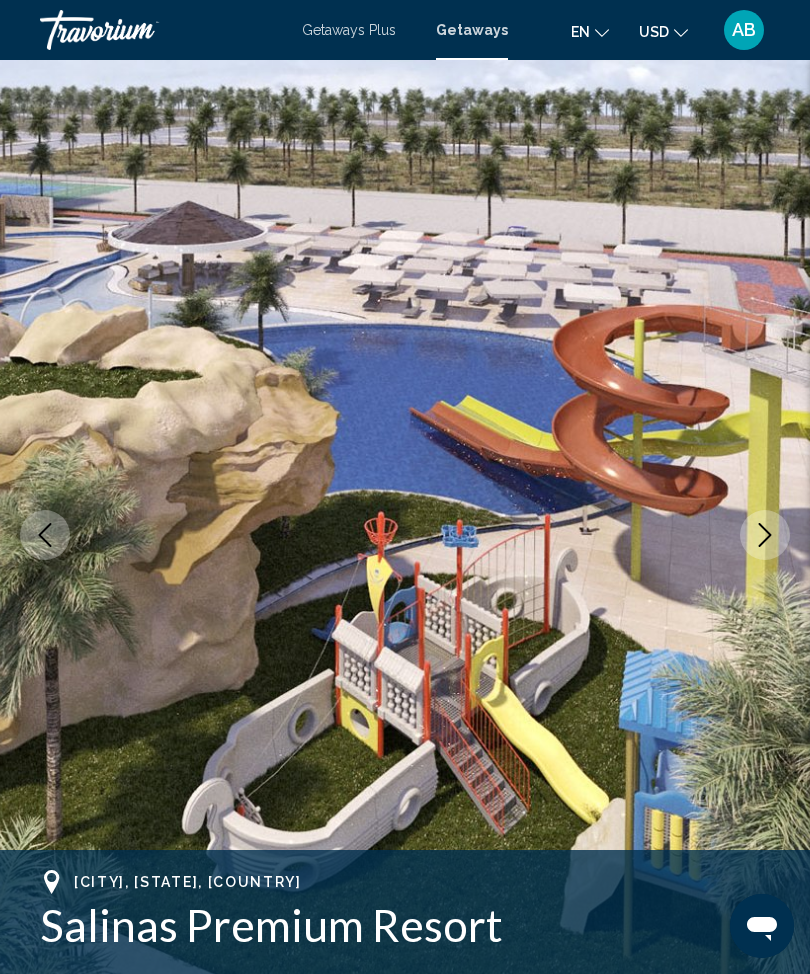 click at bounding box center (765, 535) 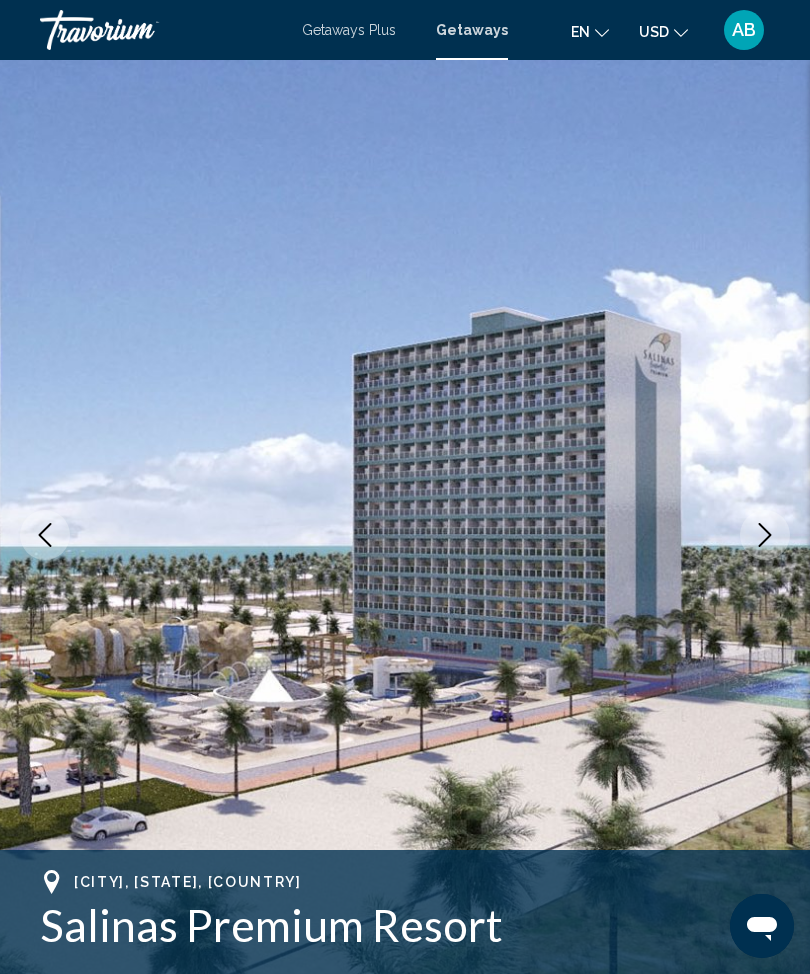 click at bounding box center (765, 535) 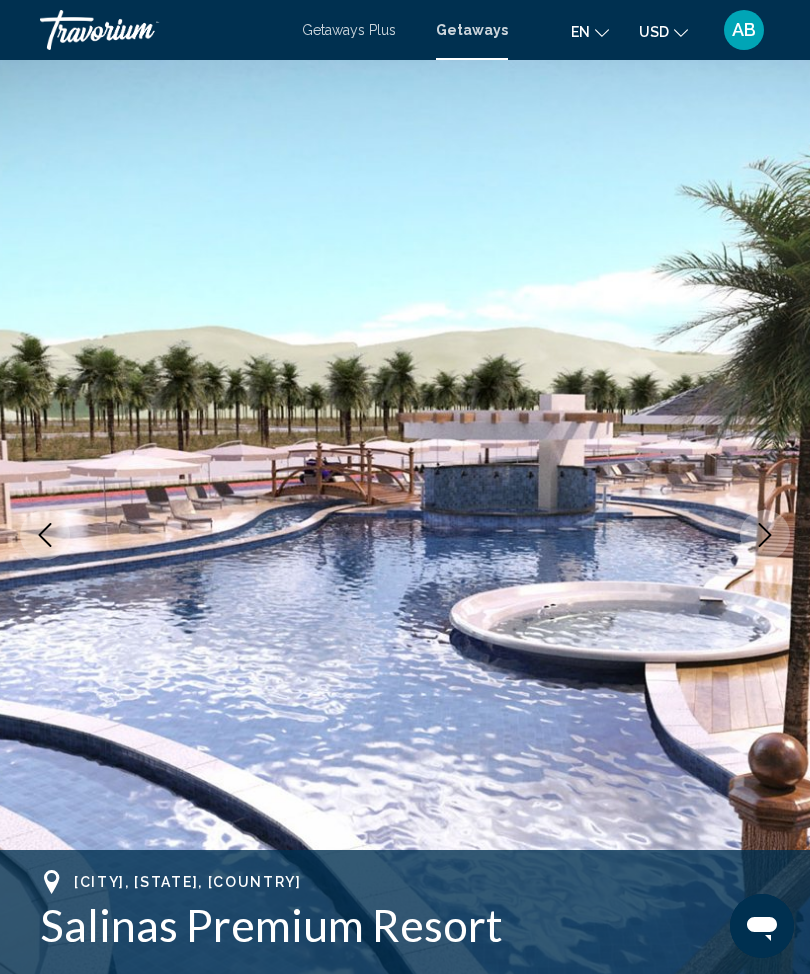 click 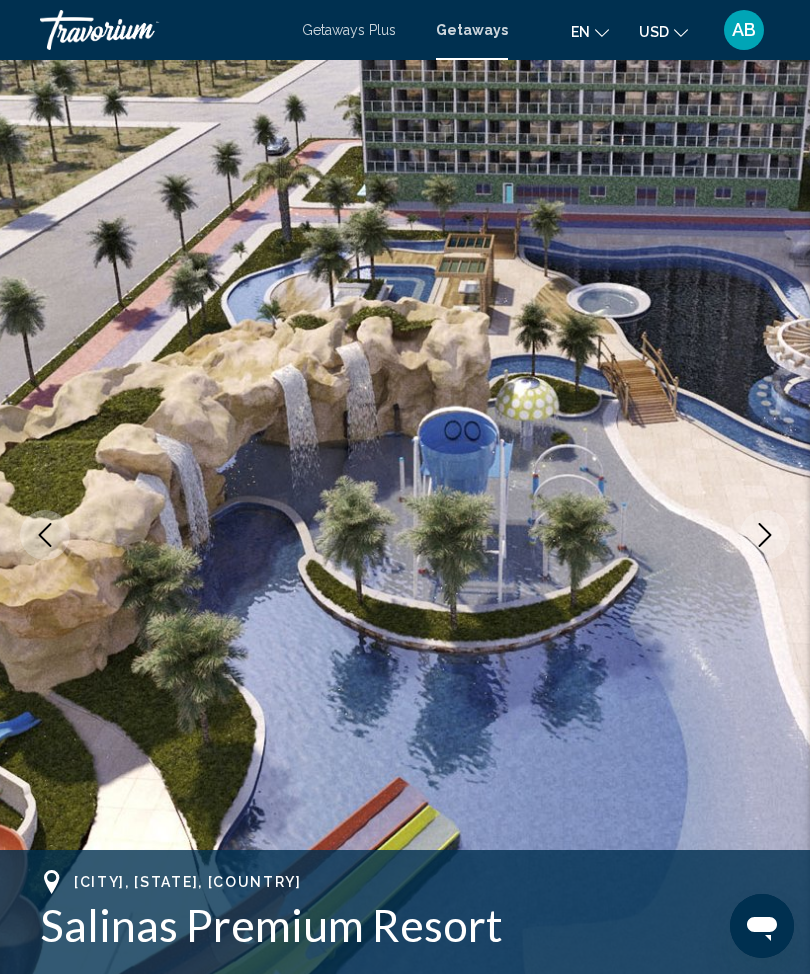 click at bounding box center [765, 535] 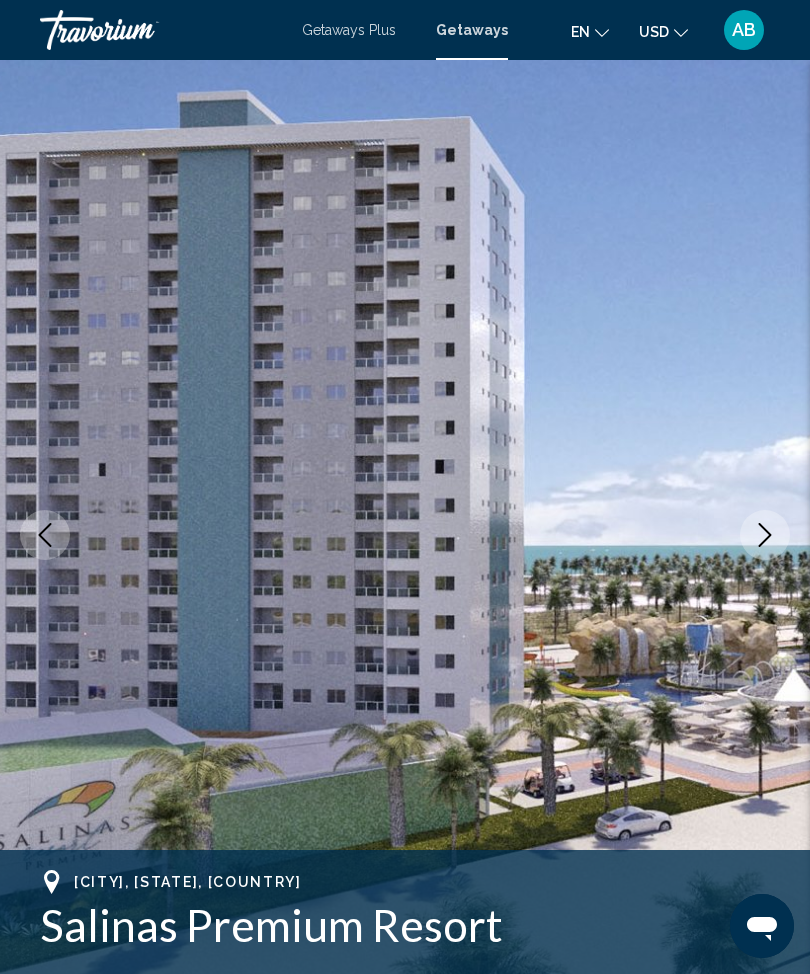 click at bounding box center (765, 535) 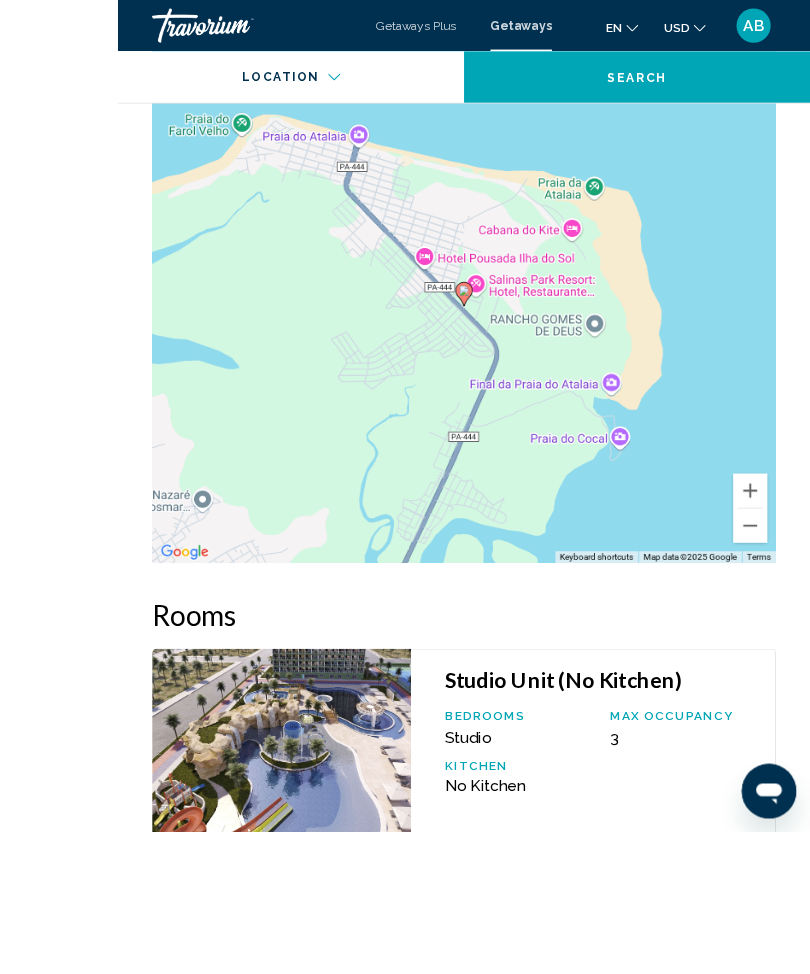 scroll, scrollTop: 3056, scrollLeft: 0, axis: vertical 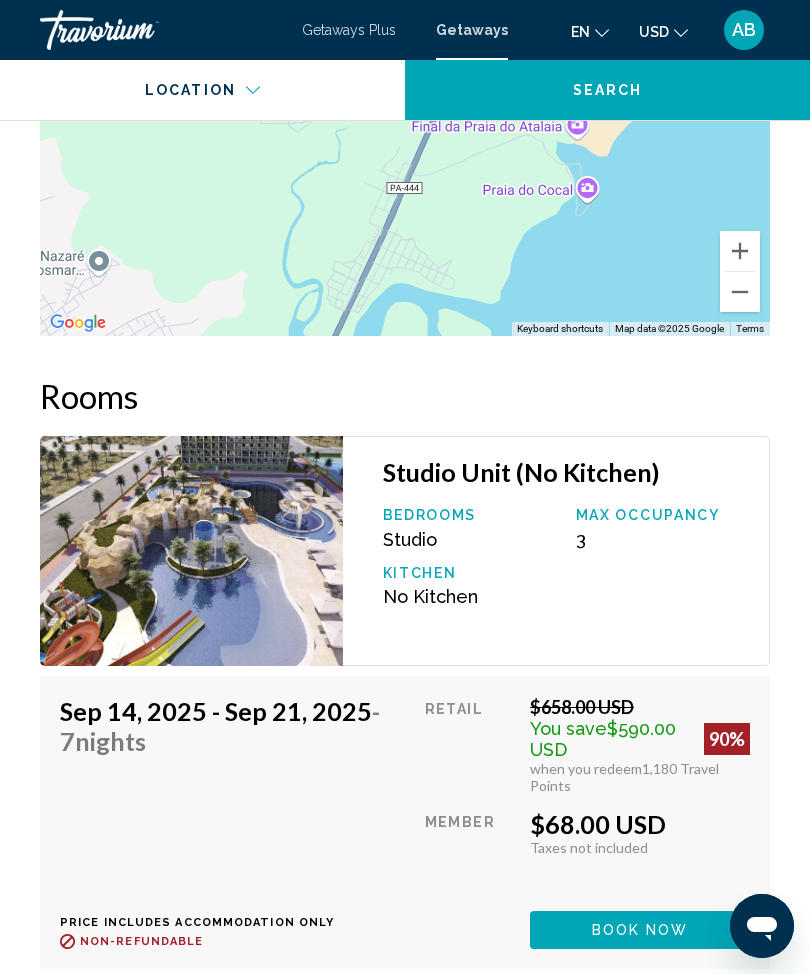 click on "Book now" at bounding box center (640, 931) 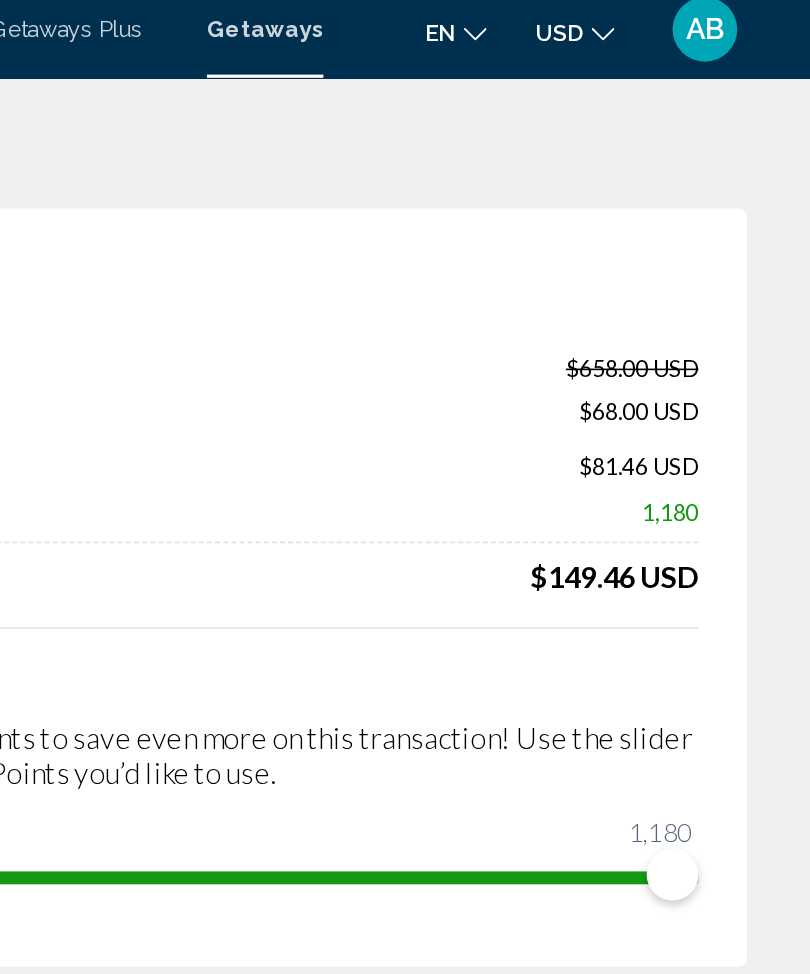 scroll, scrollTop: 0, scrollLeft: 0, axis: both 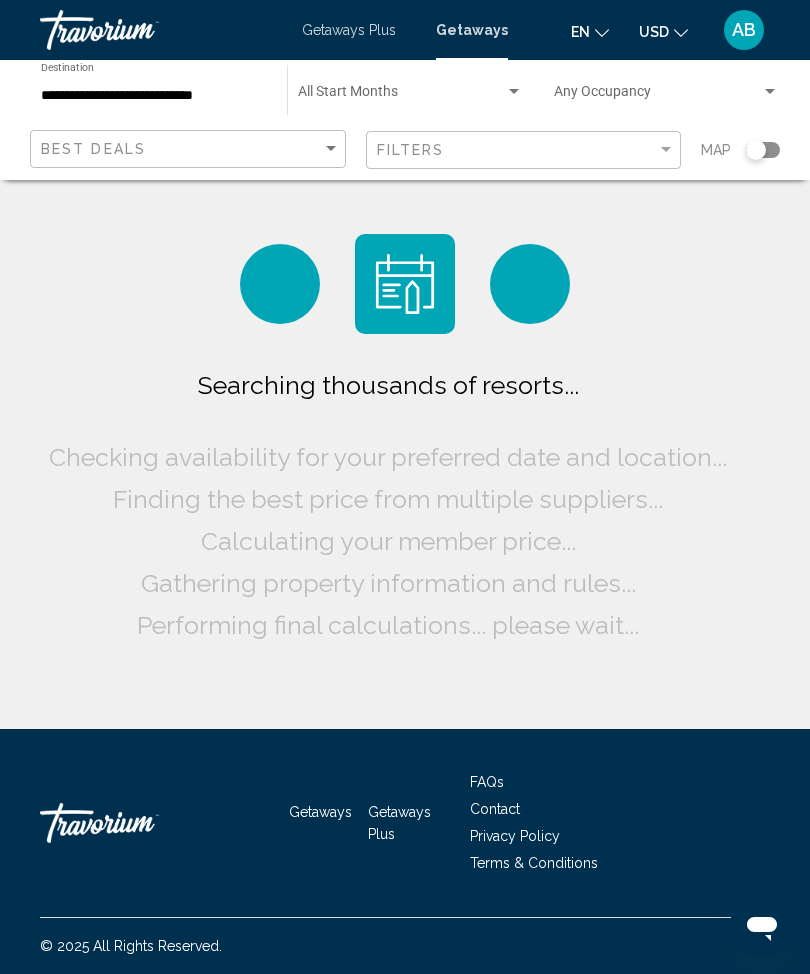 click on "**********" at bounding box center (154, 96) 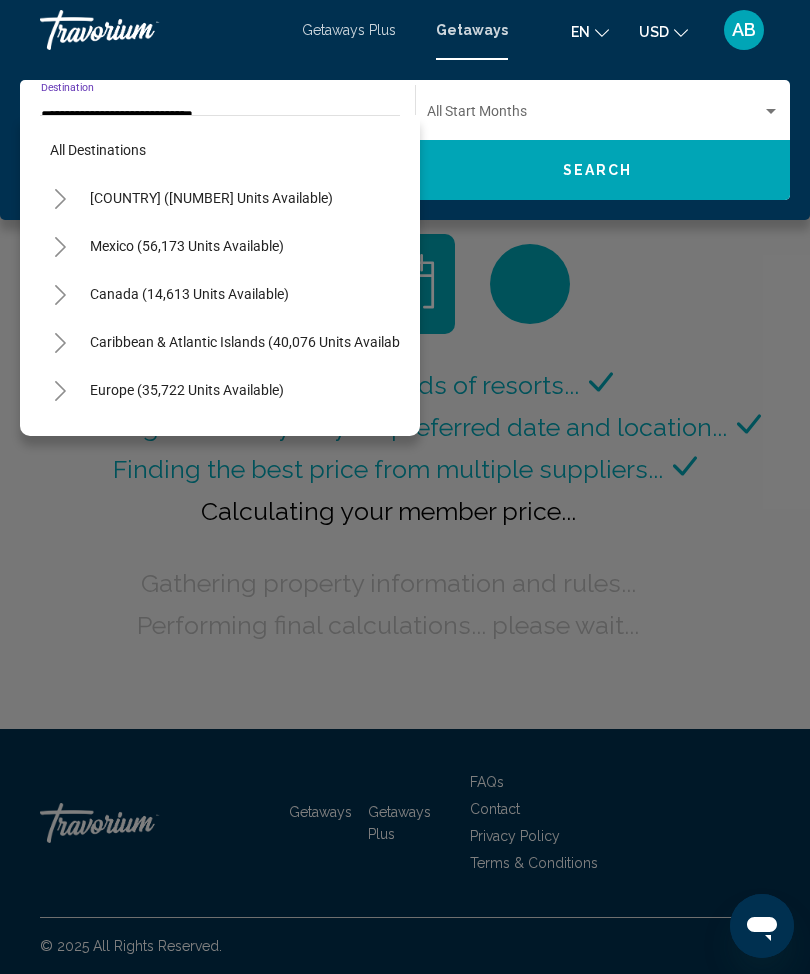 scroll, scrollTop: 0, scrollLeft: 0, axis: both 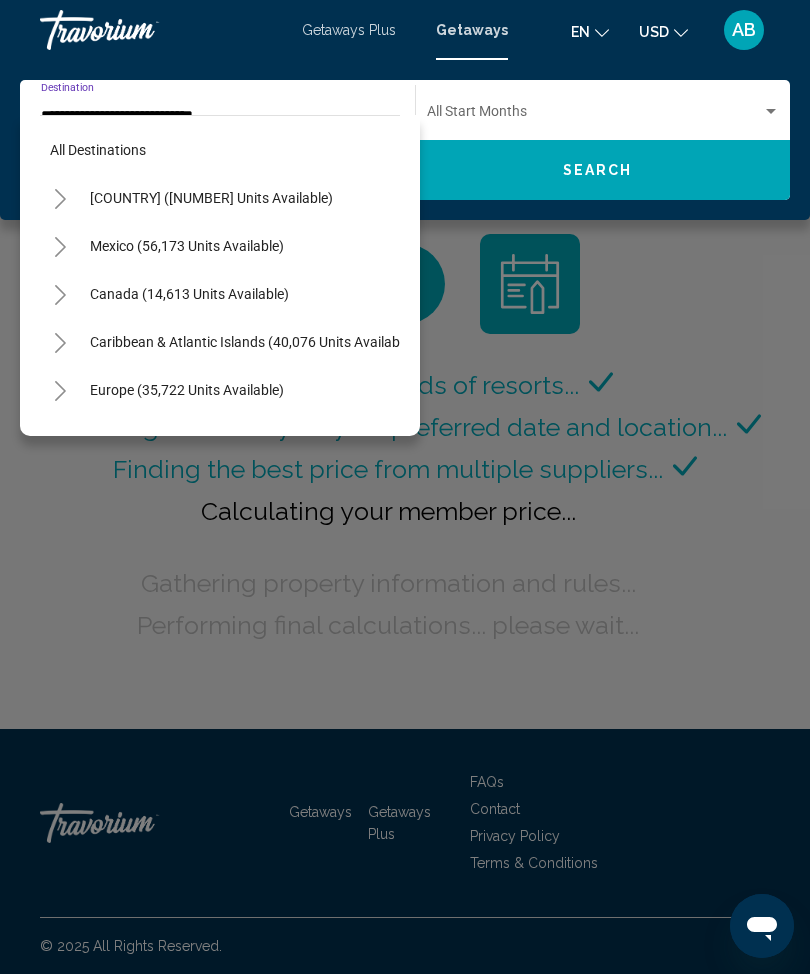 click 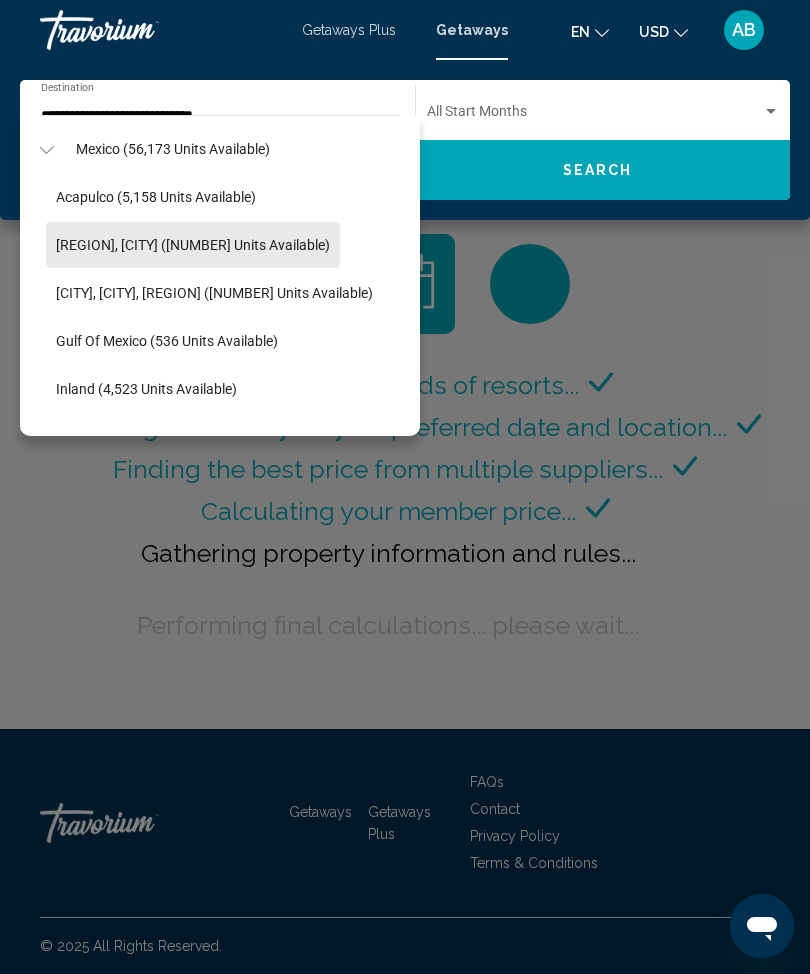 scroll, scrollTop: 102, scrollLeft: 16, axis: both 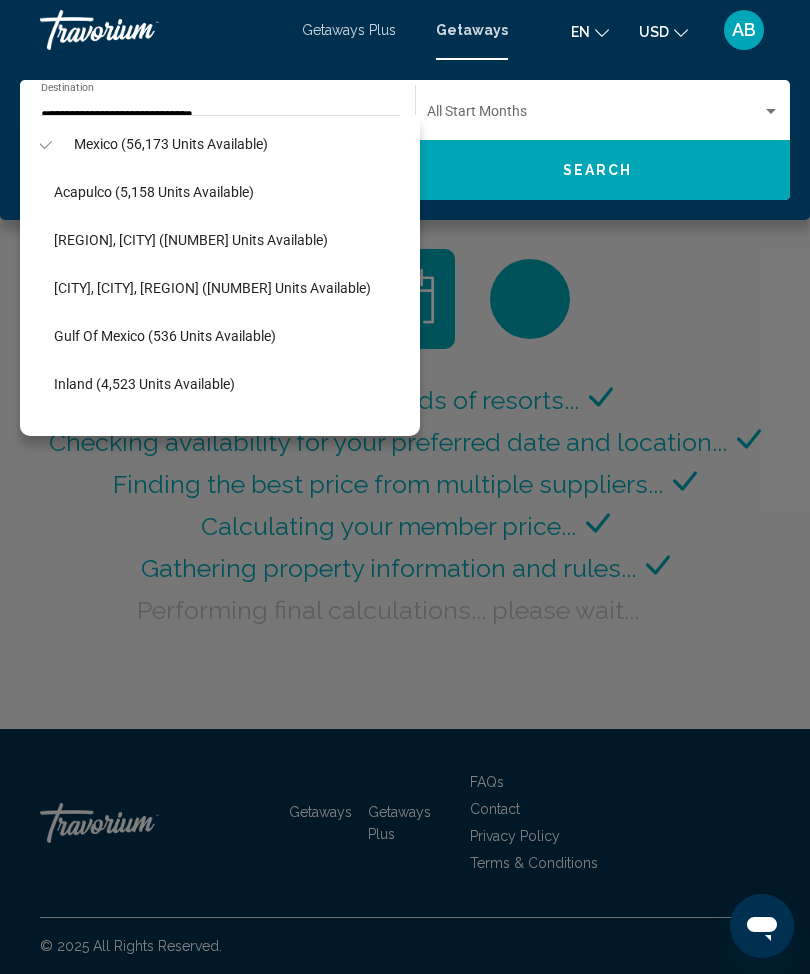 click on "[CITY], [CITY], [REGION] ([NUMBER] units available)" 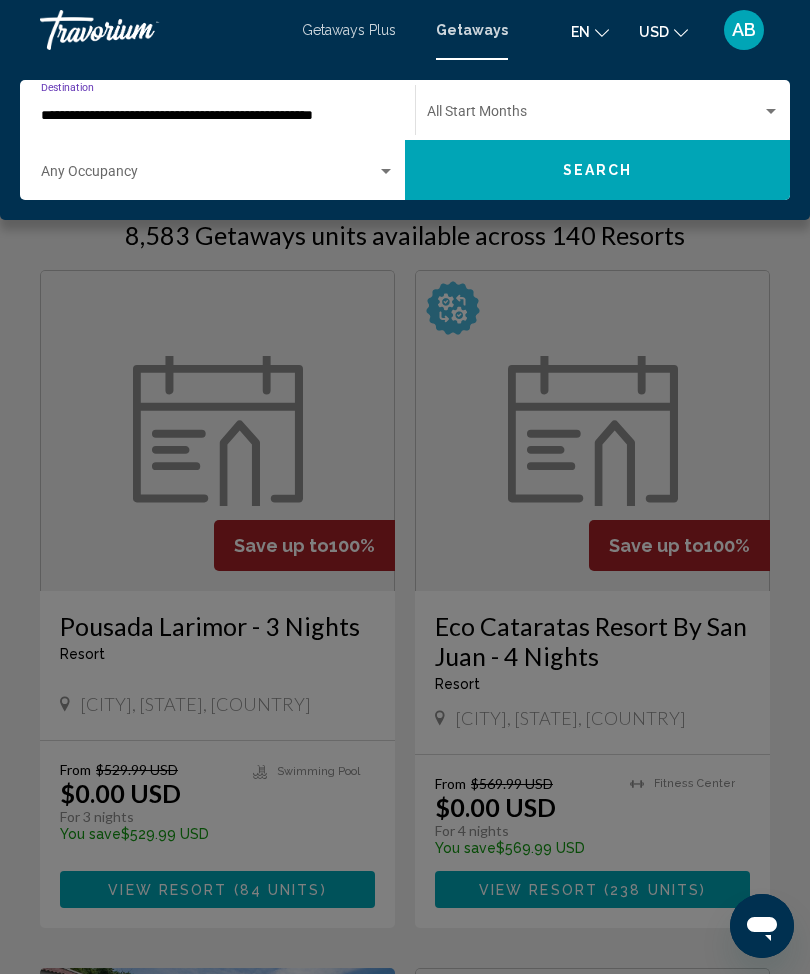 click on "**********" at bounding box center (208, 116) 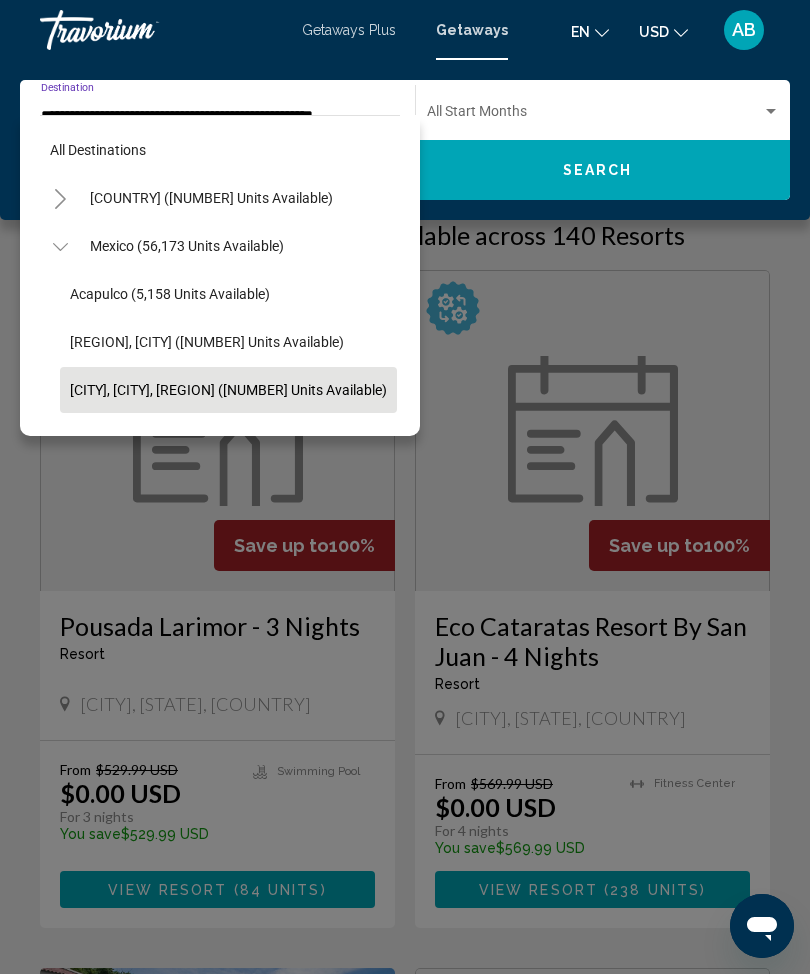 scroll, scrollTop: 119, scrollLeft: 20, axis: both 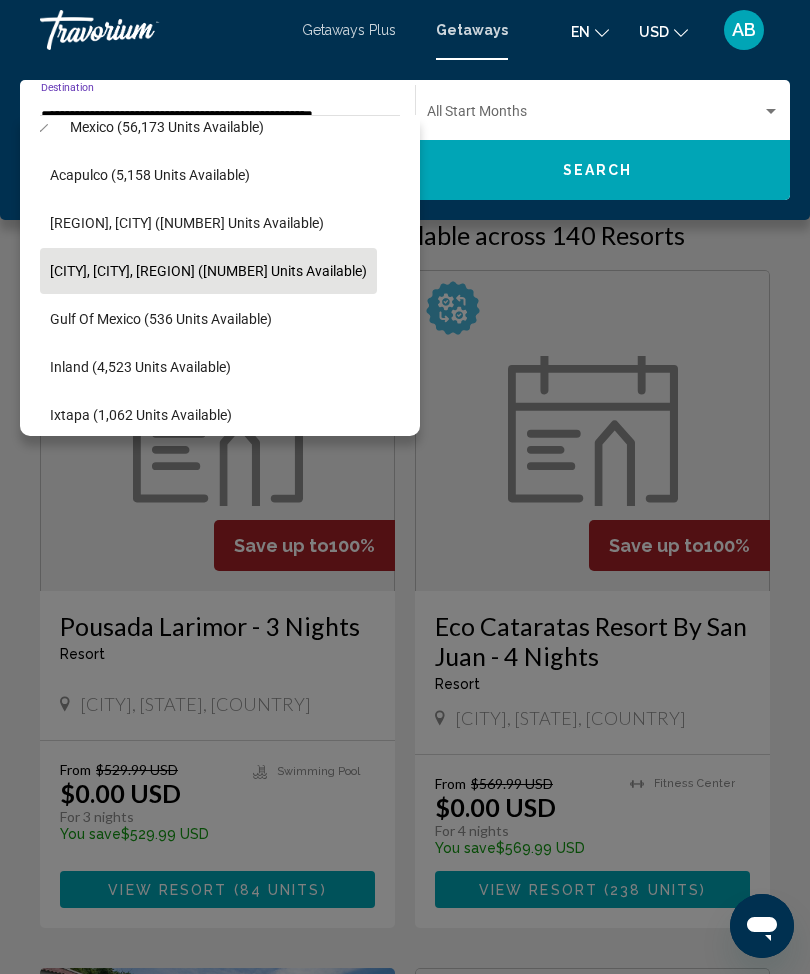 click on "[CITY], [CITY], [REGION] ([NUMBER] units available)" 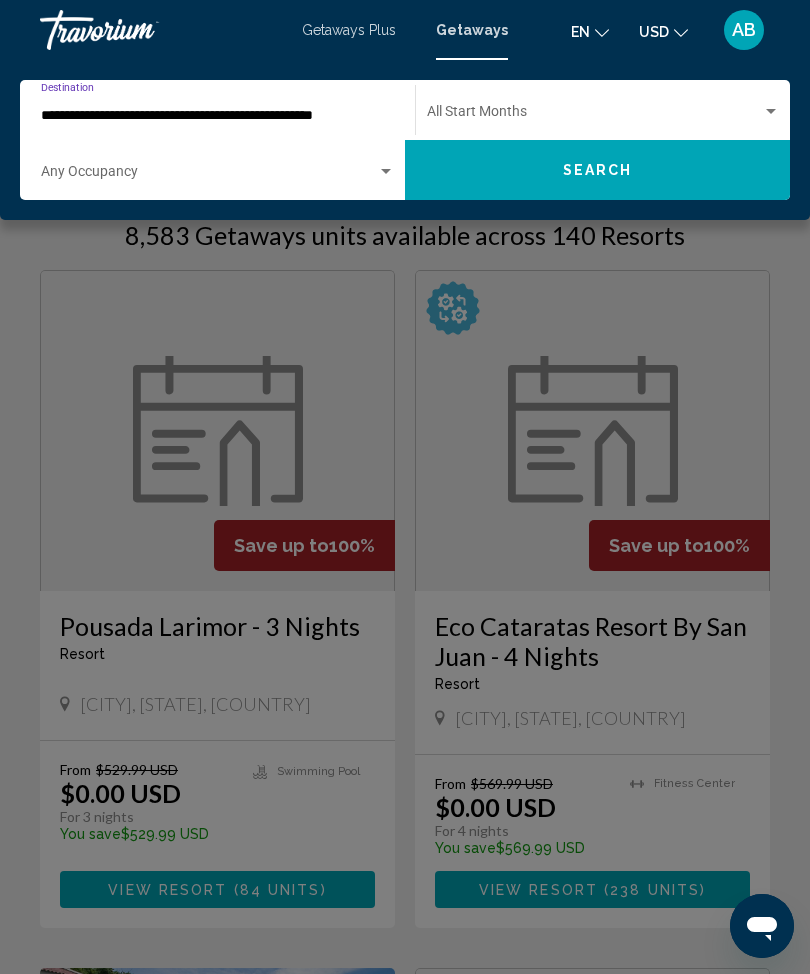click on "**********" at bounding box center [208, 116] 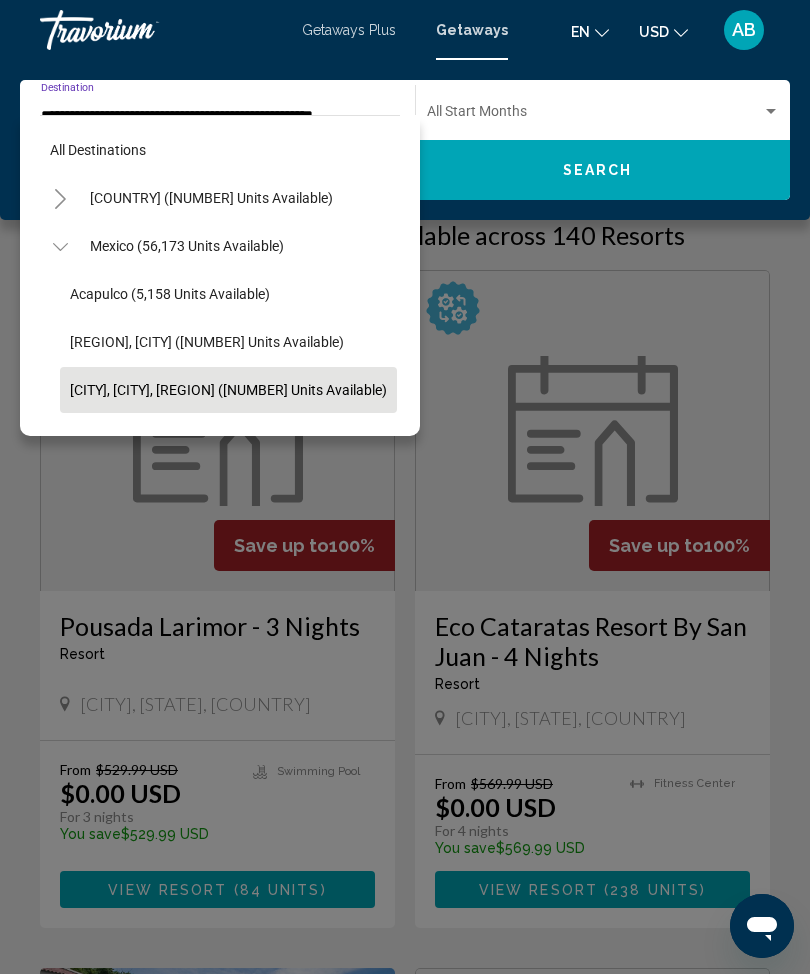 scroll, scrollTop: 119, scrollLeft: 20, axis: both 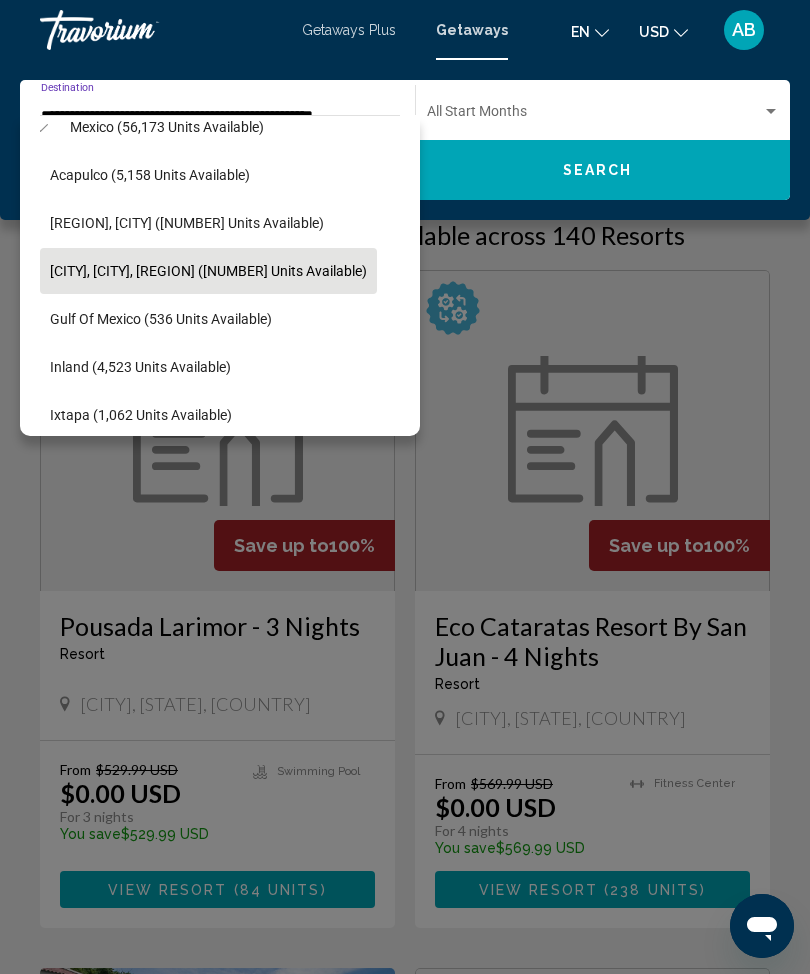 click on "[REGION], [CITY] ([NUMBER] units available)" 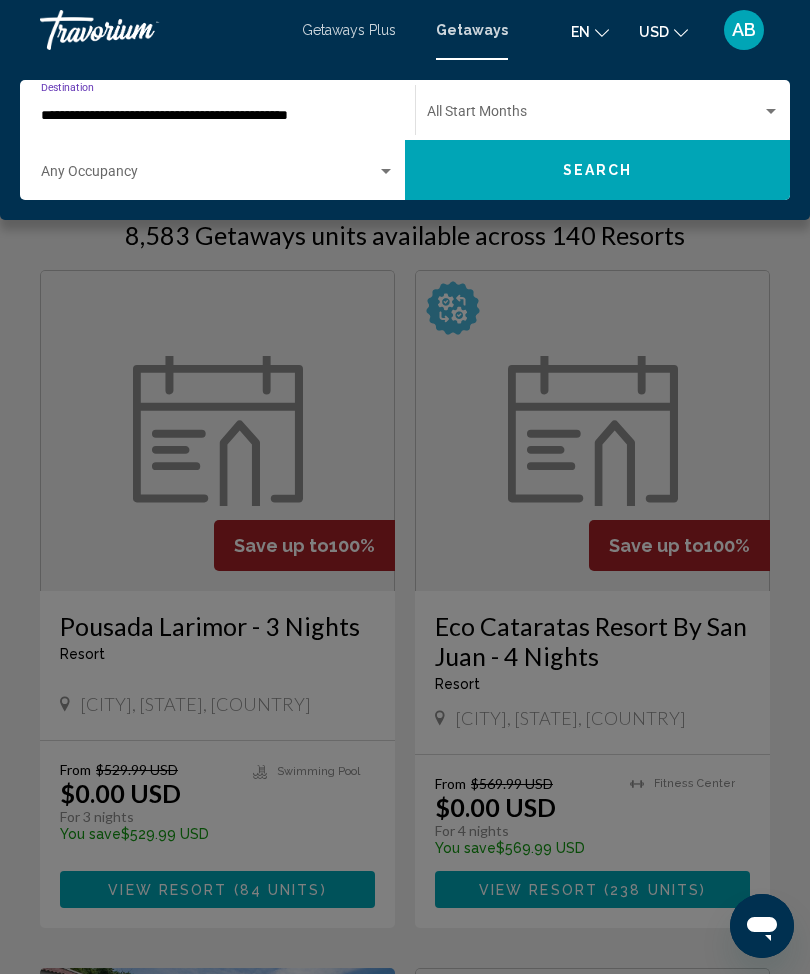 click on "Search" 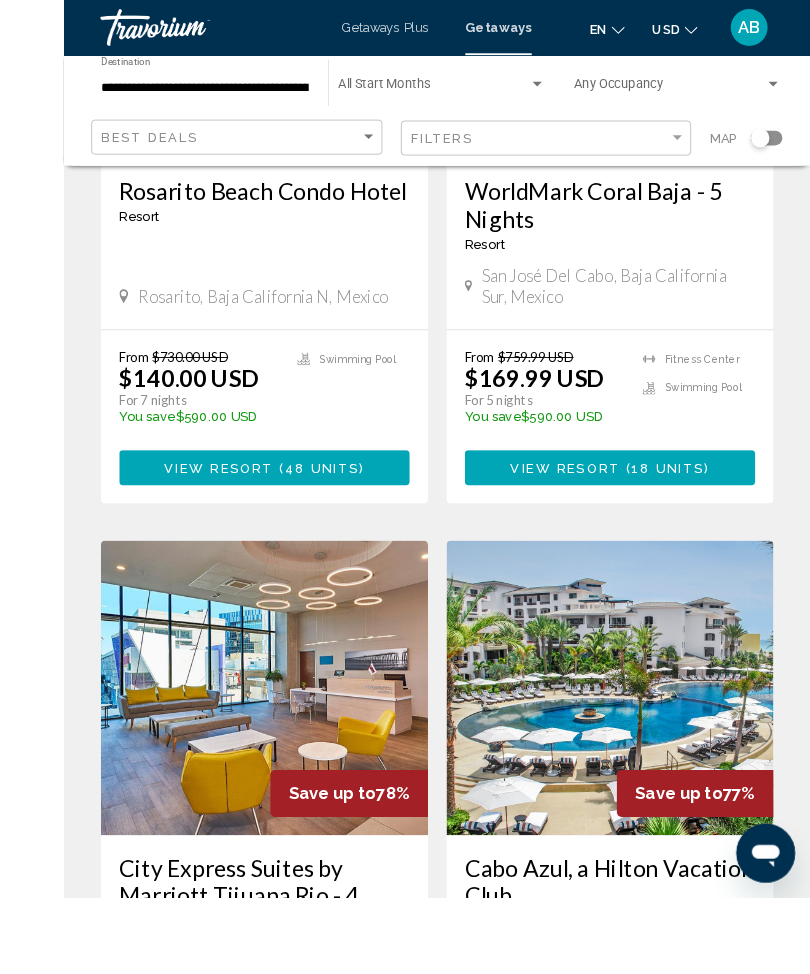 scroll, scrollTop: 3635, scrollLeft: 0, axis: vertical 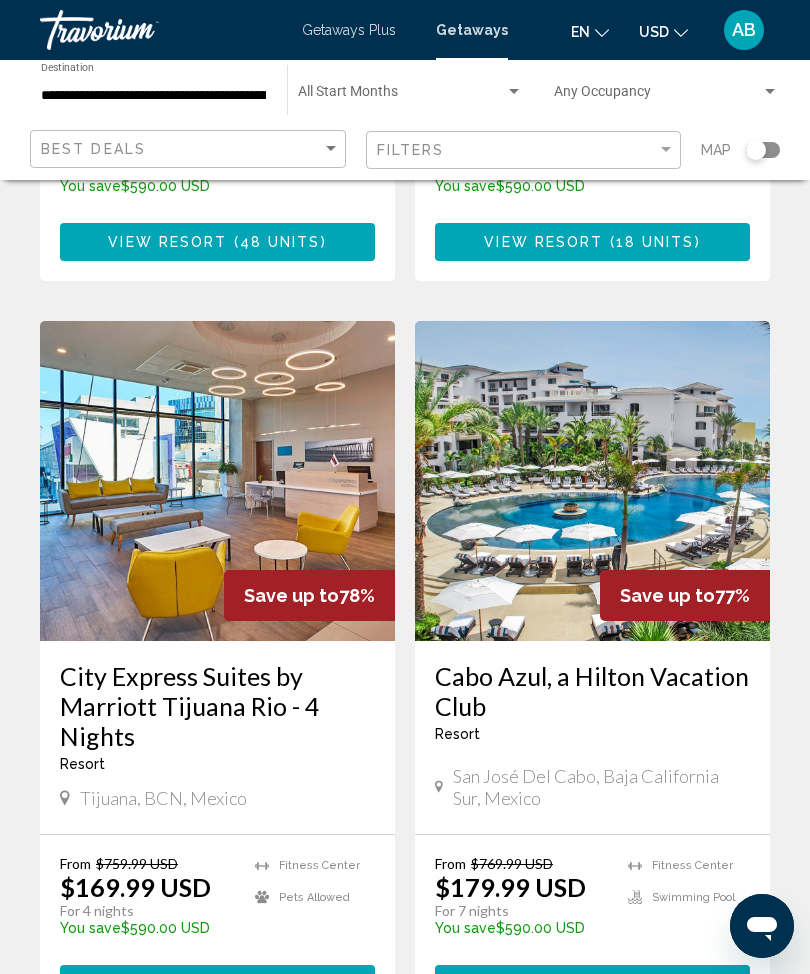click on "View Resort    ( 188 units )" at bounding box center (592, 983) 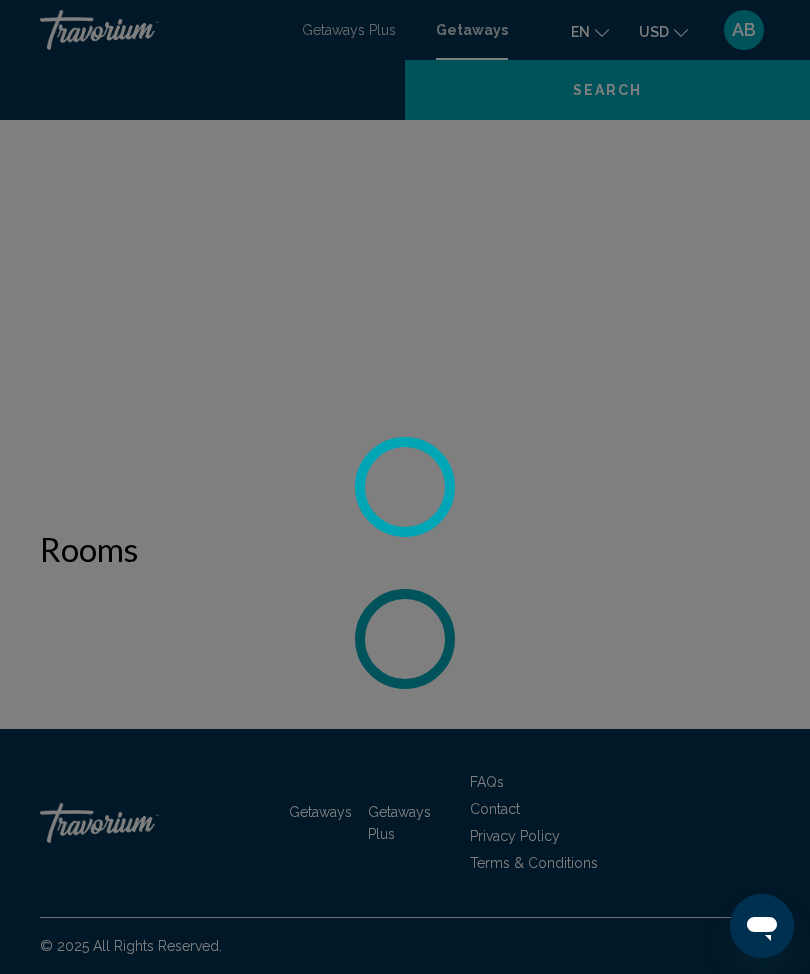 scroll, scrollTop: 0, scrollLeft: 0, axis: both 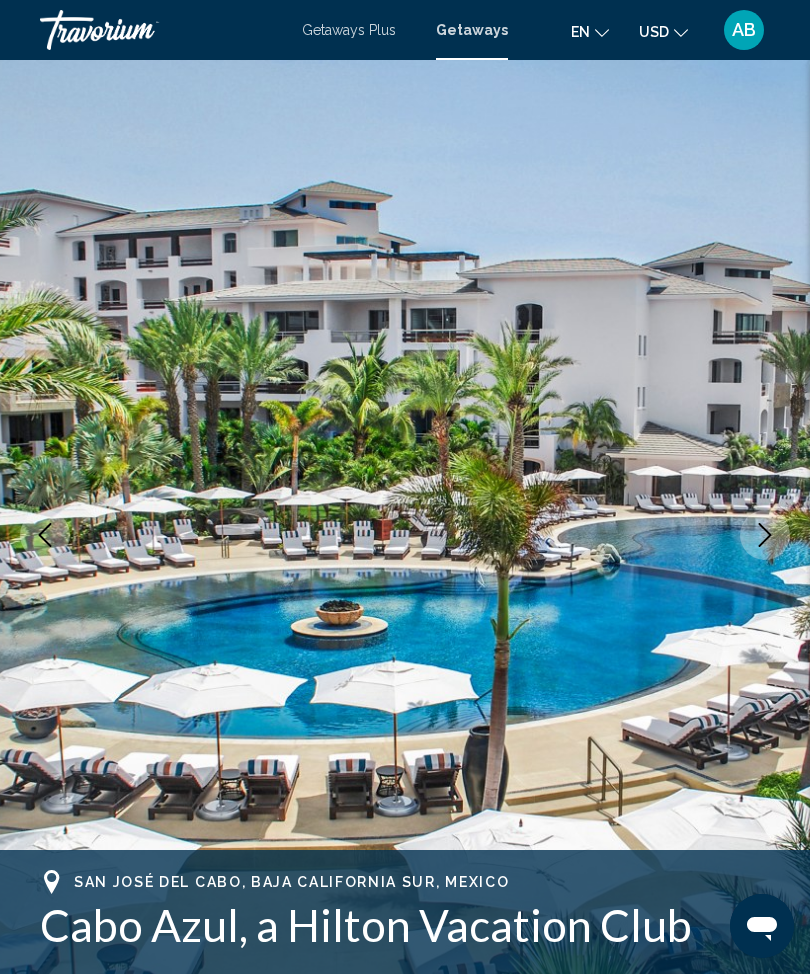 click at bounding box center (405, 535) 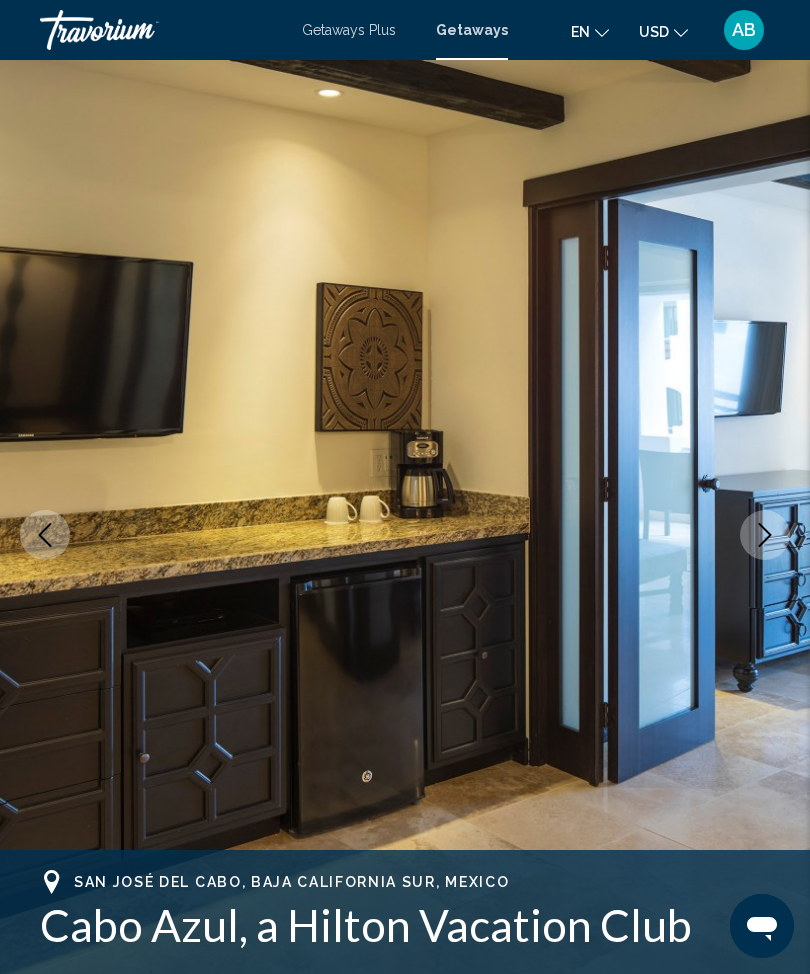 click 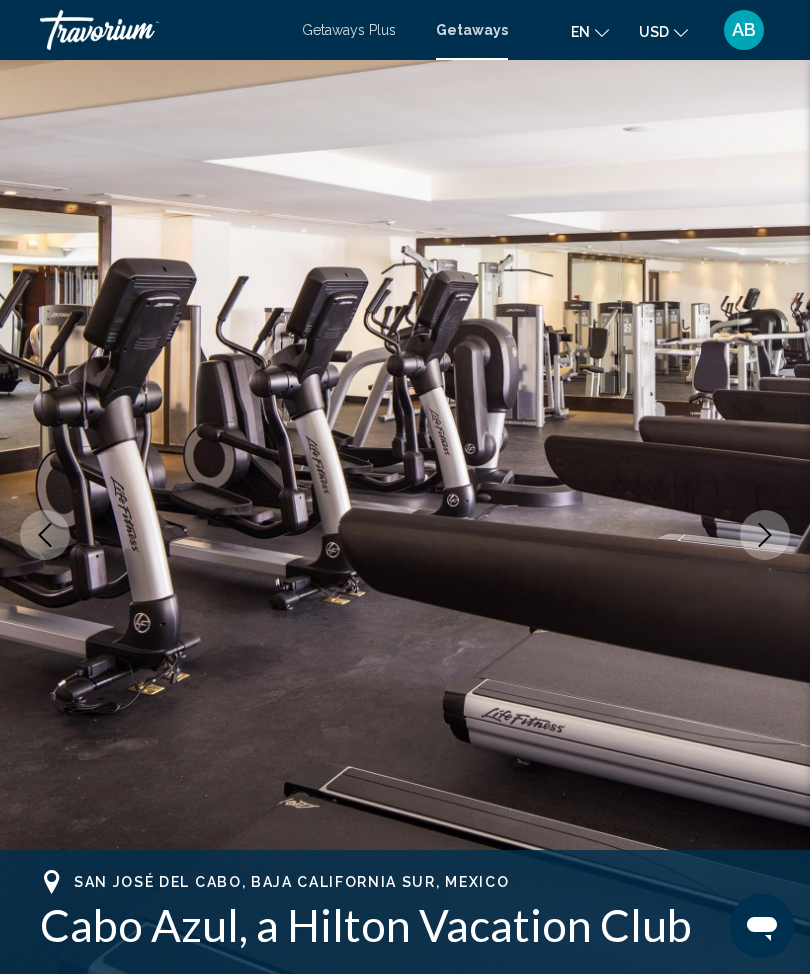 click 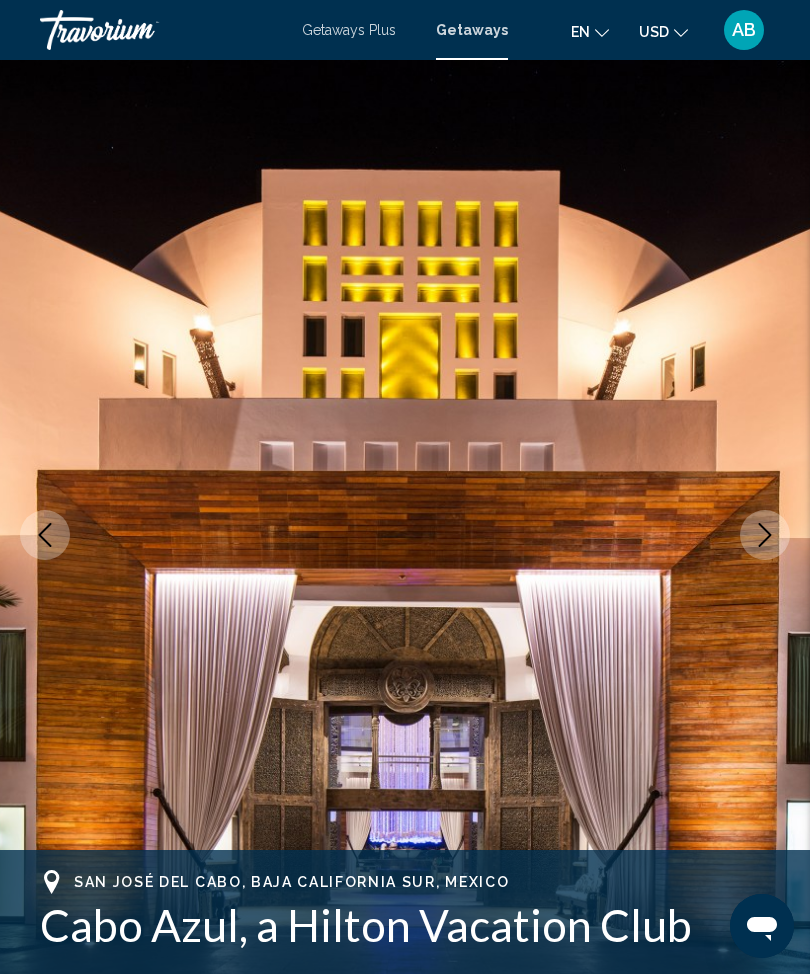 click at bounding box center (765, 535) 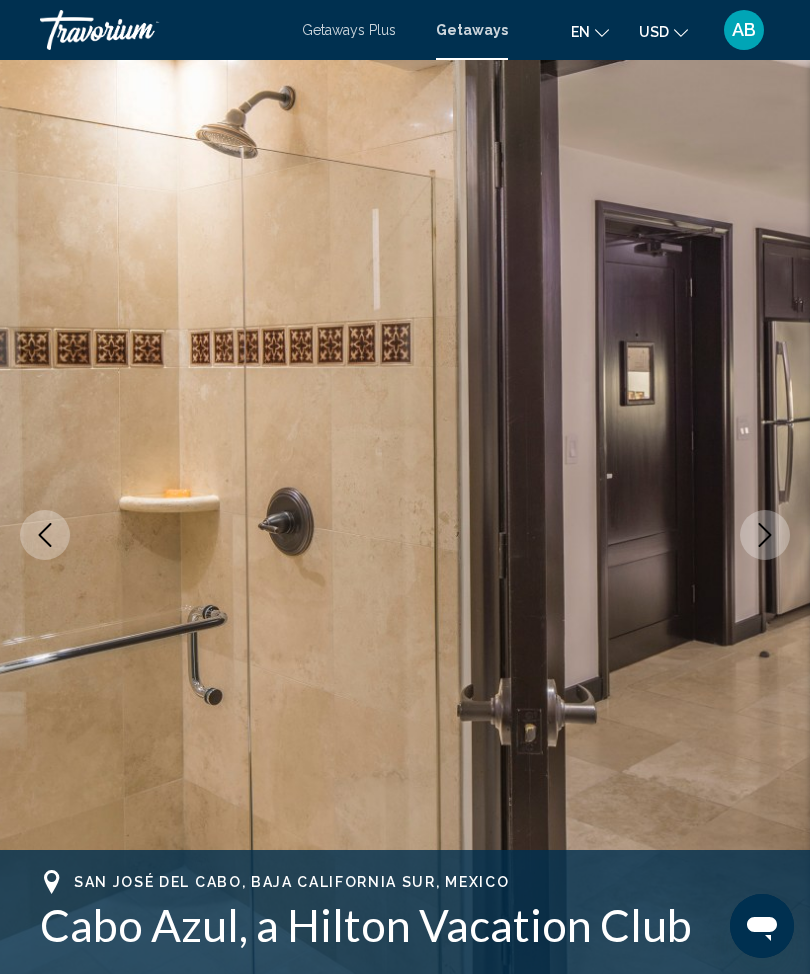 click 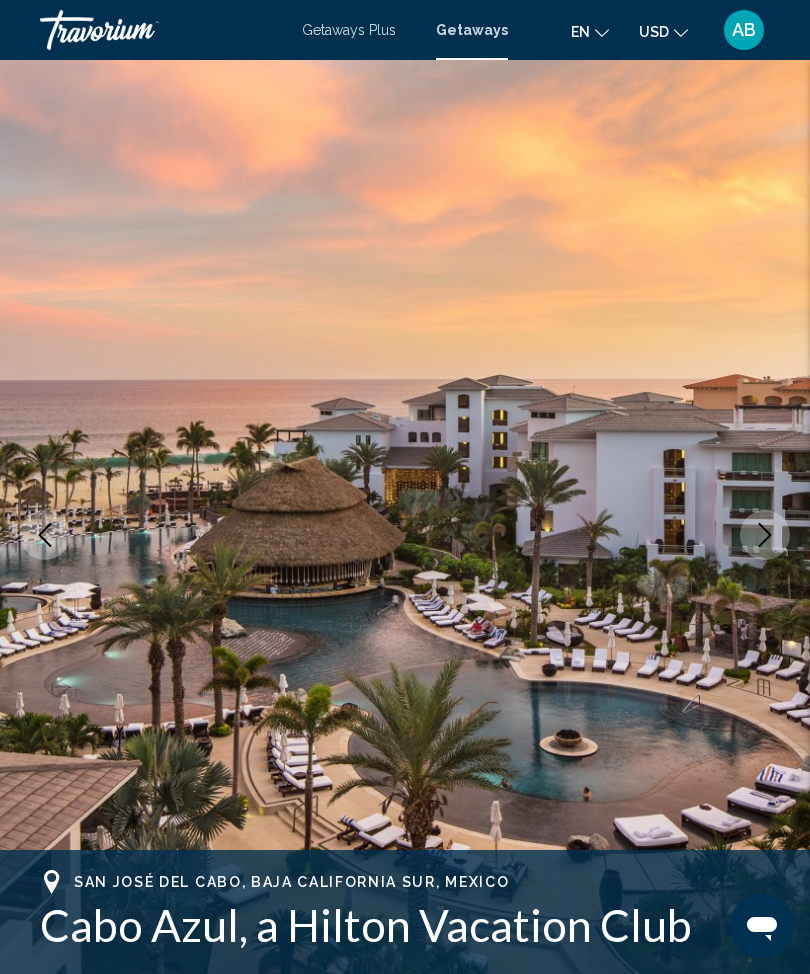 click 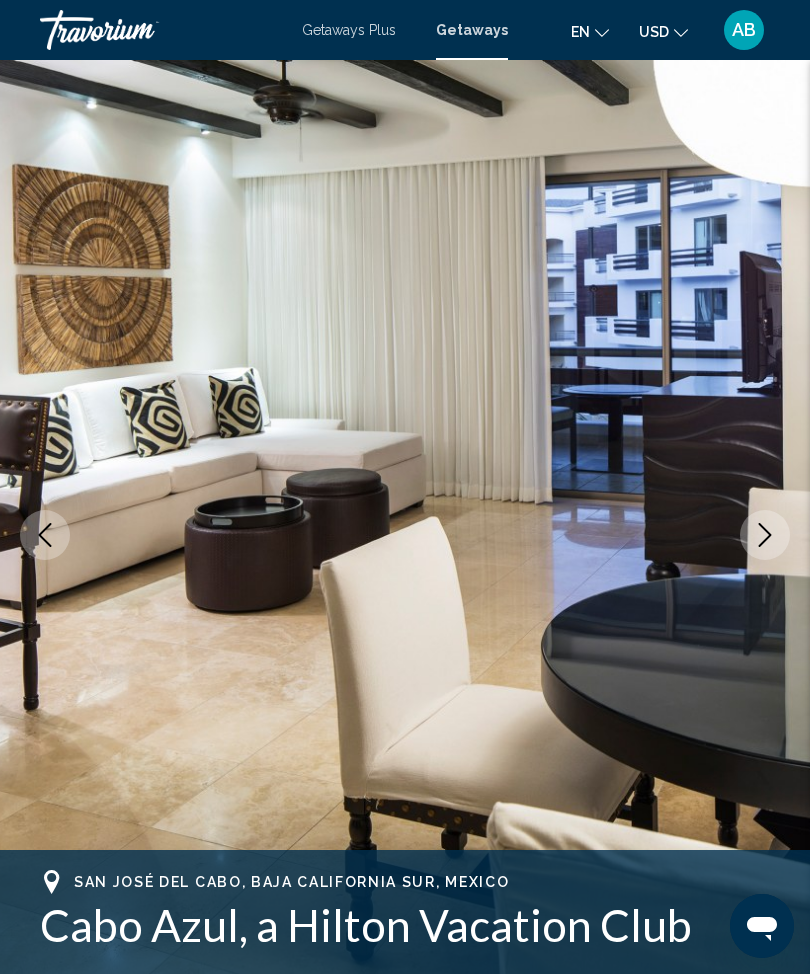 click 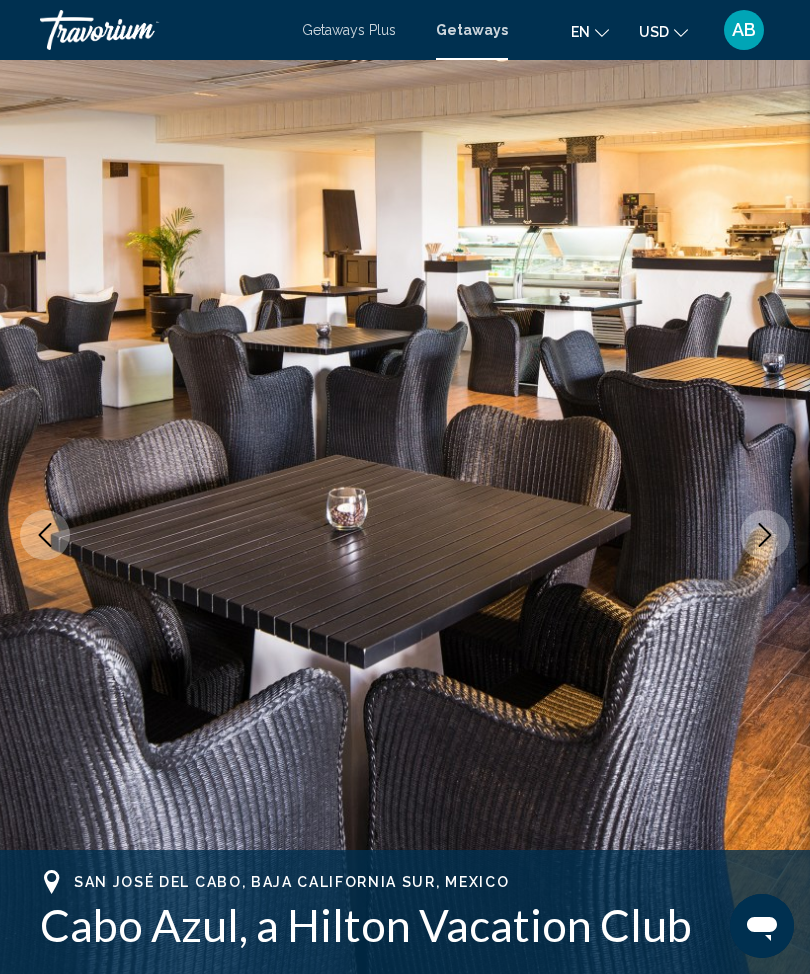 click 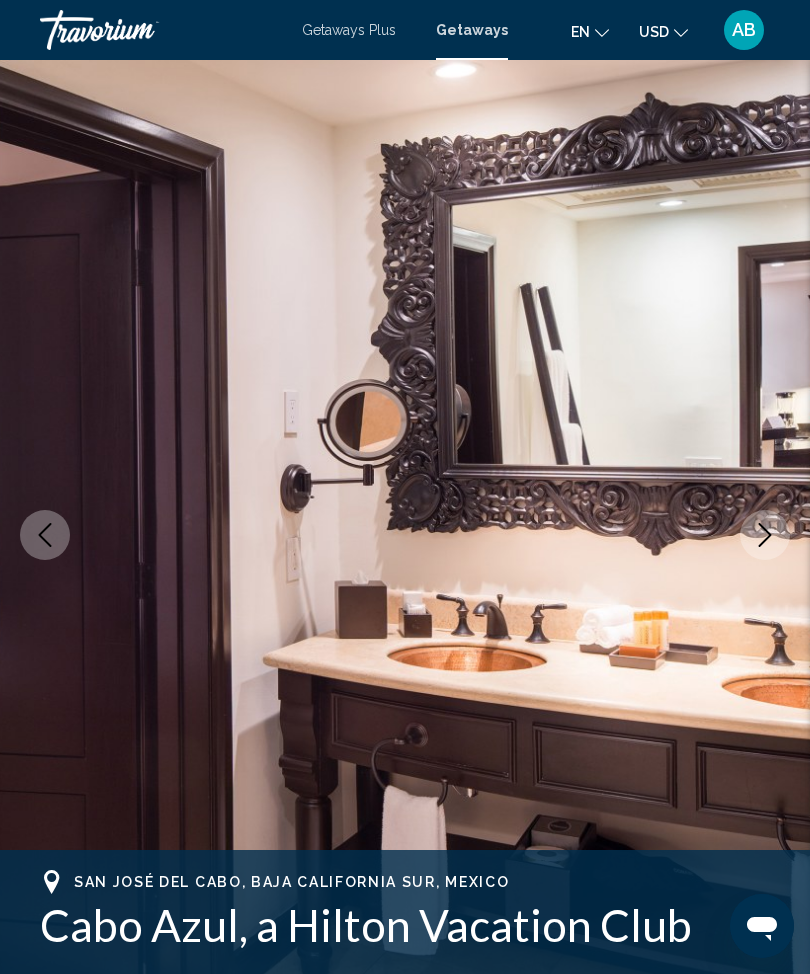 click 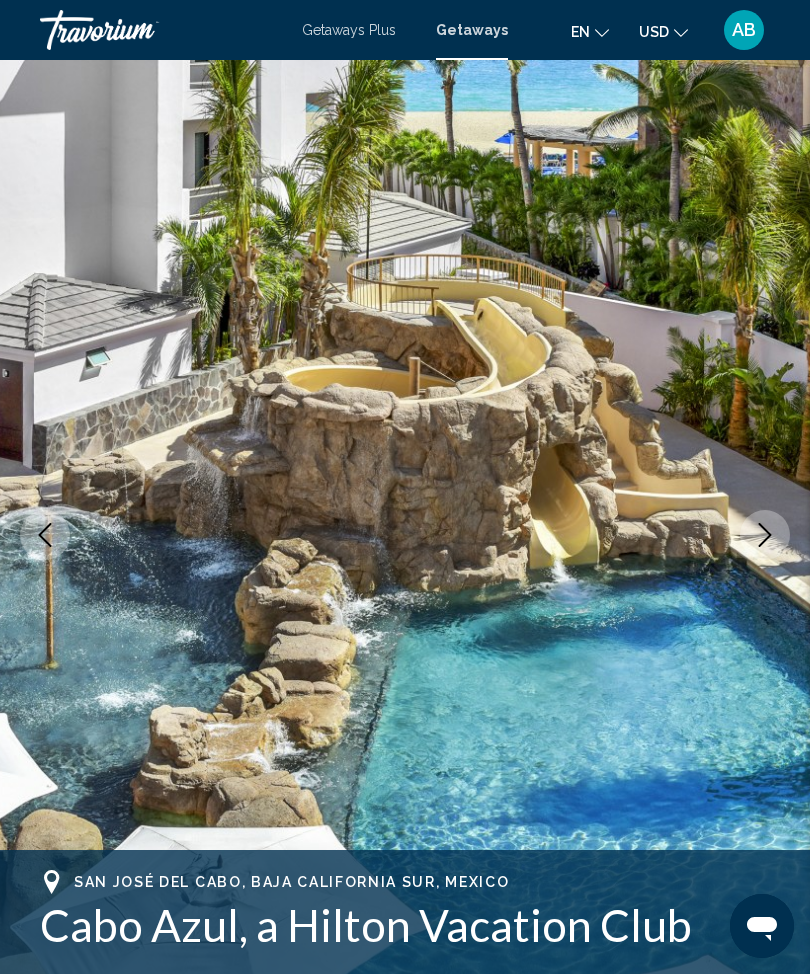 click 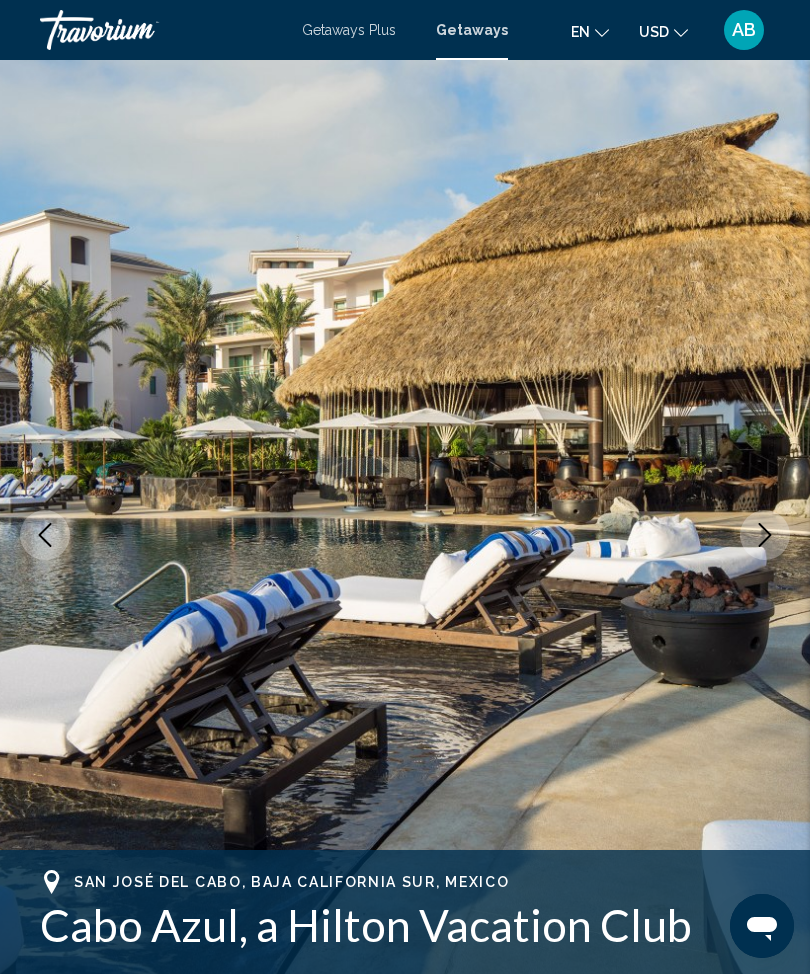 click 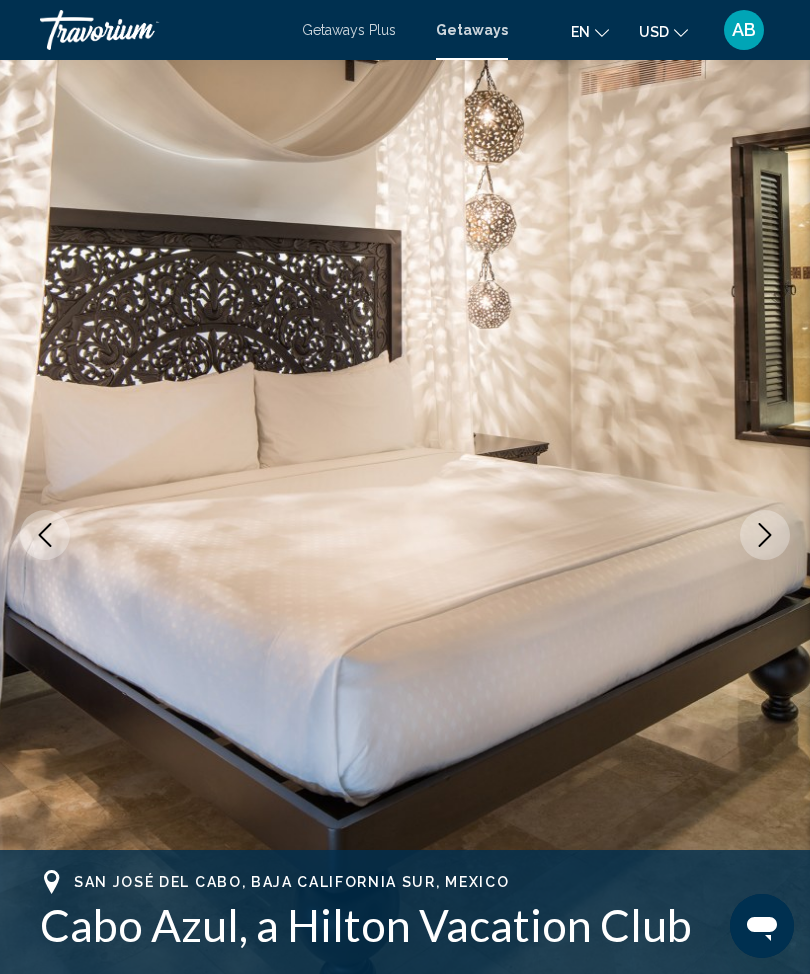 click 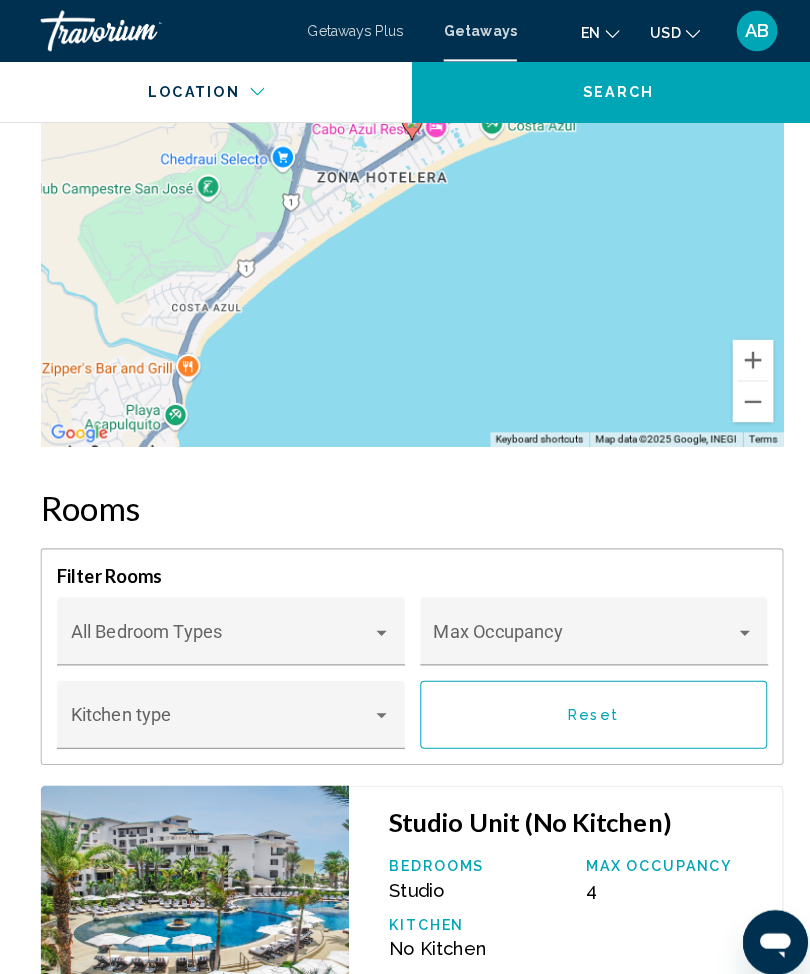 scroll, scrollTop: 3460, scrollLeft: 0, axis: vertical 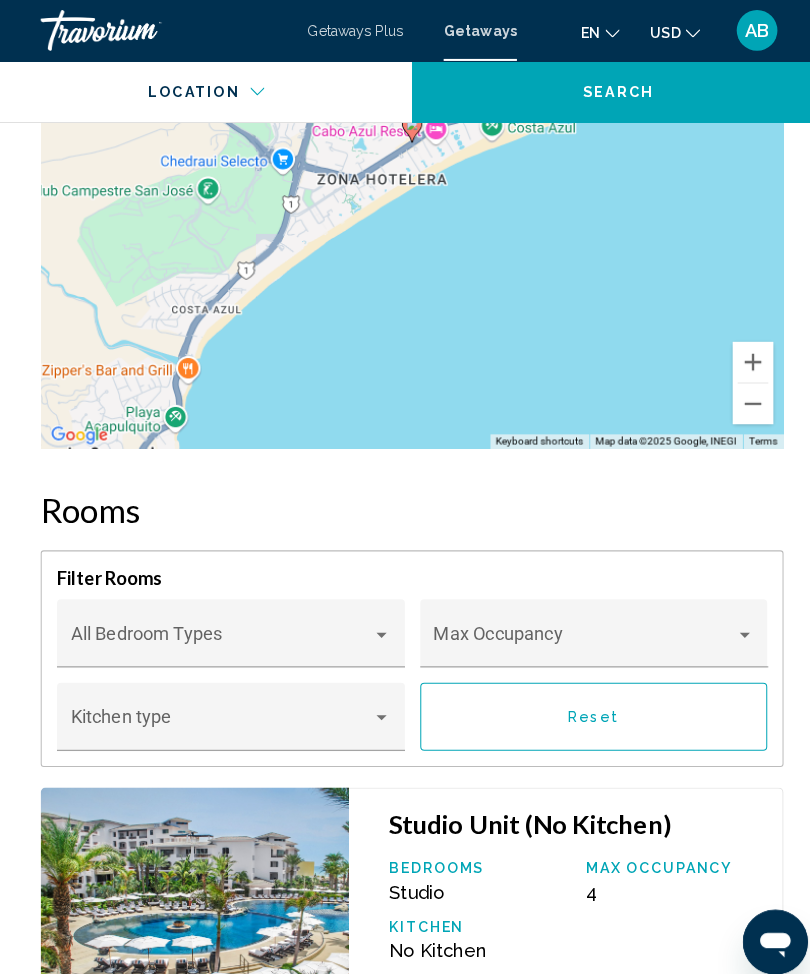 click at bounding box center [732, 624] 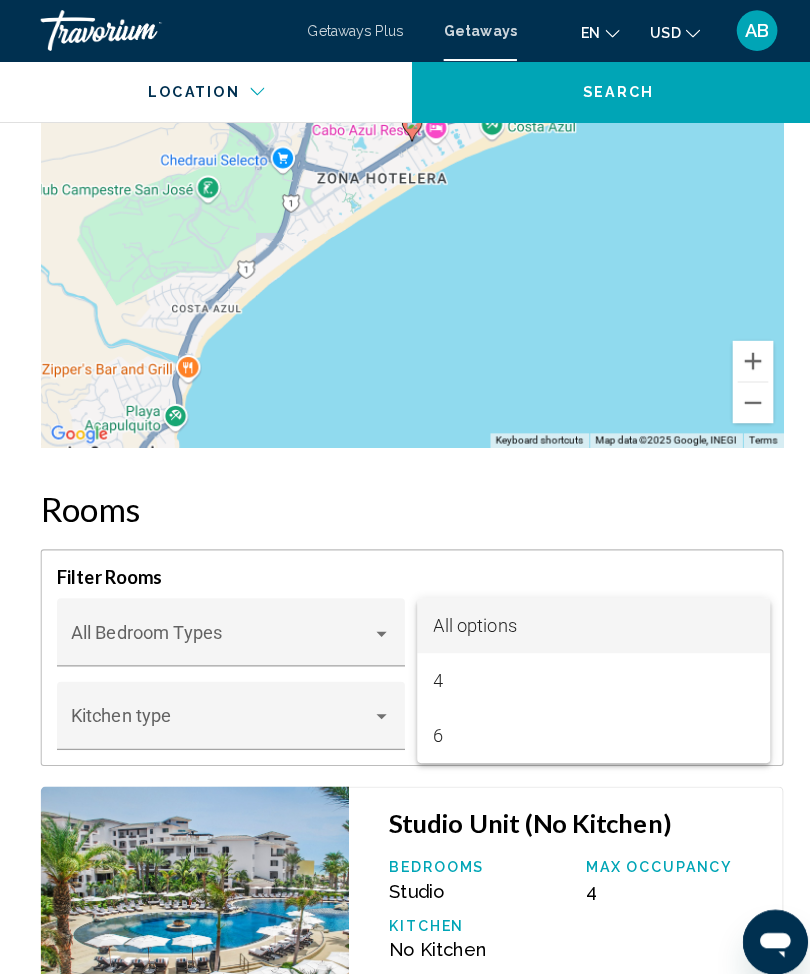 scroll, scrollTop: 3441, scrollLeft: 0, axis: vertical 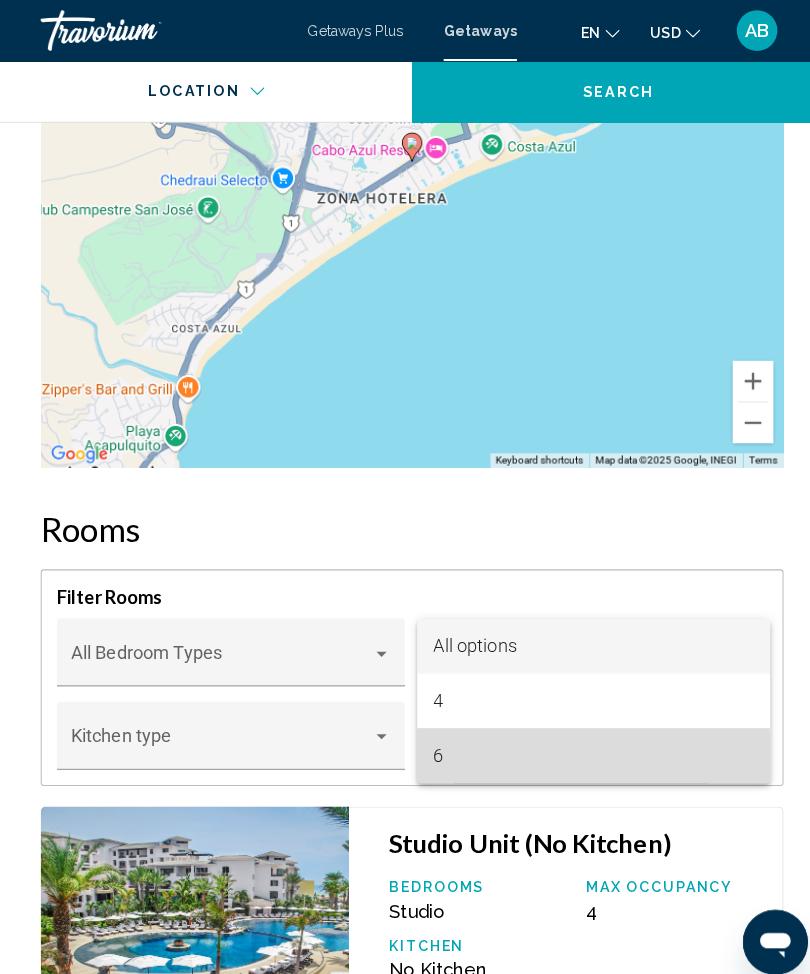 click on "6" at bounding box center (583, 743) 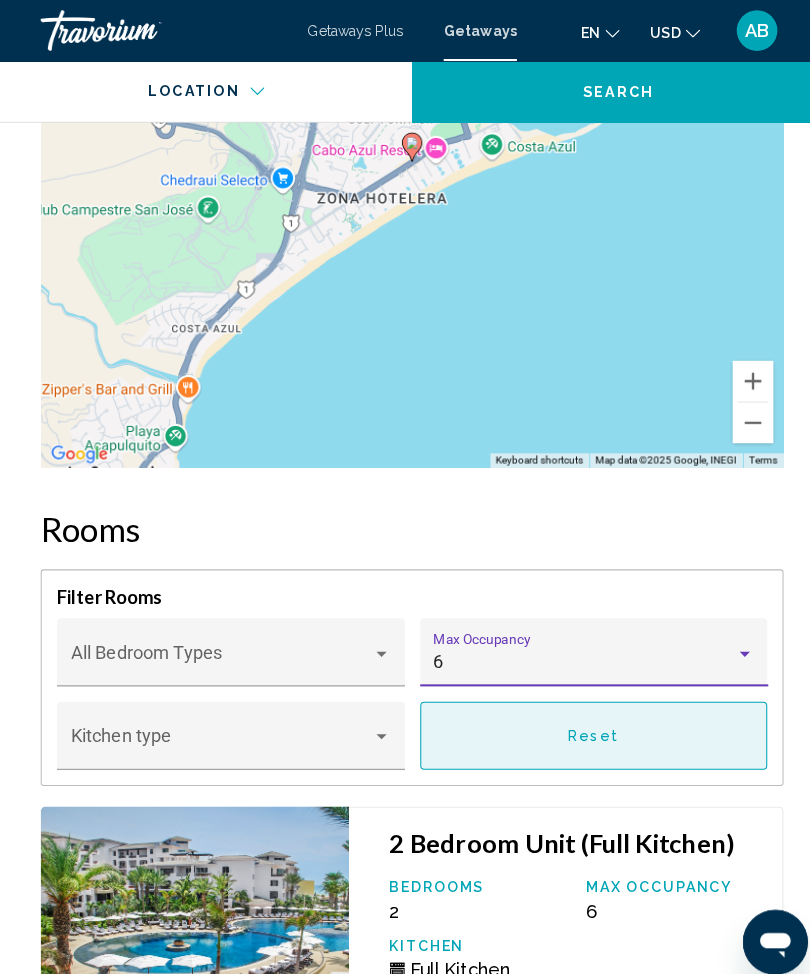 click on "Reset" at bounding box center (584, 723) 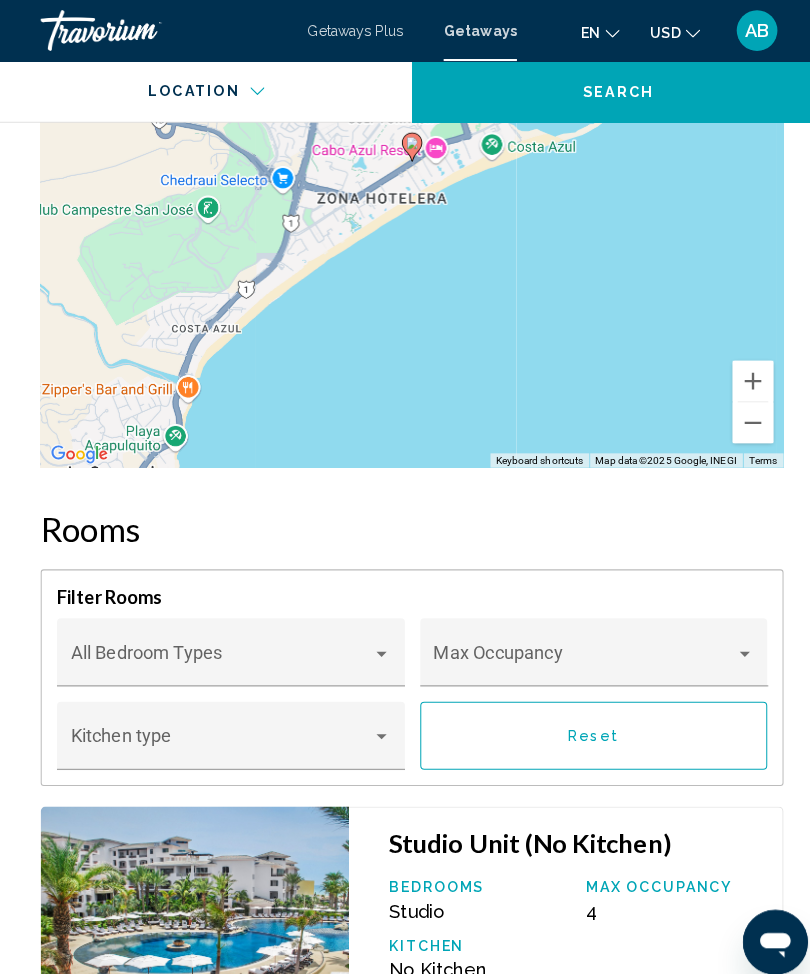 click at bounding box center (583, 651) 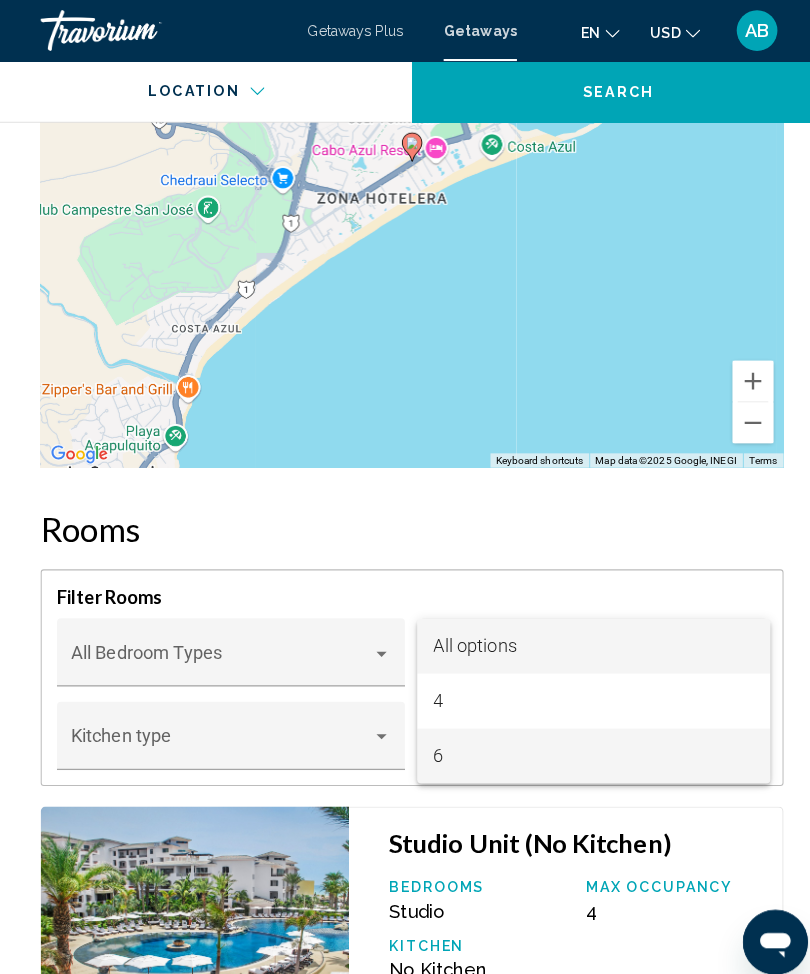 click on "6" at bounding box center [583, 743] 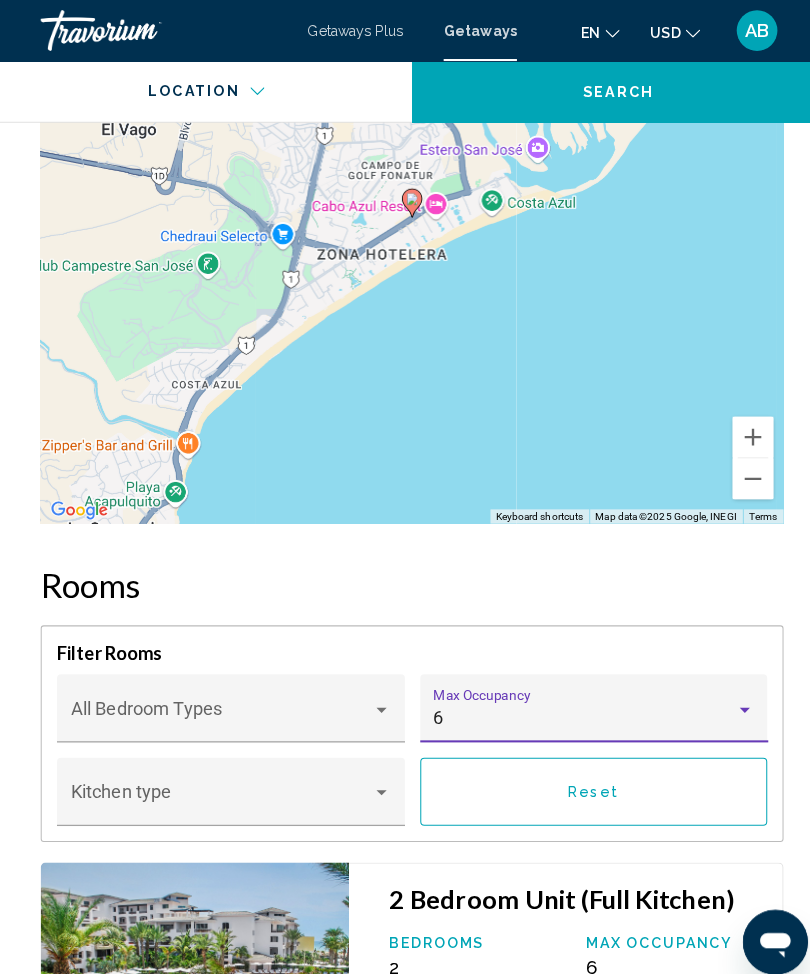 scroll, scrollTop: 3420, scrollLeft: 0, axis: vertical 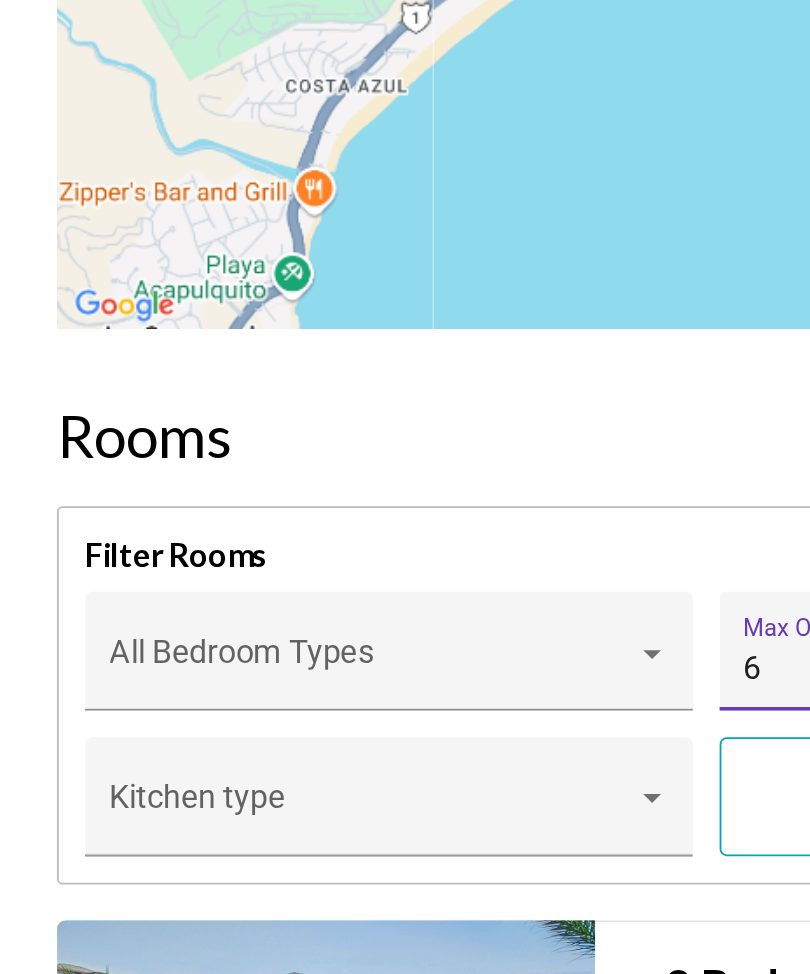 click at bounding box center [375, 663] 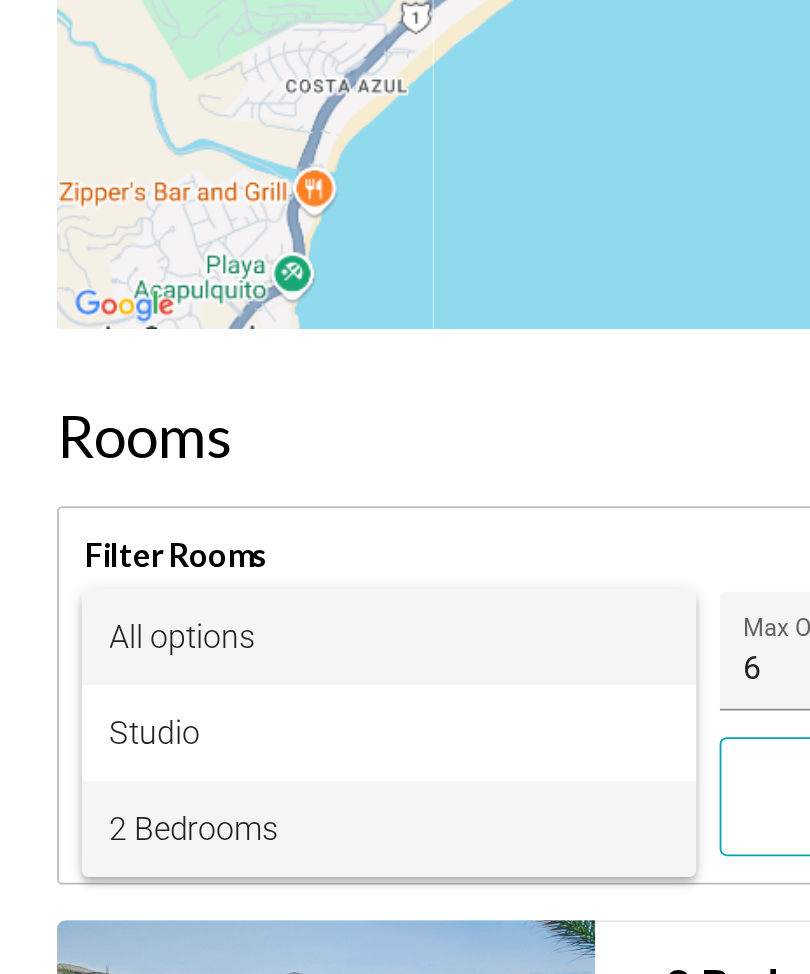 click on "2 Bedrooms" at bounding box center (227, 762) 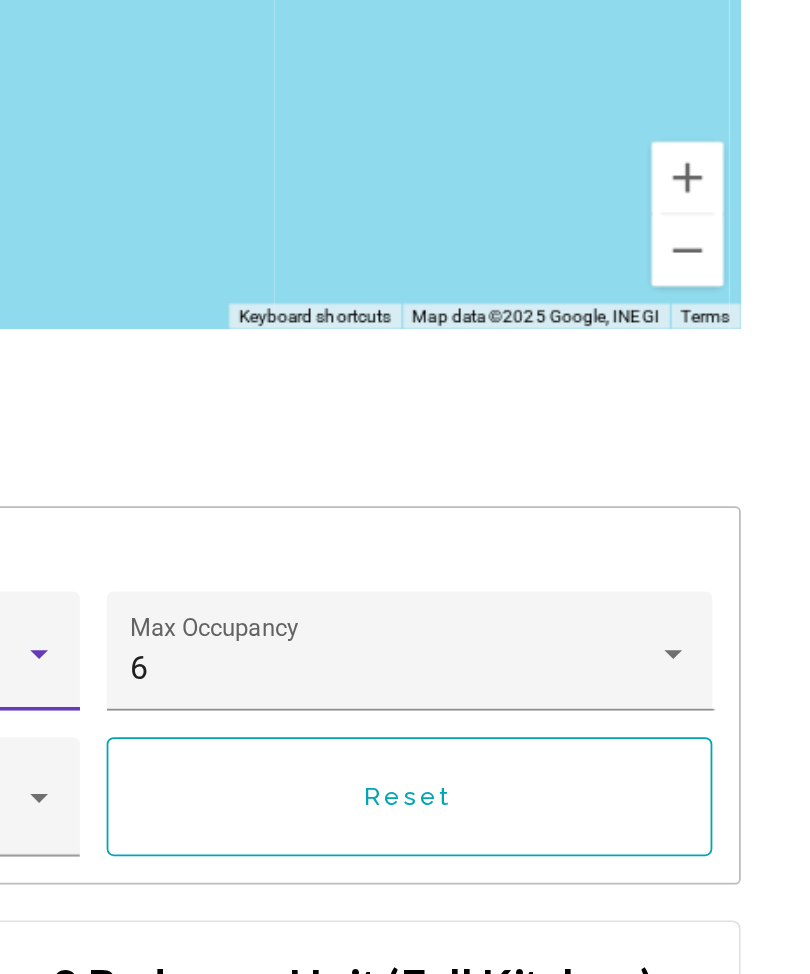 click at bounding box center [732, 663] 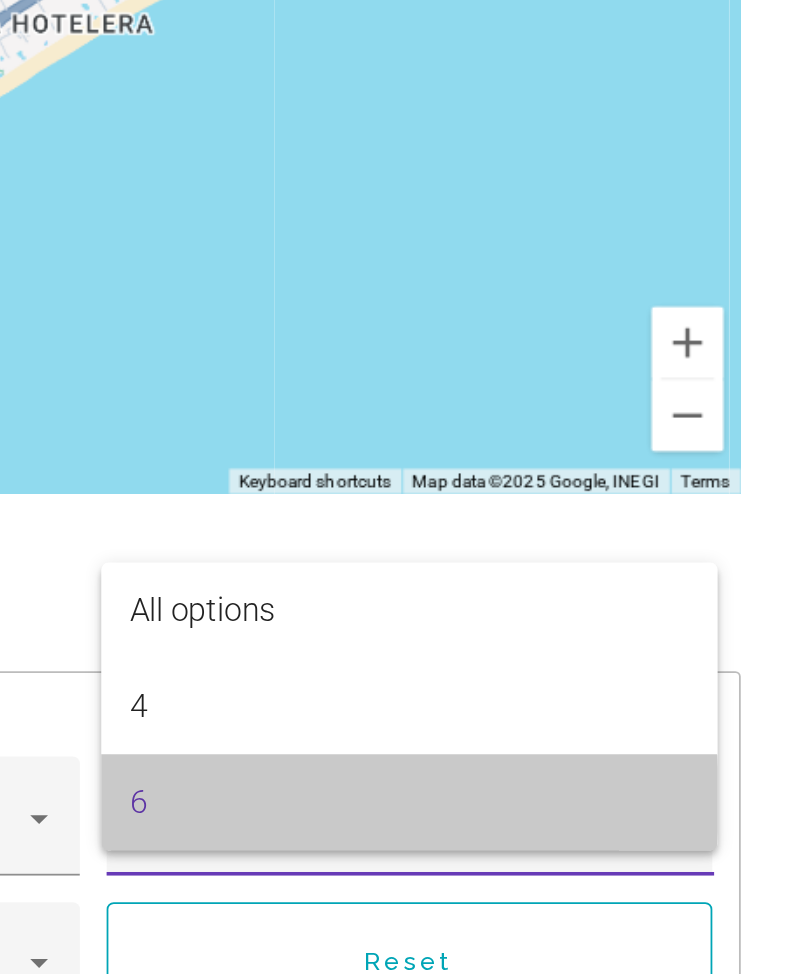 click on "6" at bounding box center [583, 654] 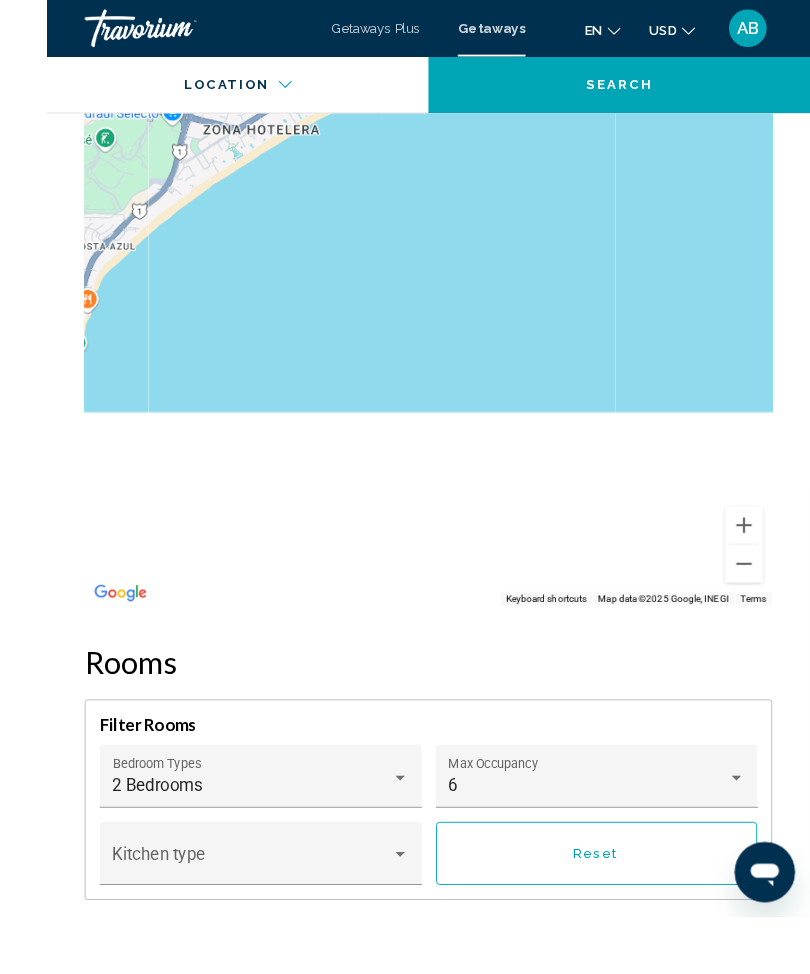 scroll, scrollTop: 3403, scrollLeft: 0, axis: vertical 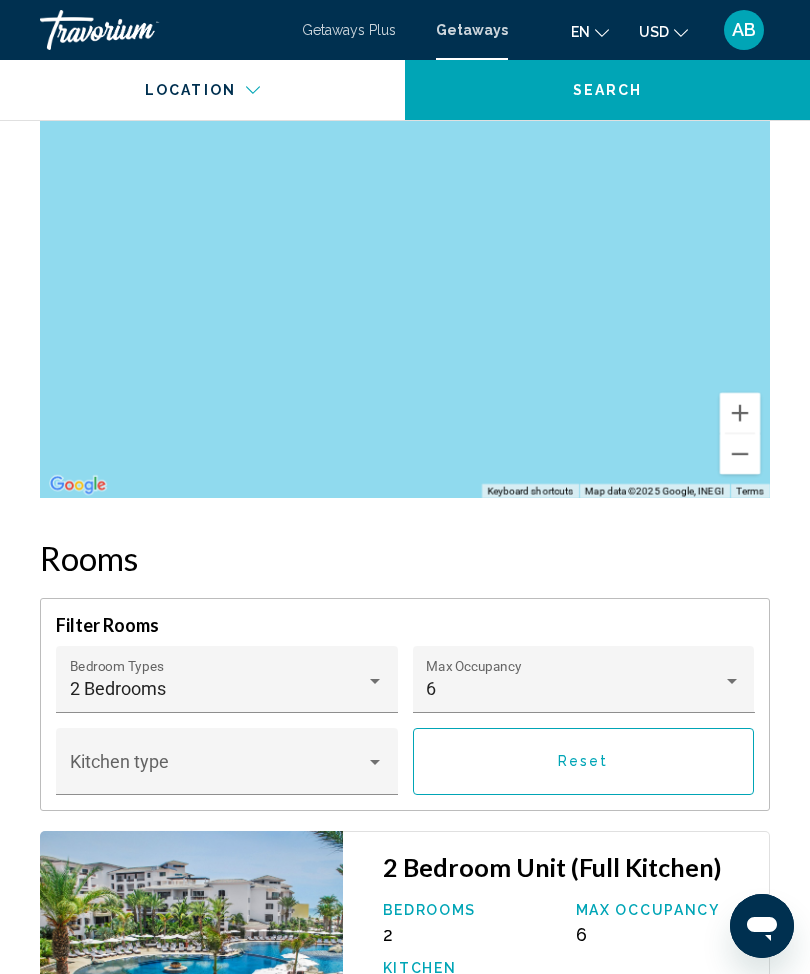 click on "Reset" at bounding box center (584, 761) 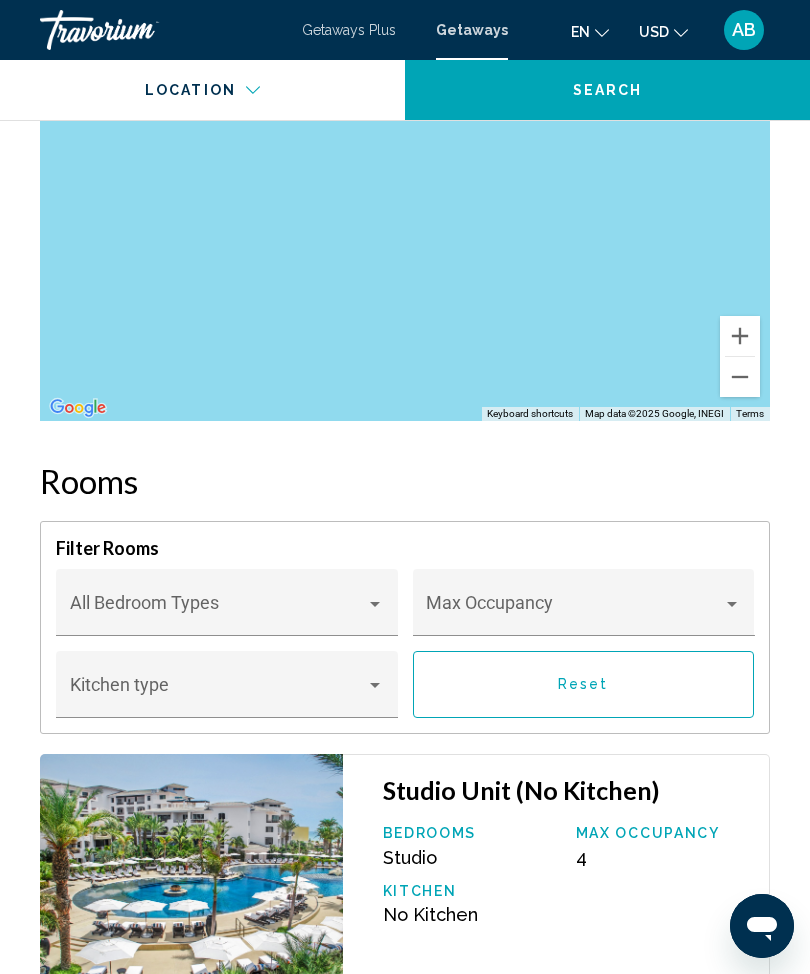 scroll, scrollTop: 3438, scrollLeft: 0, axis: vertical 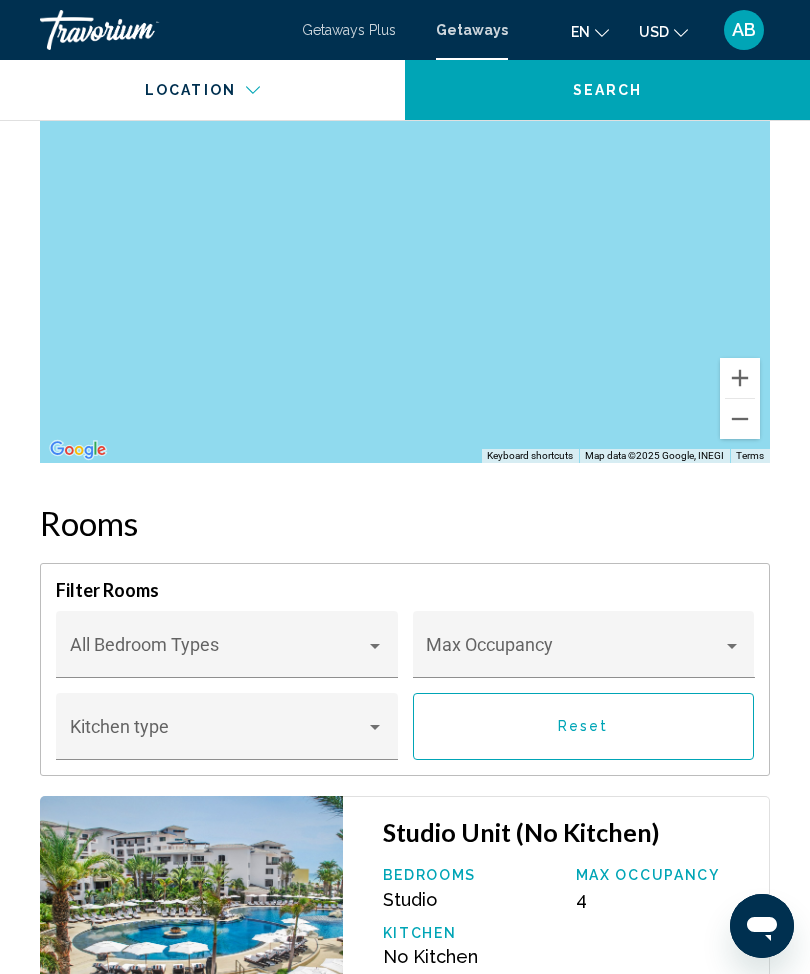 click at bounding box center [732, 646] 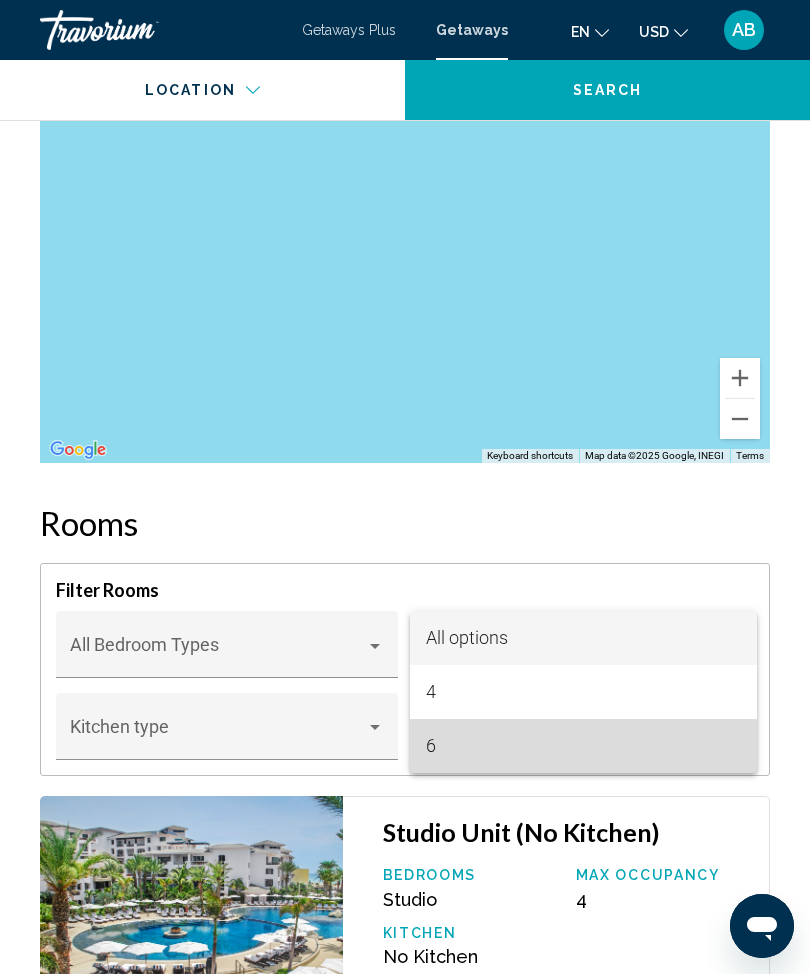 click on "6" at bounding box center [583, 746] 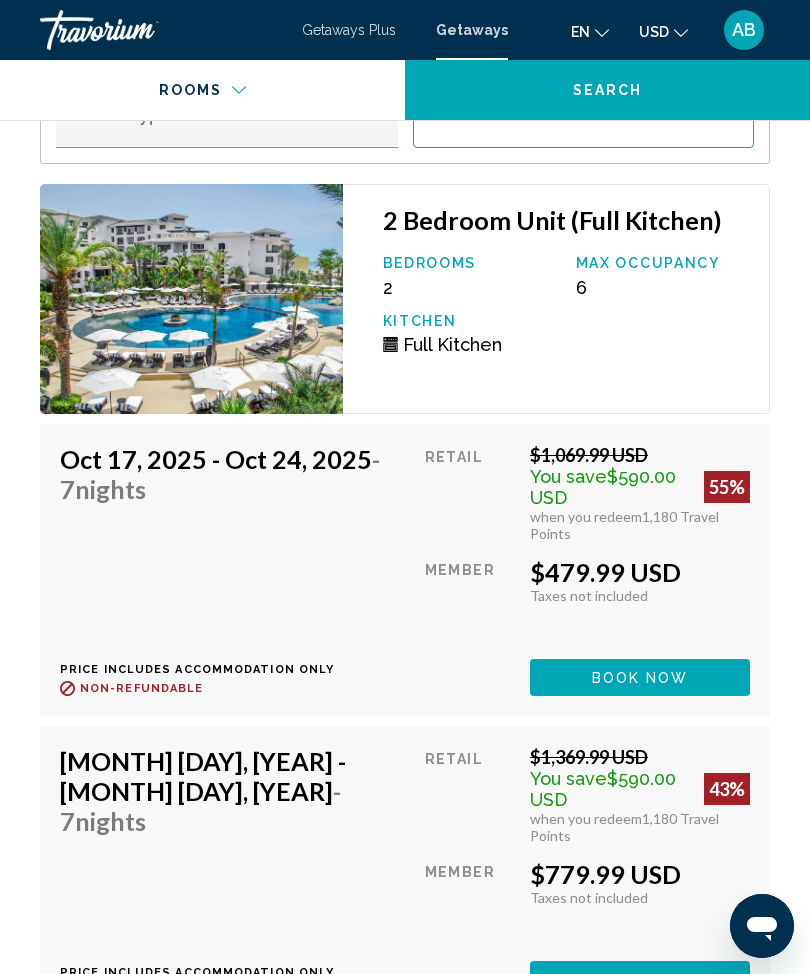 scroll, scrollTop: 3960, scrollLeft: 0, axis: vertical 